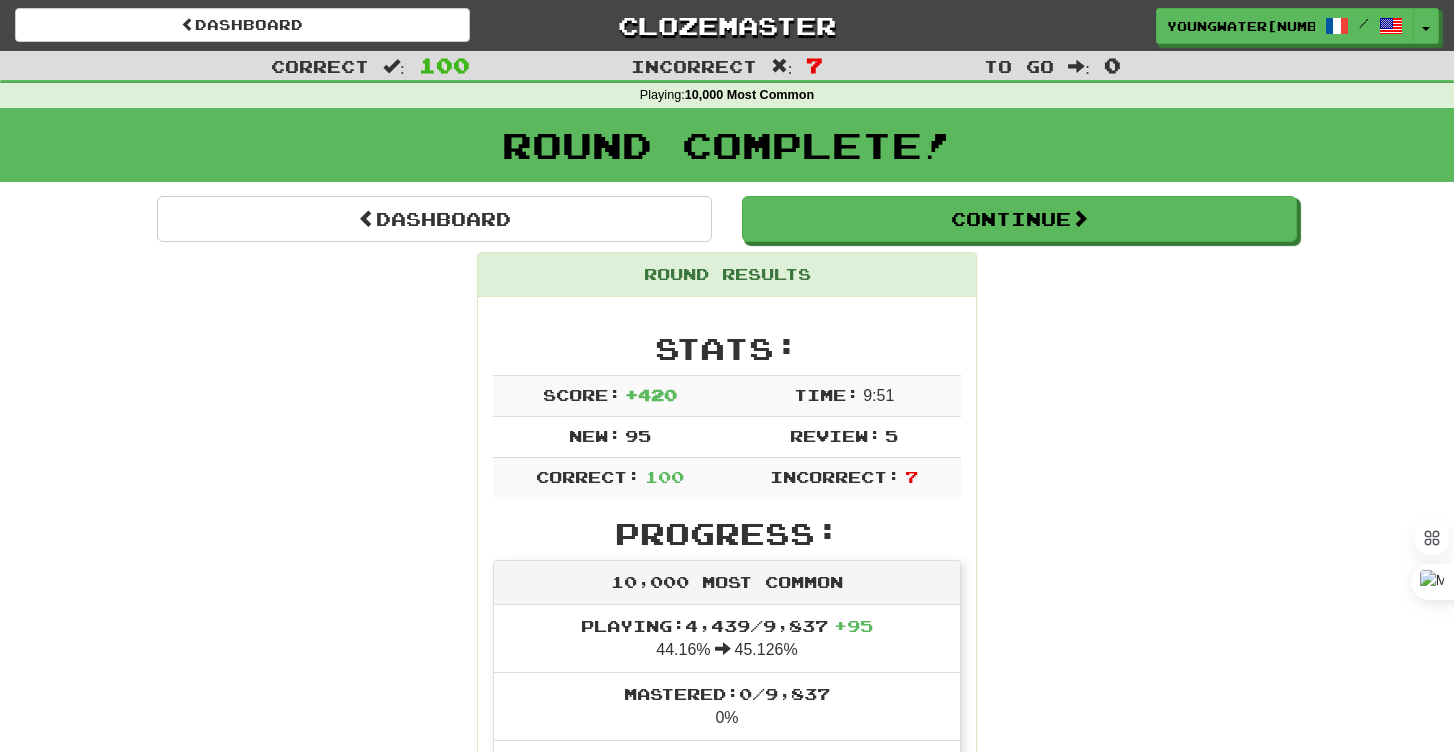 scroll, scrollTop: 0, scrollLeft: 0, axis: both 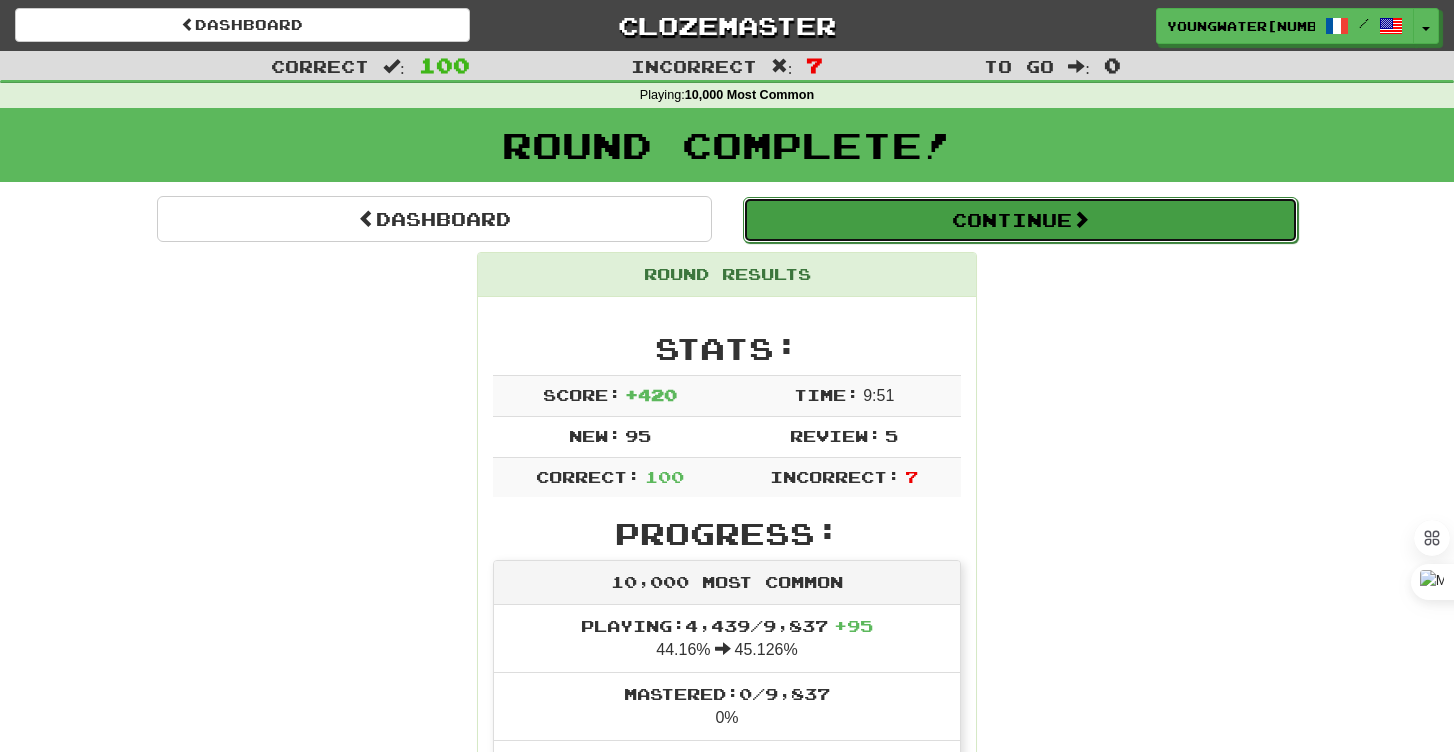 click on "Continue" at bounding box center (1020, 220) 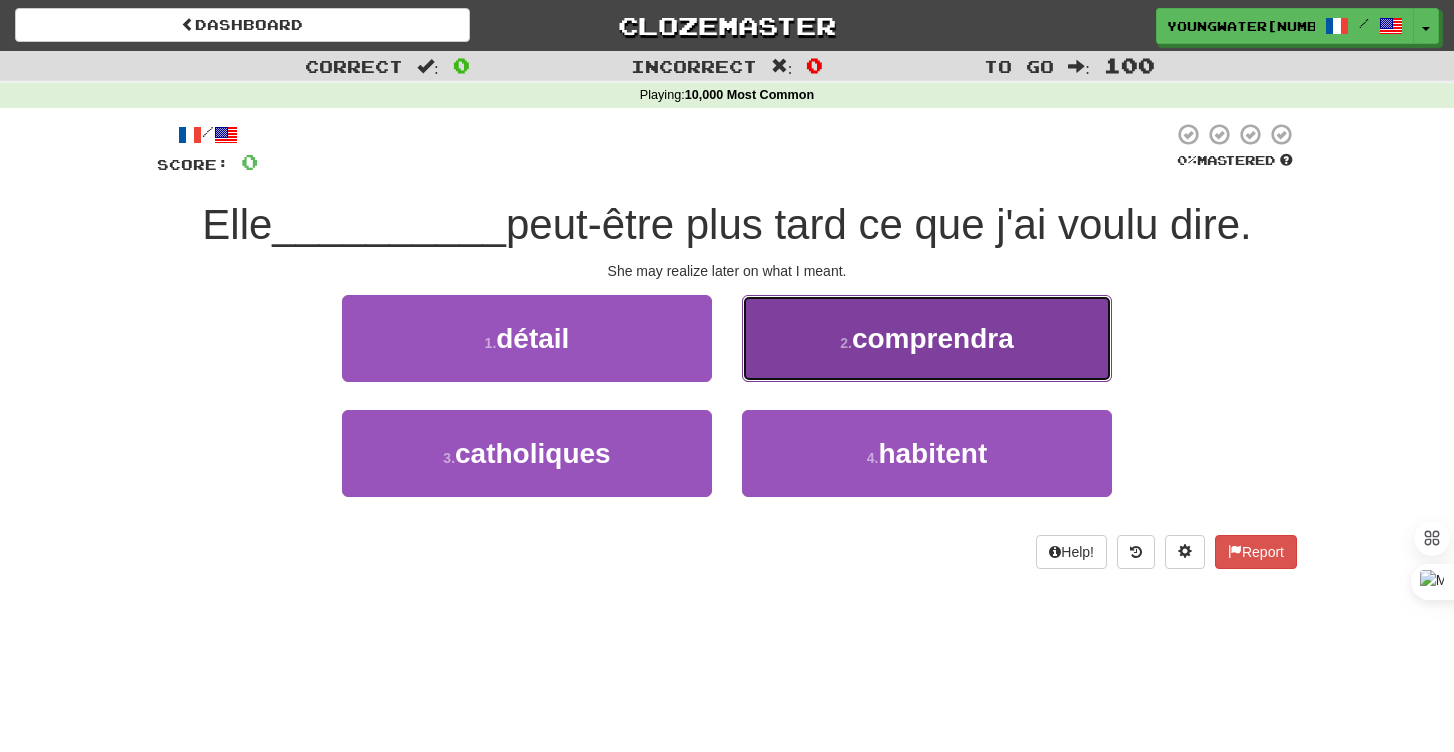 click on "comprendra" at bounding box center [933, 338] 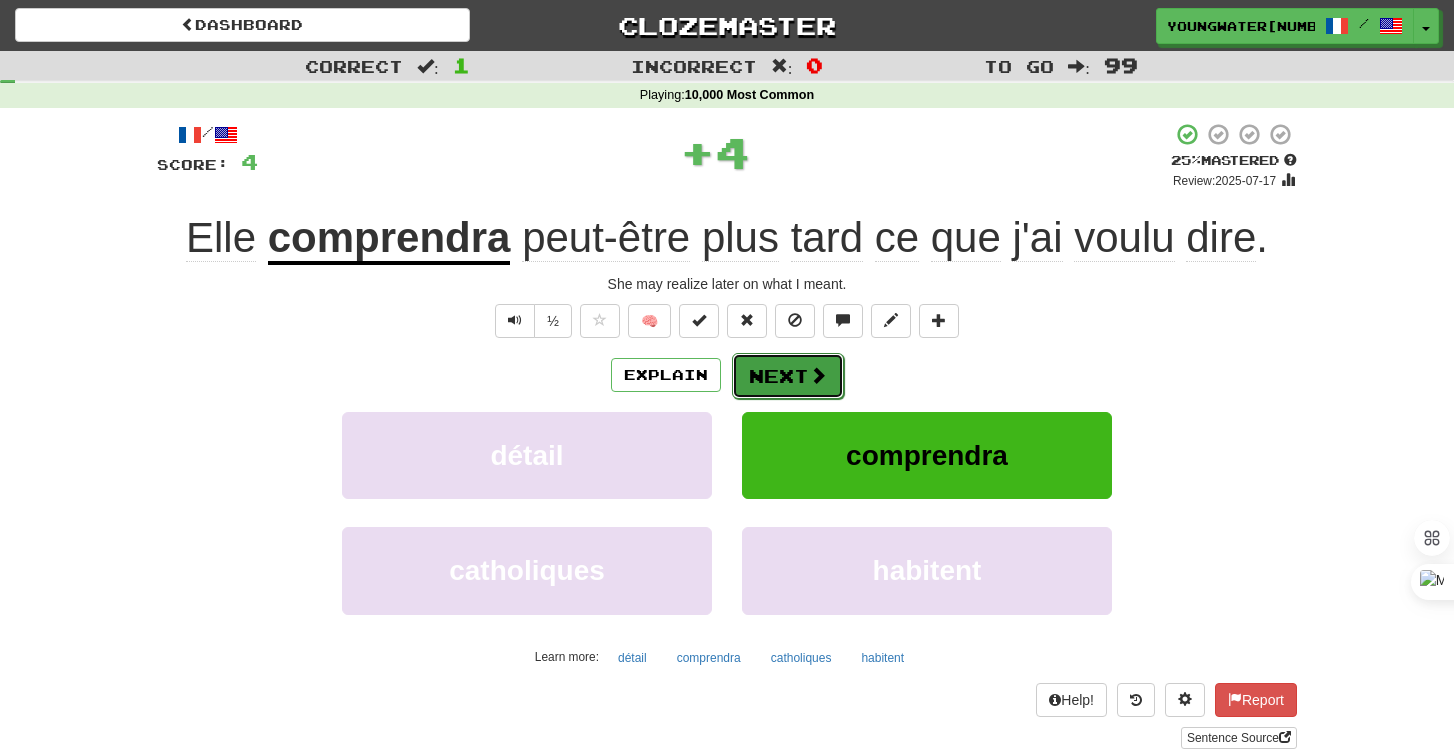 click on "Next" at bounding box center [788, 376] 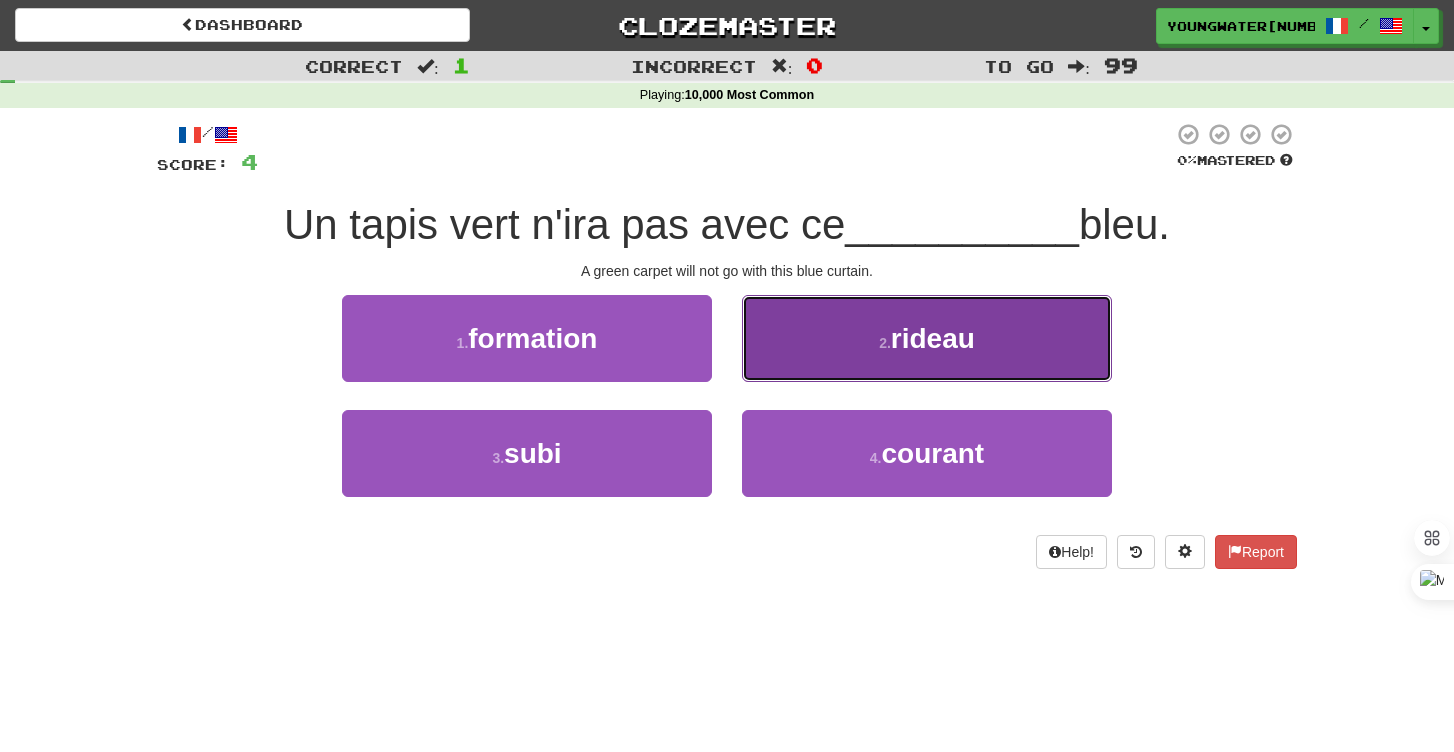 click on "2 .  rideau" at bounding box center [927, 338] 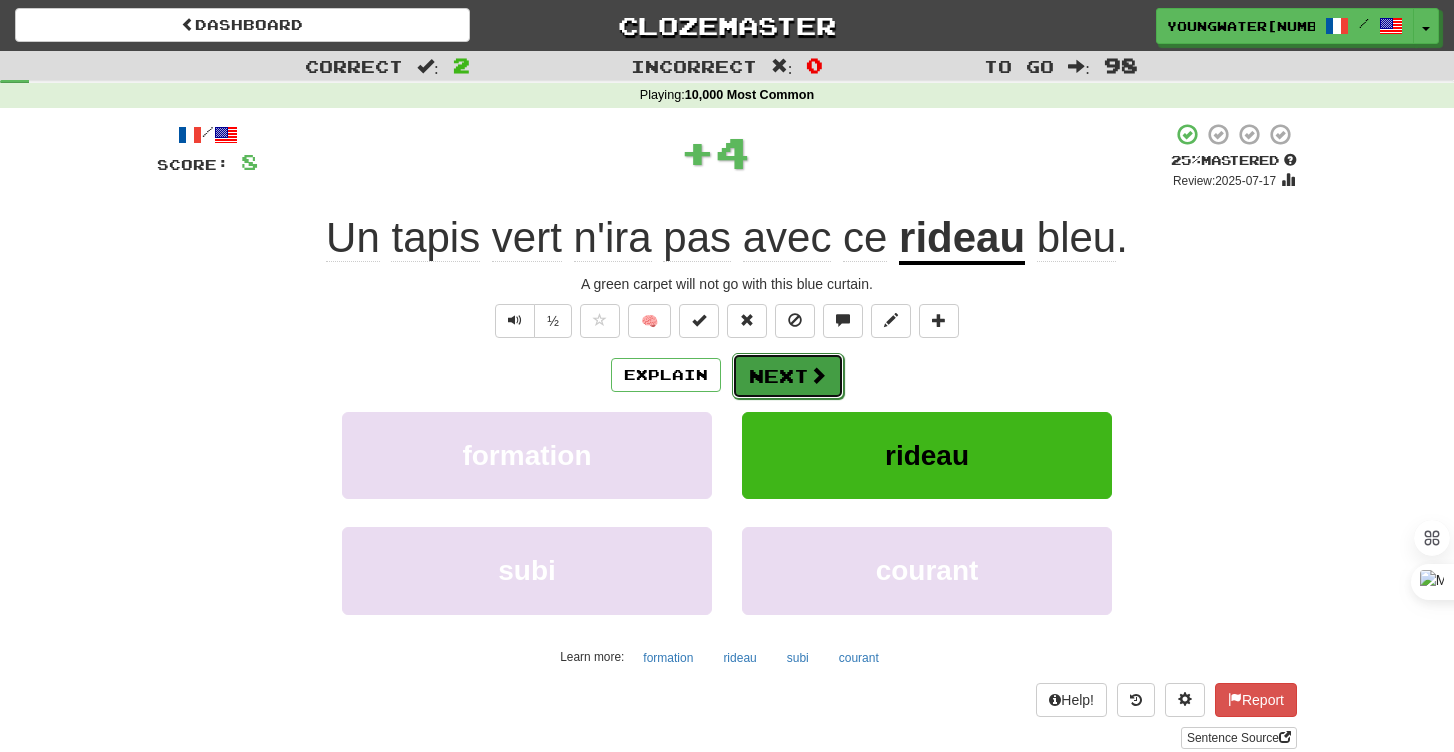 click on "Next" at bounding box center (788, 376) 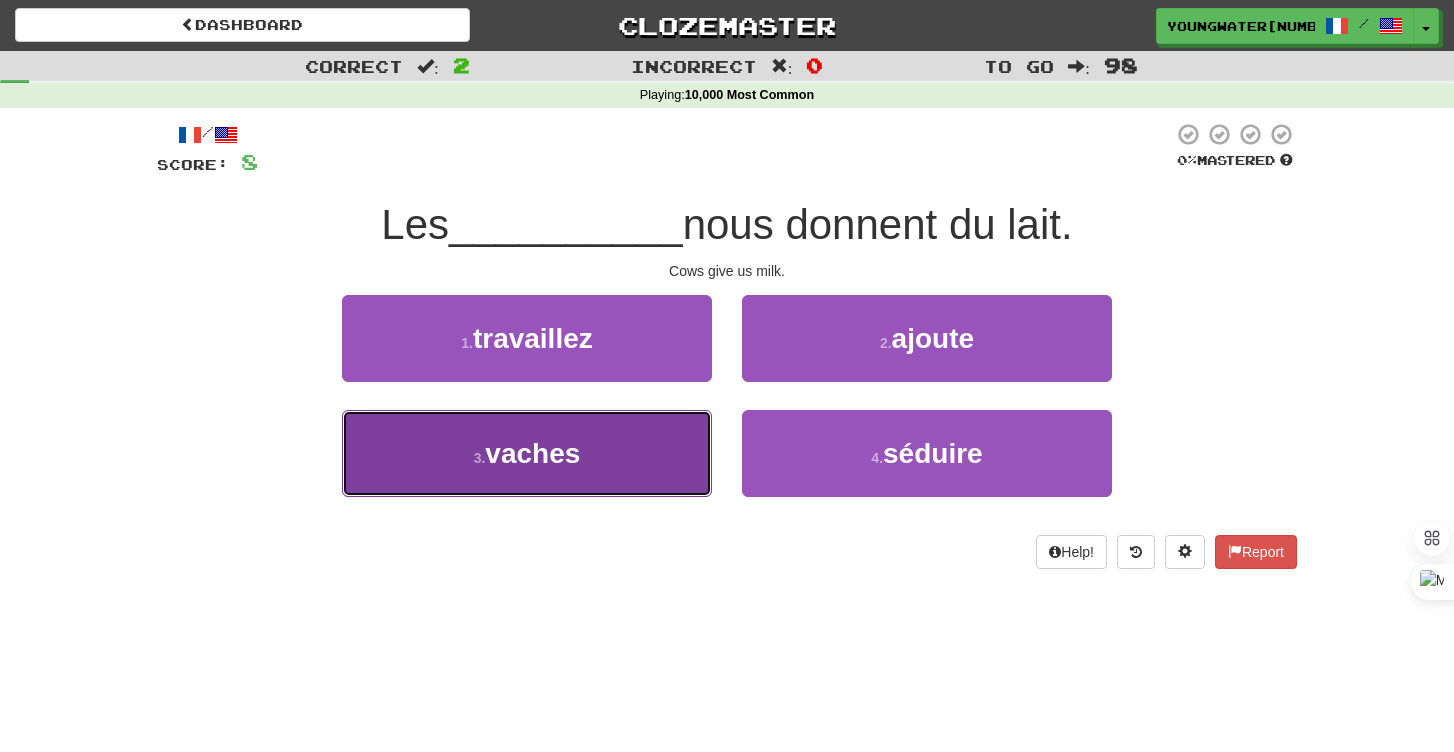 click on "3 .  vaches" at bounding box center [527, 453] 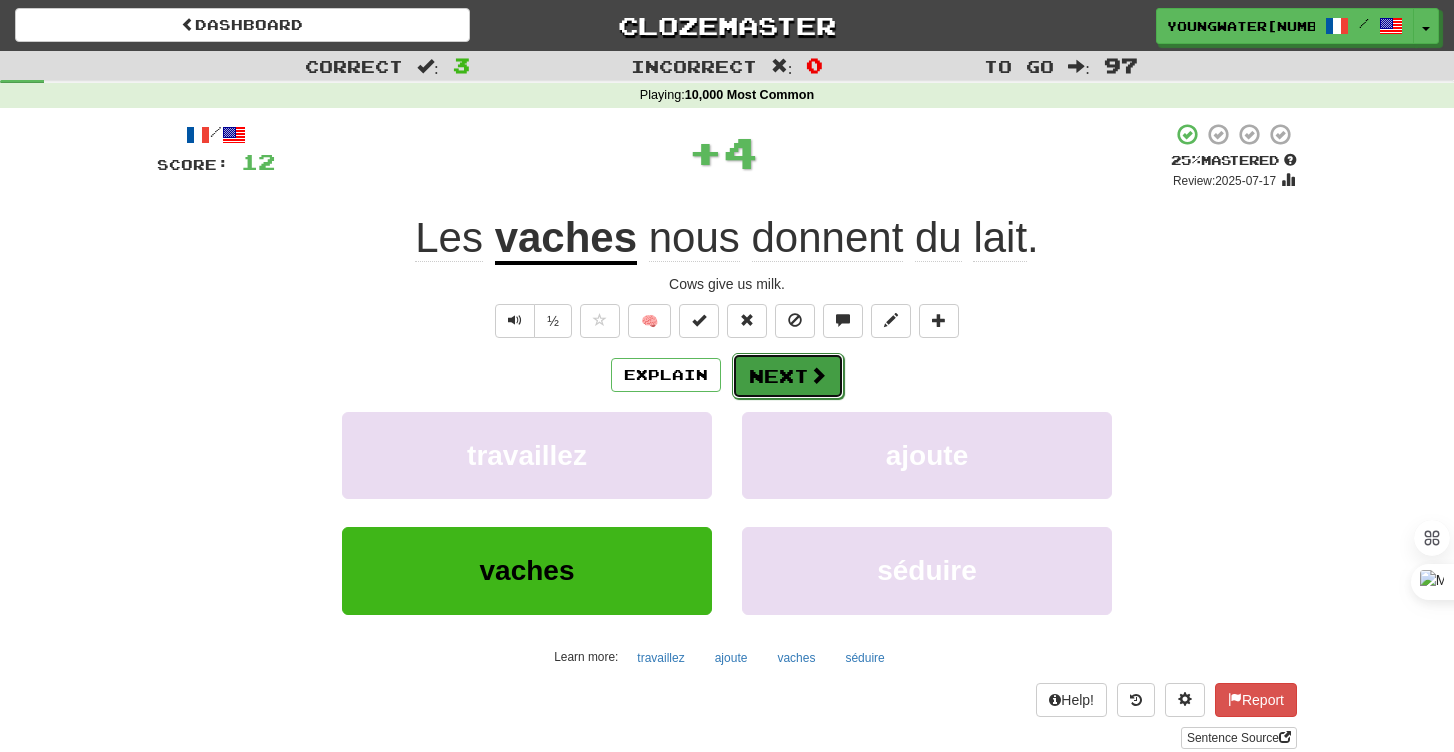 click on "Next" at bounding box center (788, 376) 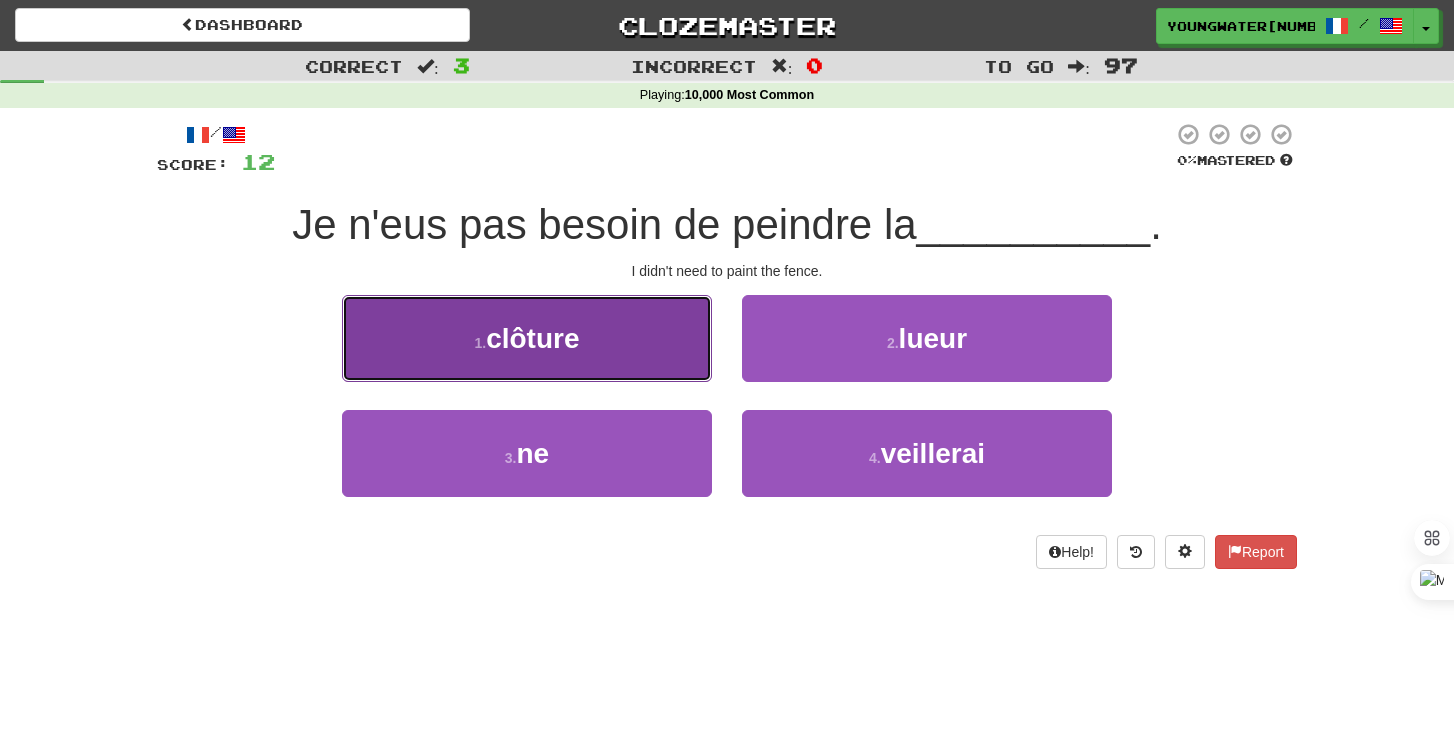 click on "1 .  clôture" at bounding box center [527, 338] 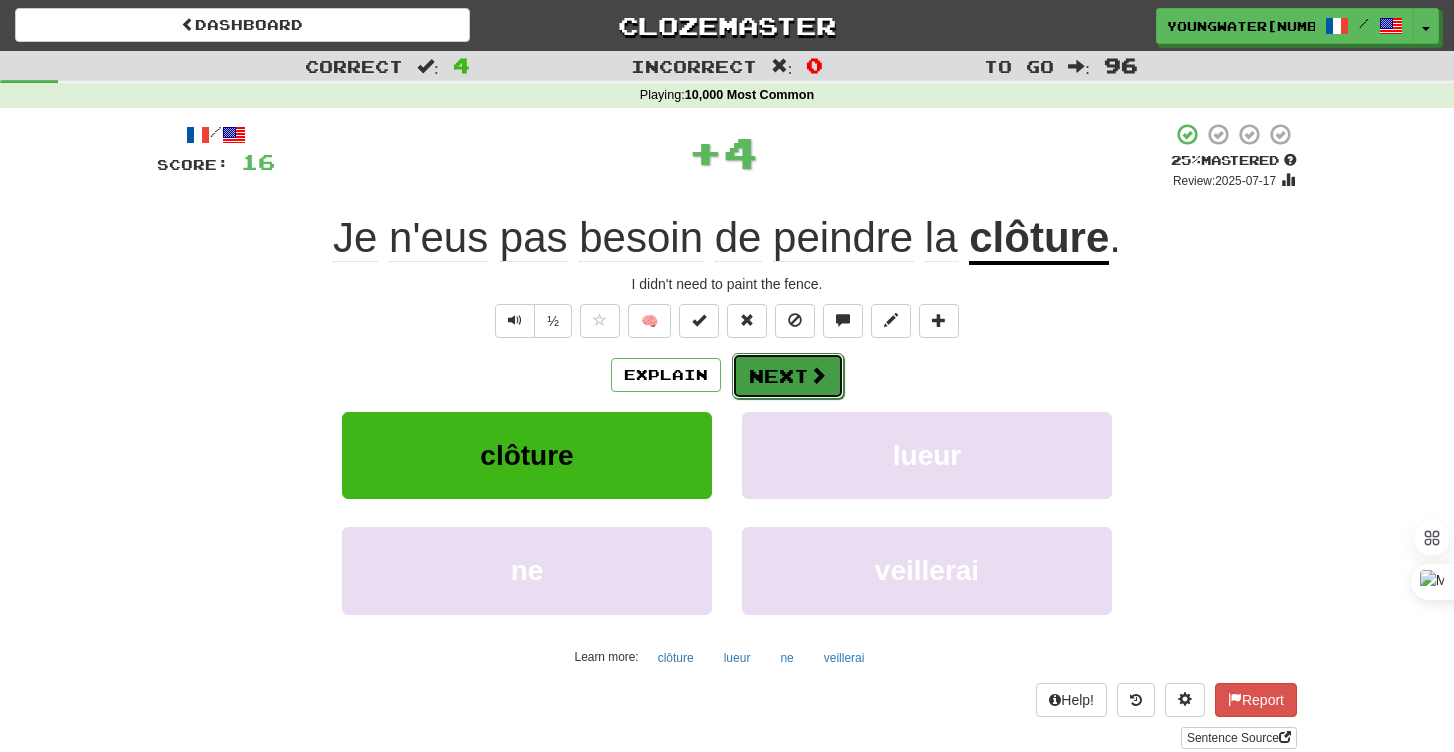 click on "Next" at bounding box center [788, 376] 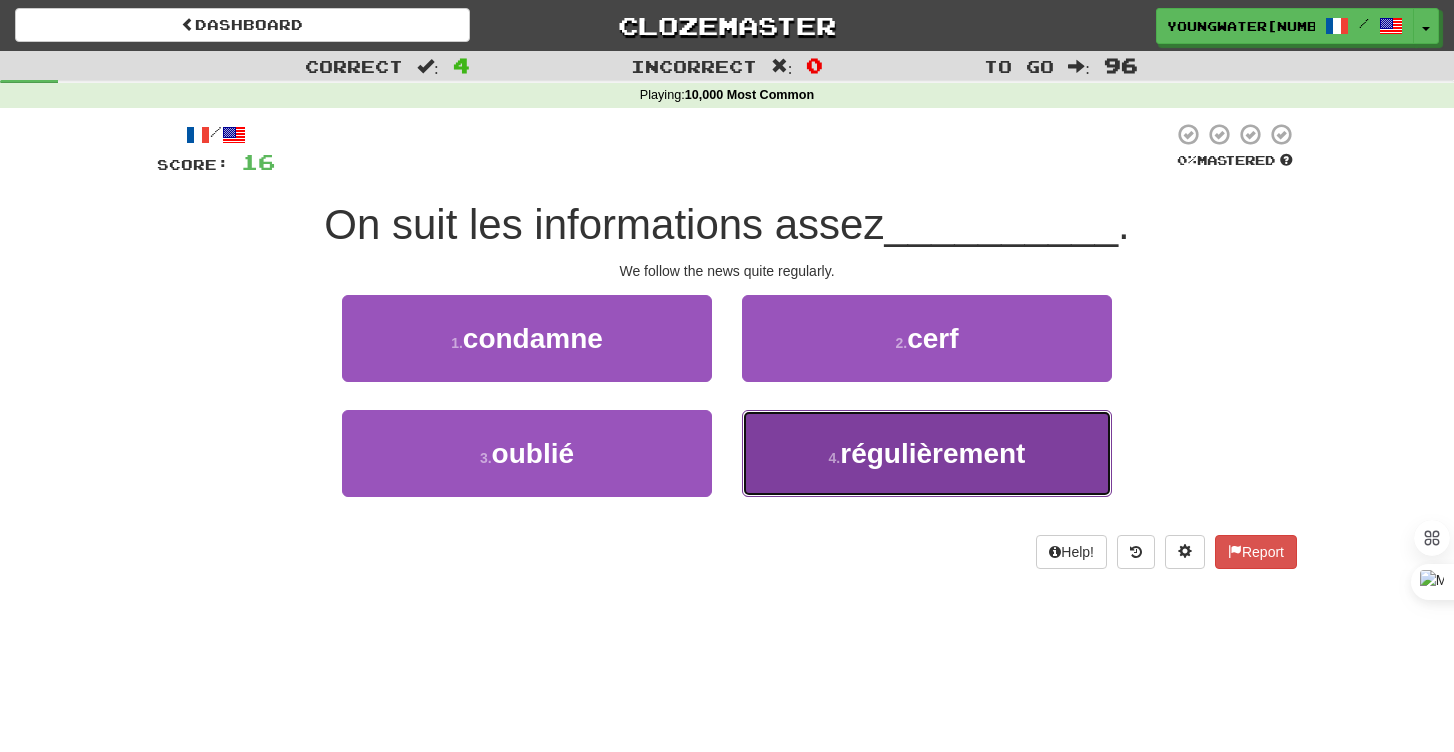 click on "4 .  régulièrement" at bounding box center [927, 453] 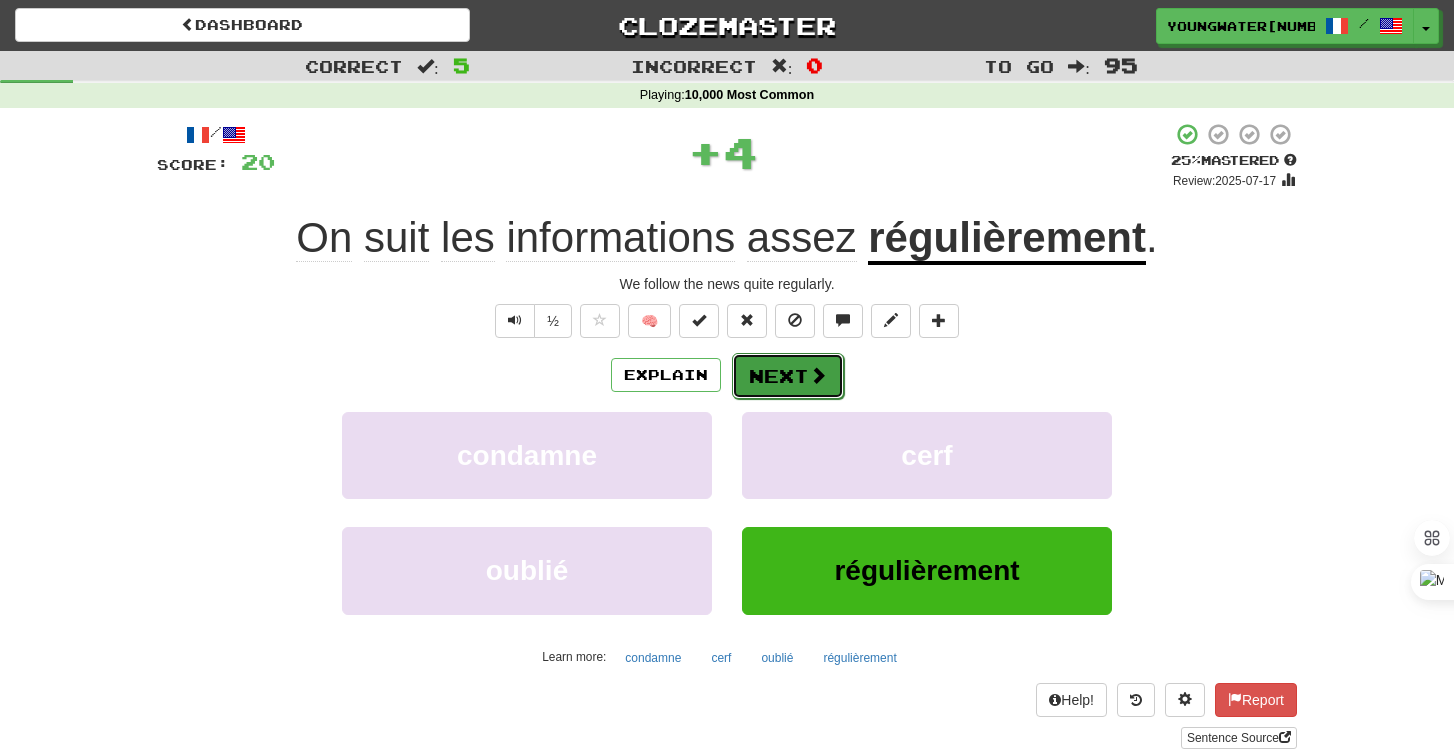 click on "Next" at bounding box center [788, 376] 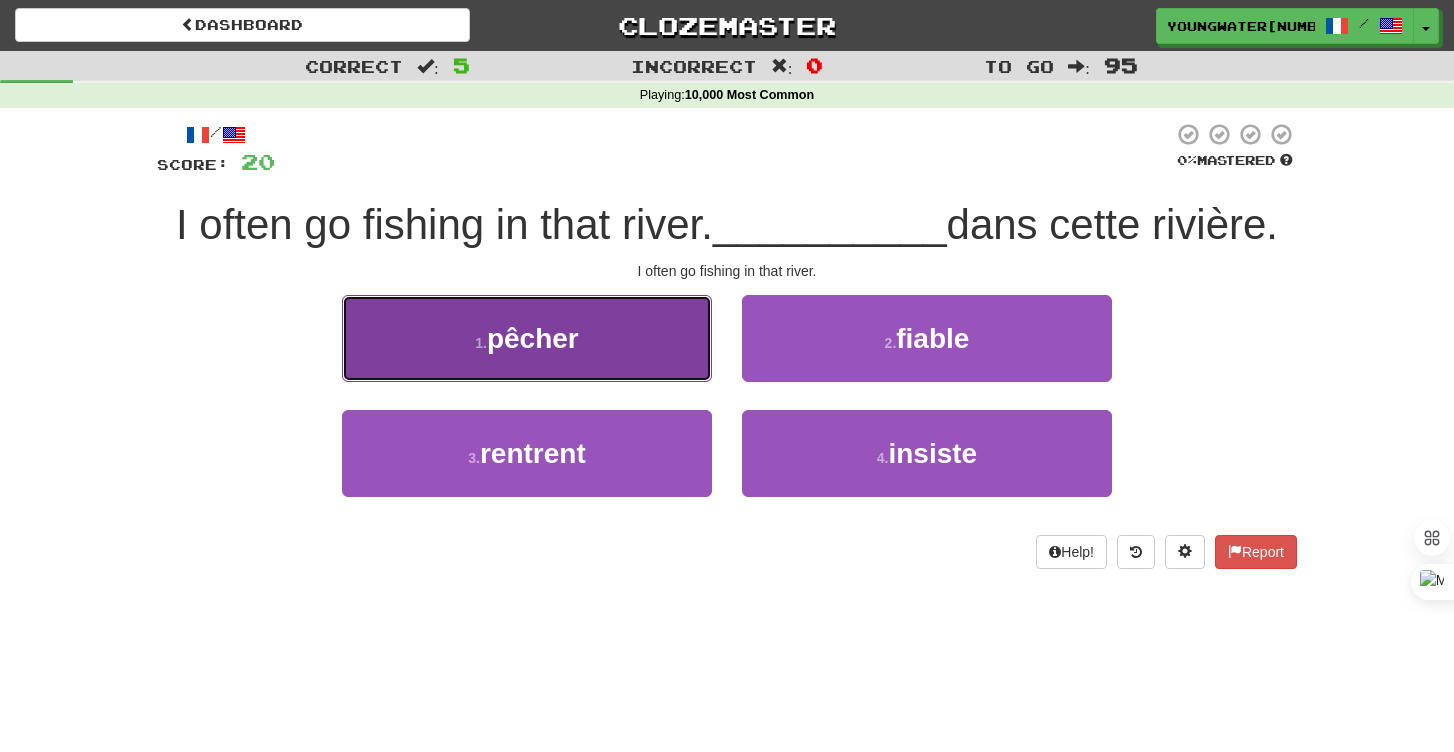 click on "1 .  pêcher" at bounding box center (527, 338) 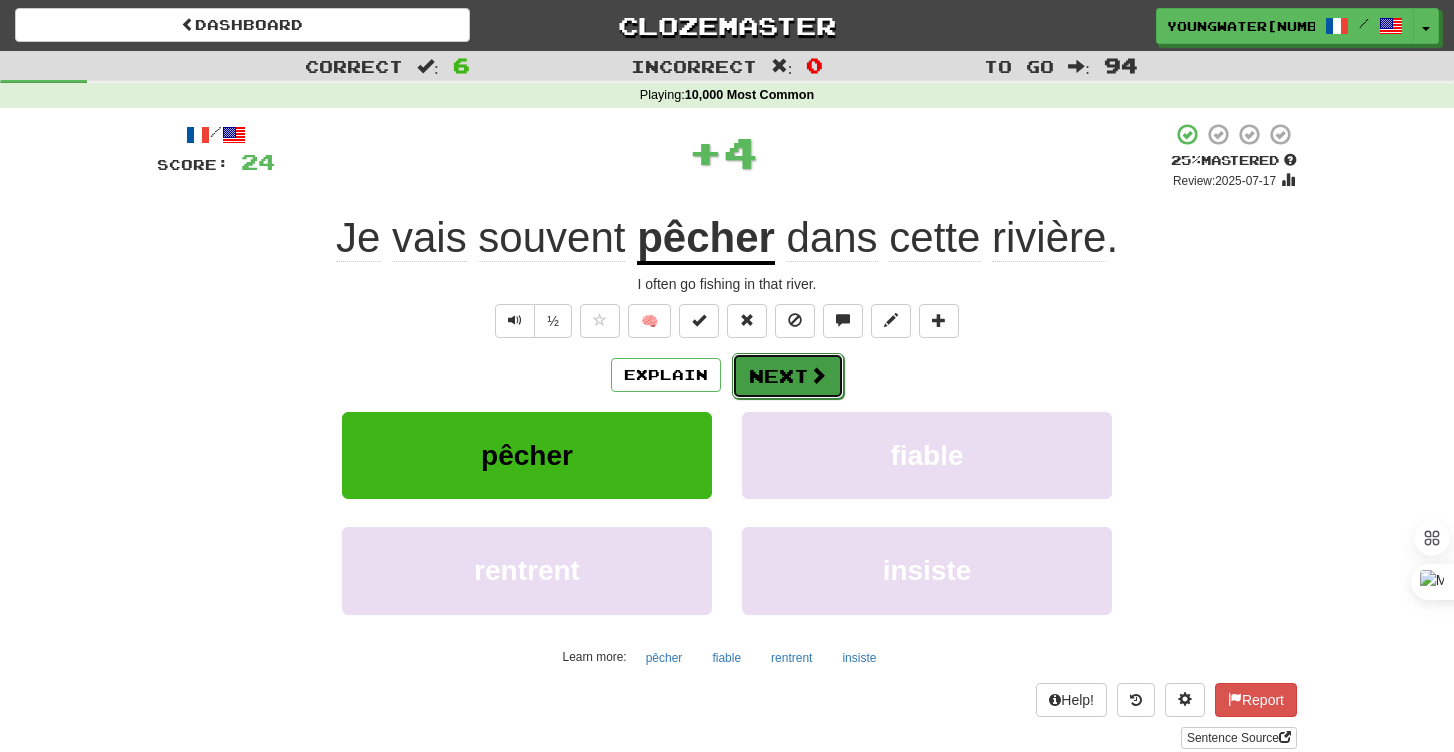 click on "Next" at bounding box center (788, 376) 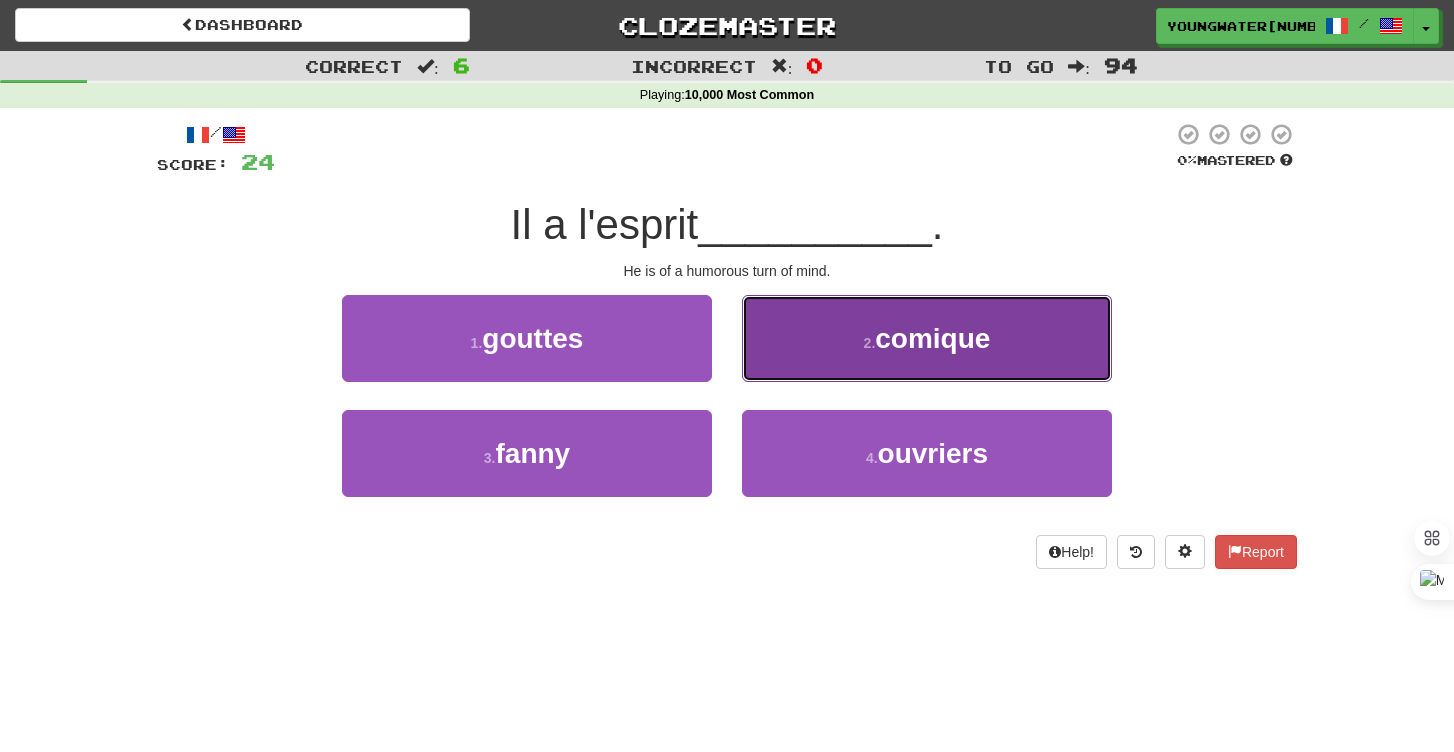click on "2 .  comique" at bounding box center (927, 338) 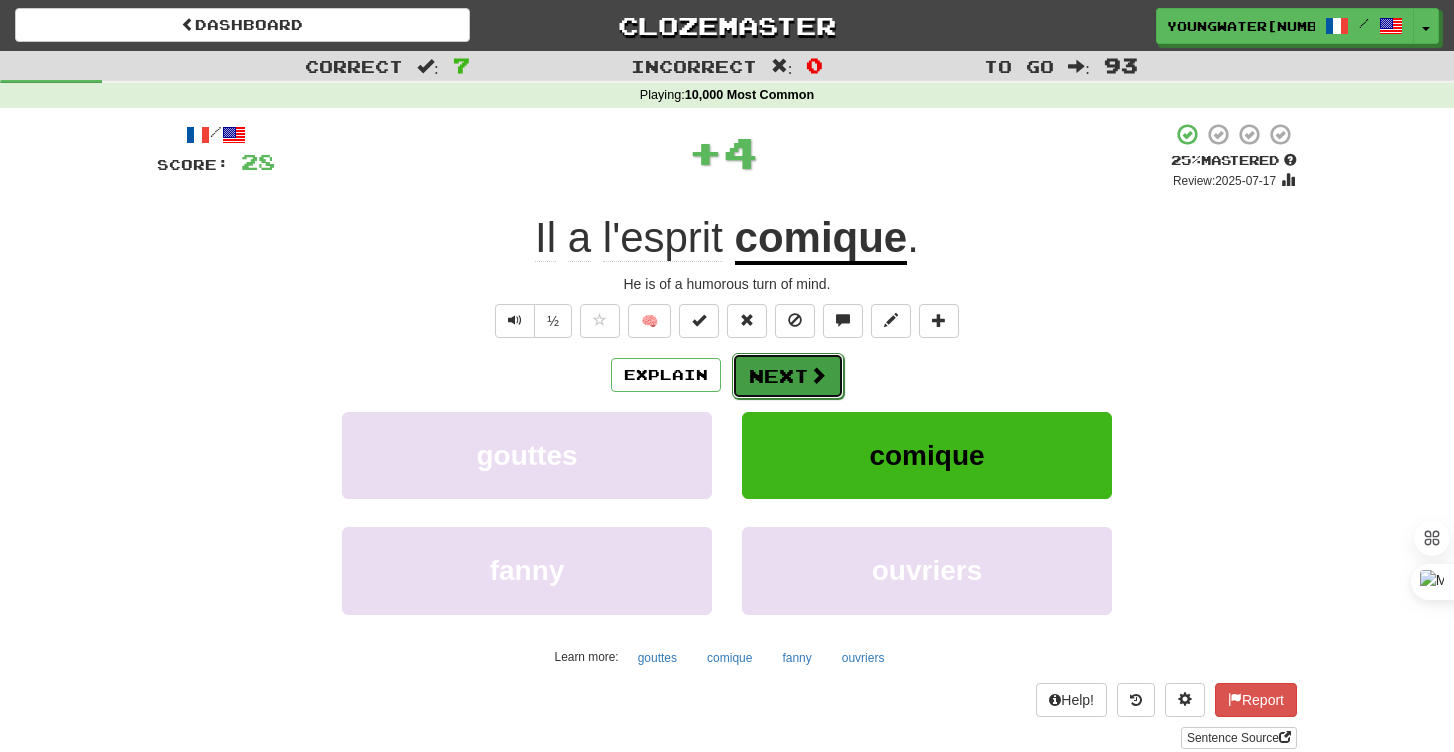 click on "Next" at bounding box center [788, 376] 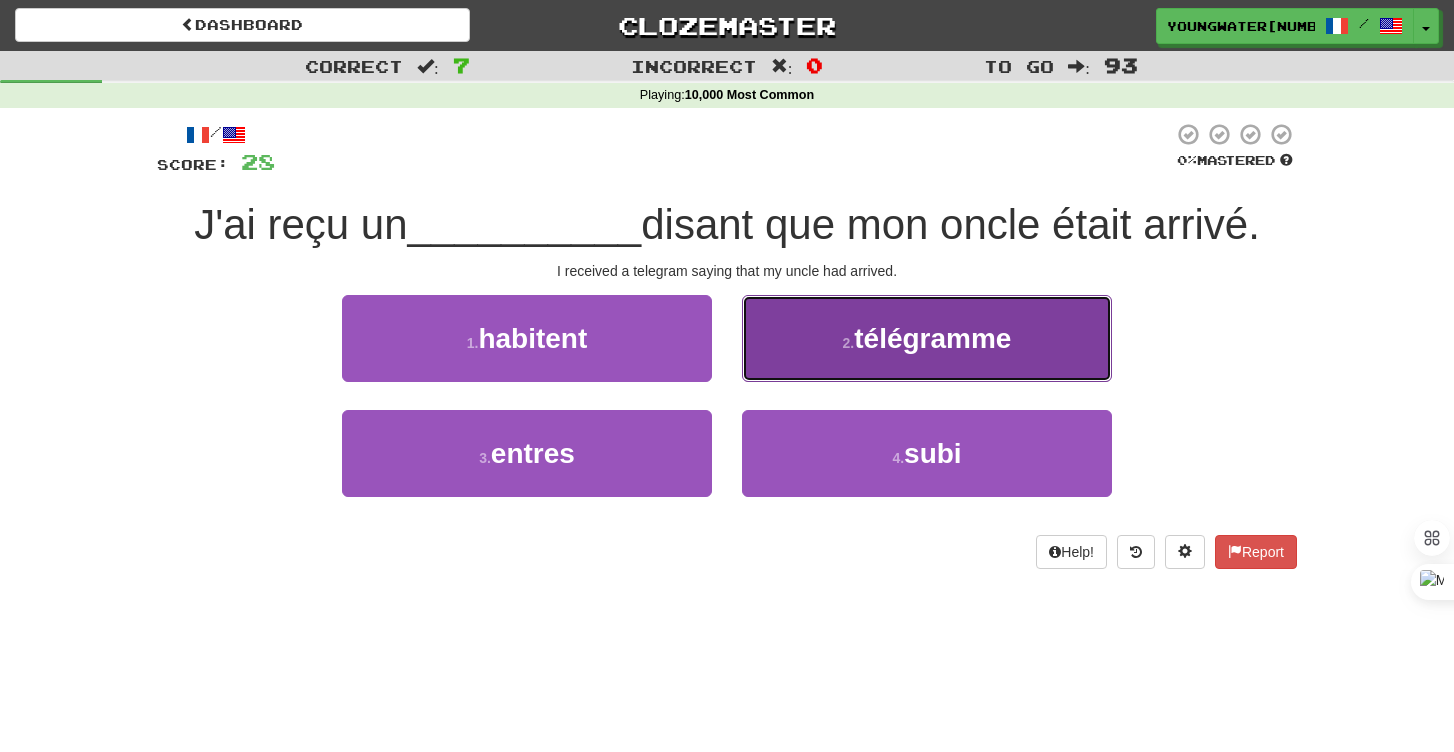 click on "2 ." at bounding box center (849, 343) 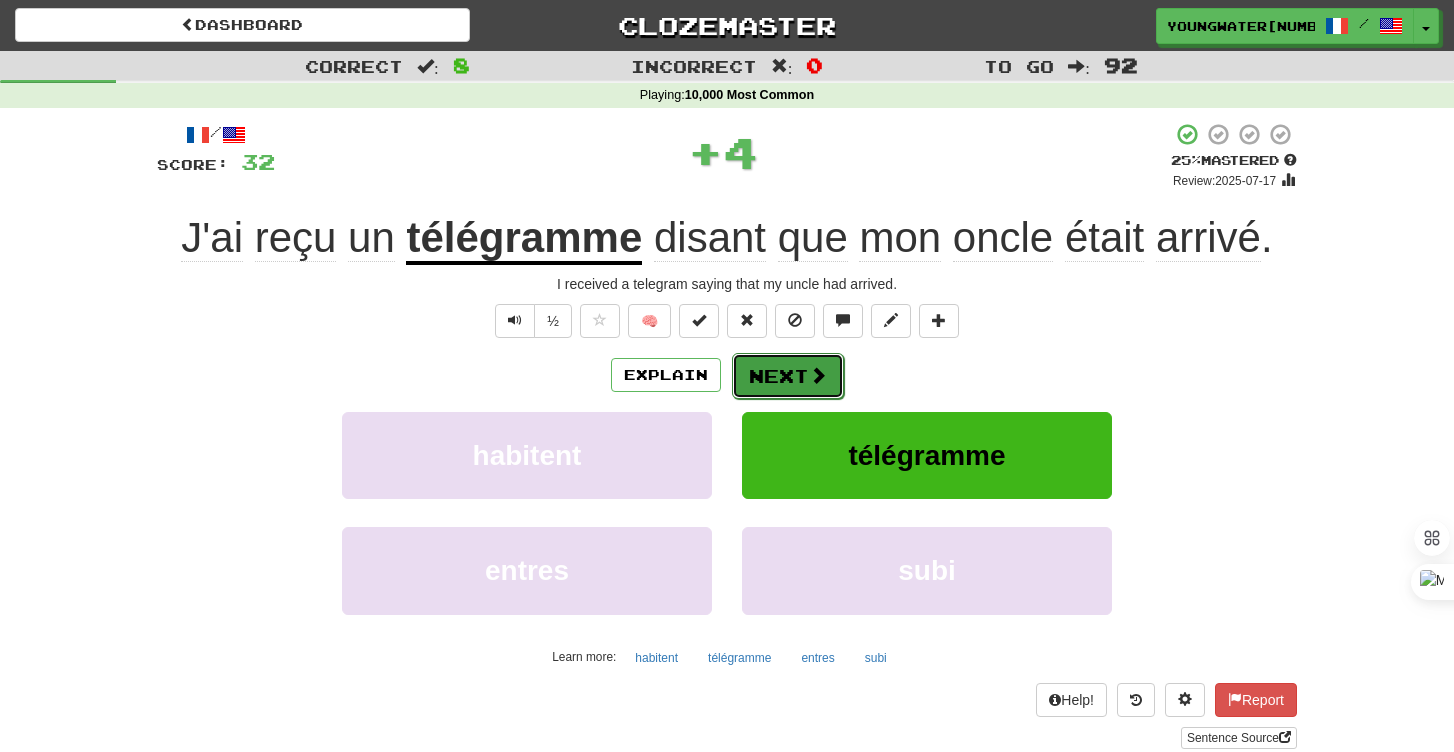 click on "Next" at bounding box center [788, 376] 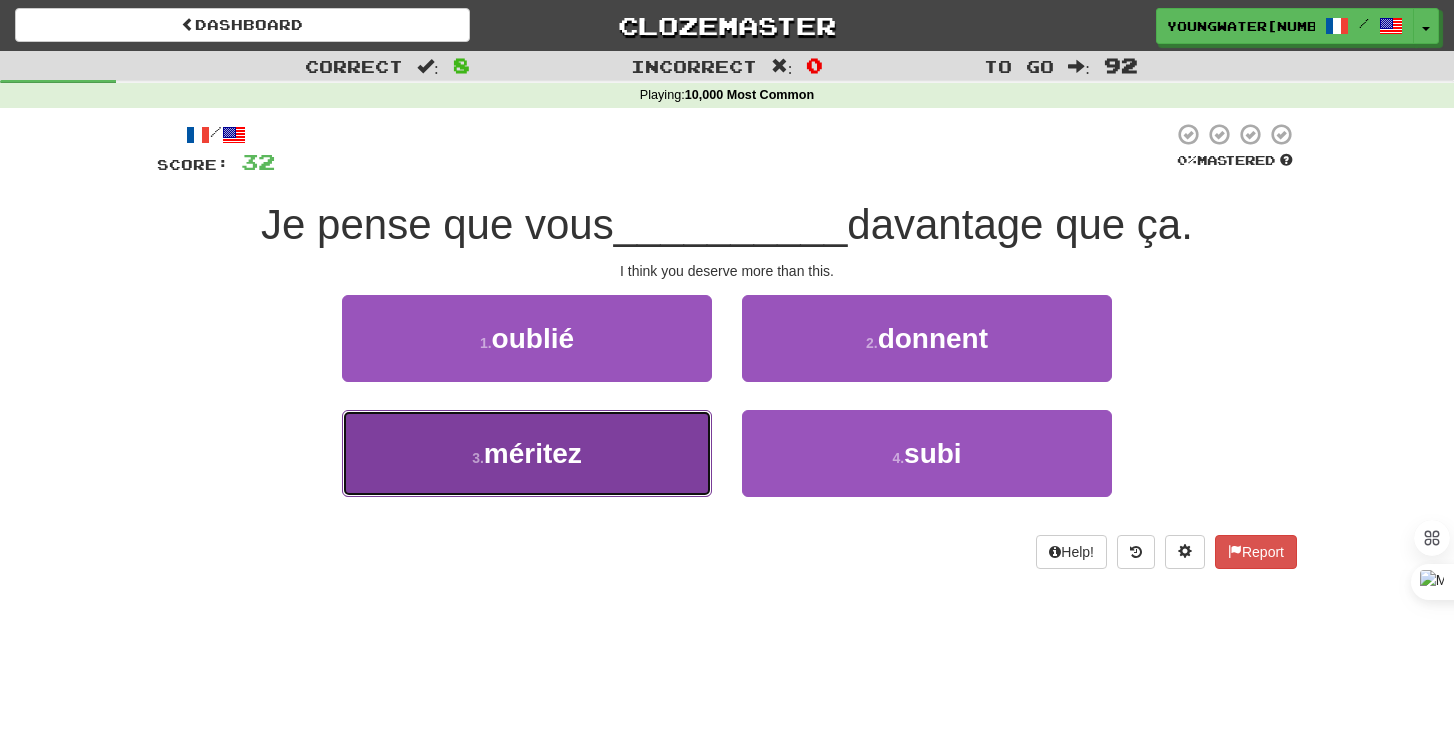 click on "3 .  méritez" at bounding box center [527, 453] 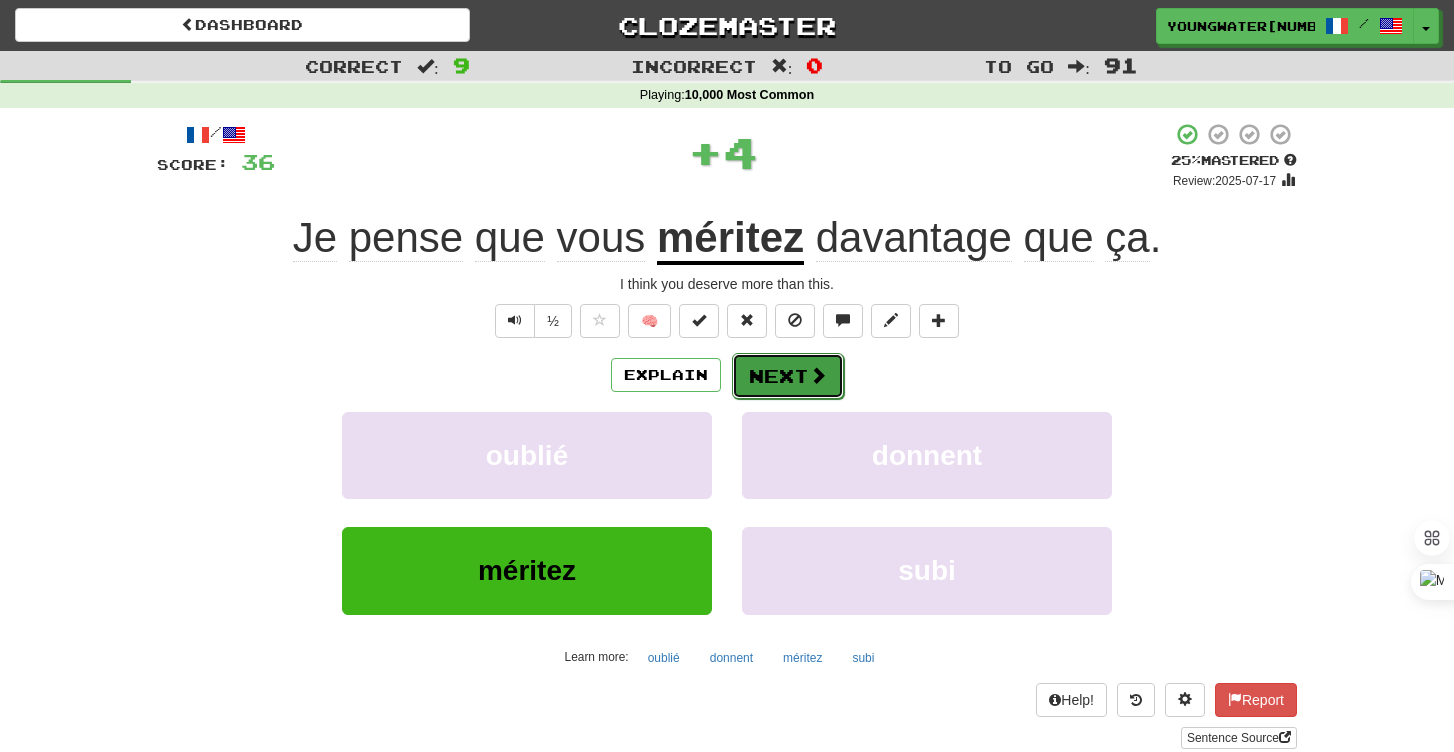 click on "Next" at bounding box center (788, 376) 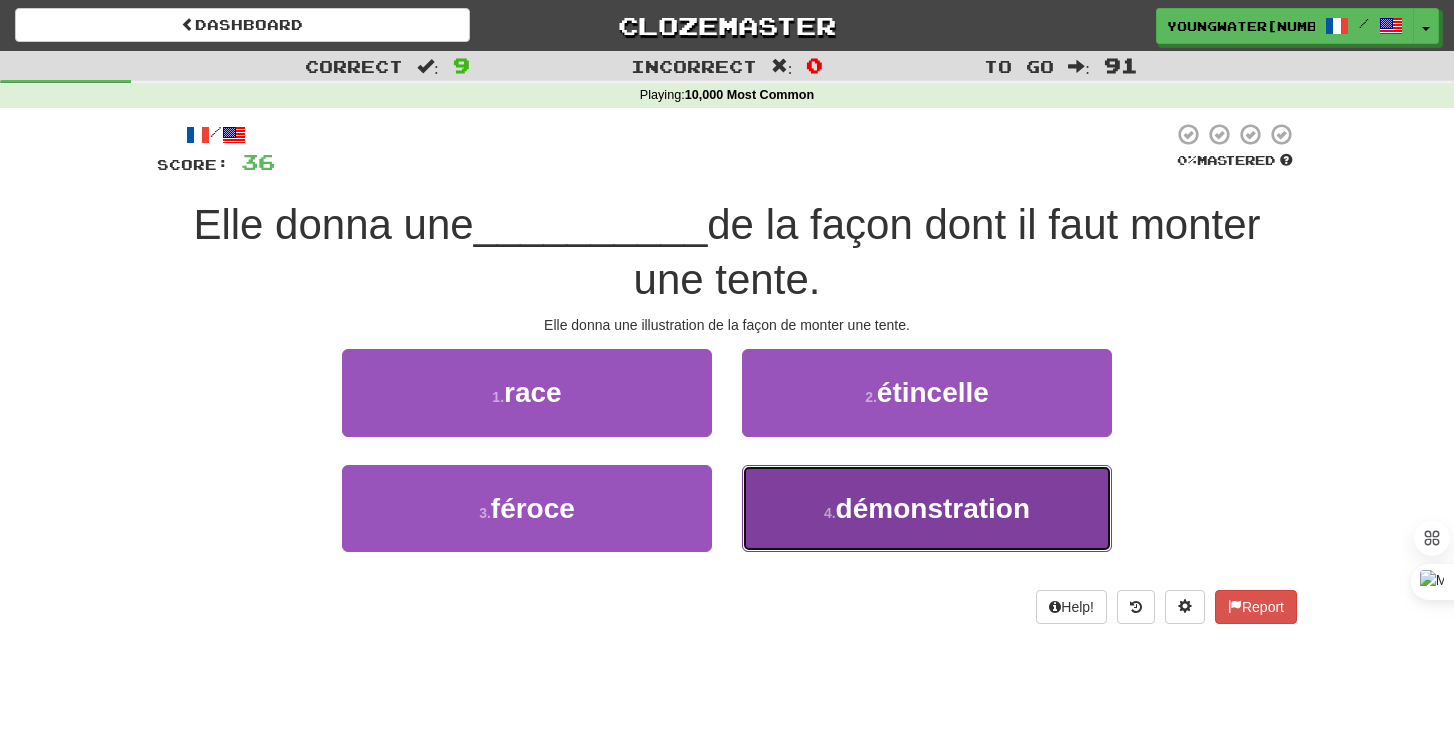 click on "4 .  démonstration" at bounding box center (927, 508) 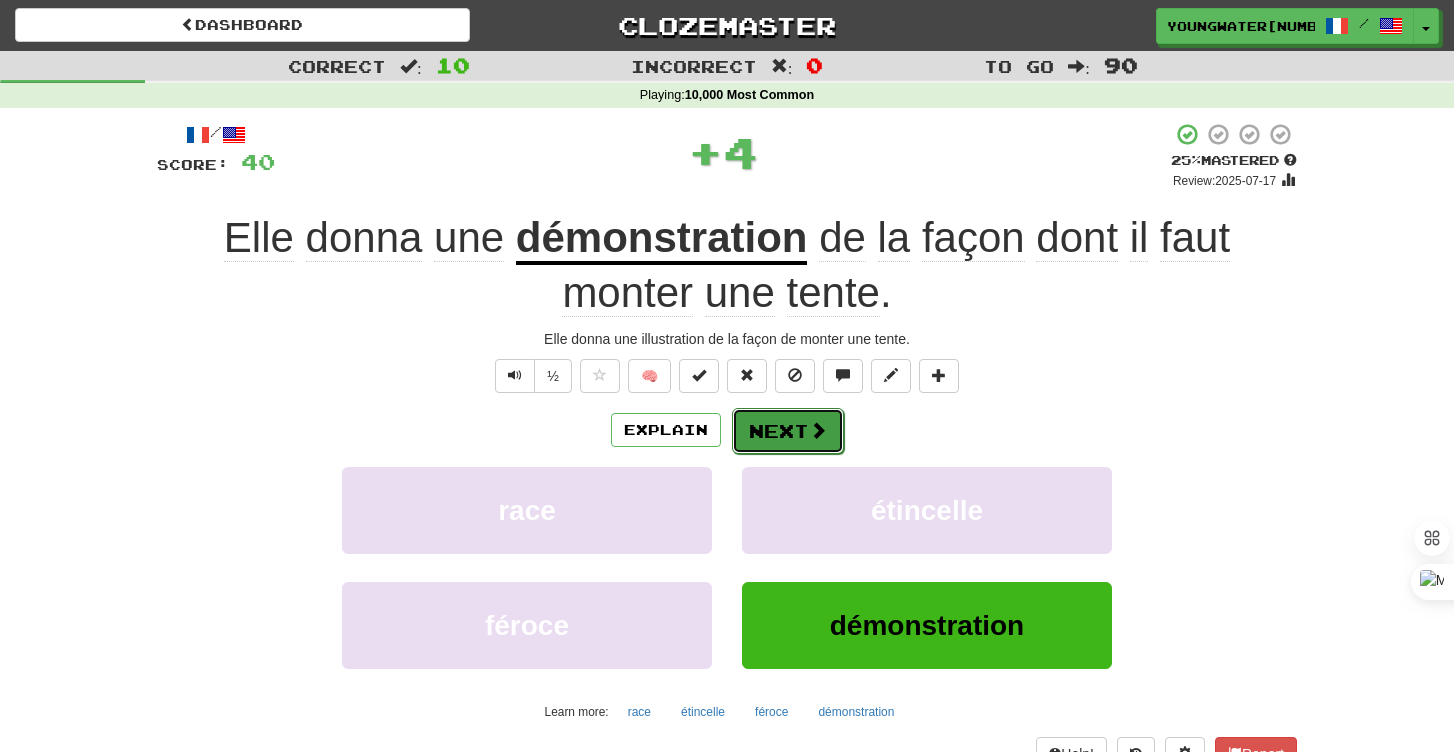 click on "Next" at bounding box center (788, 431) 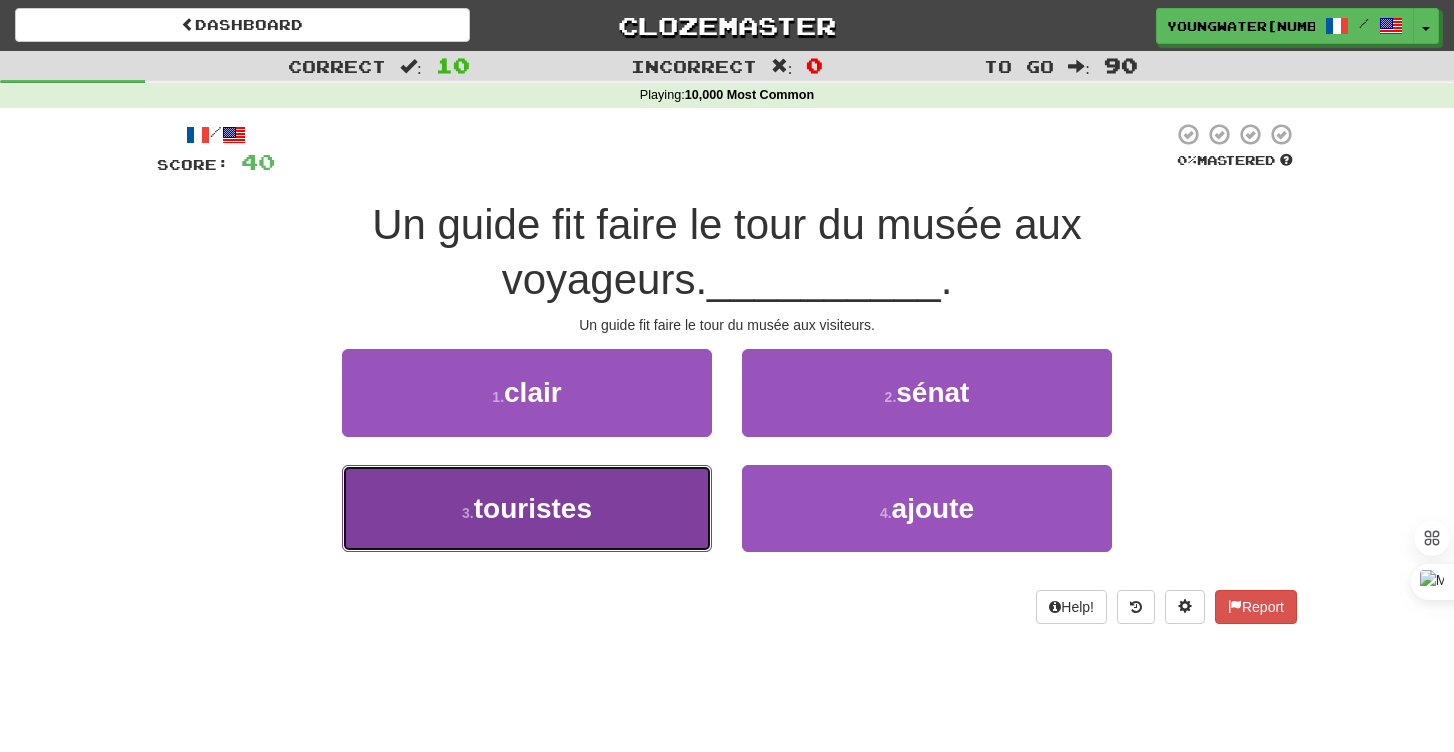 click on "3 .  touristes" at bounding box center [527, 508] 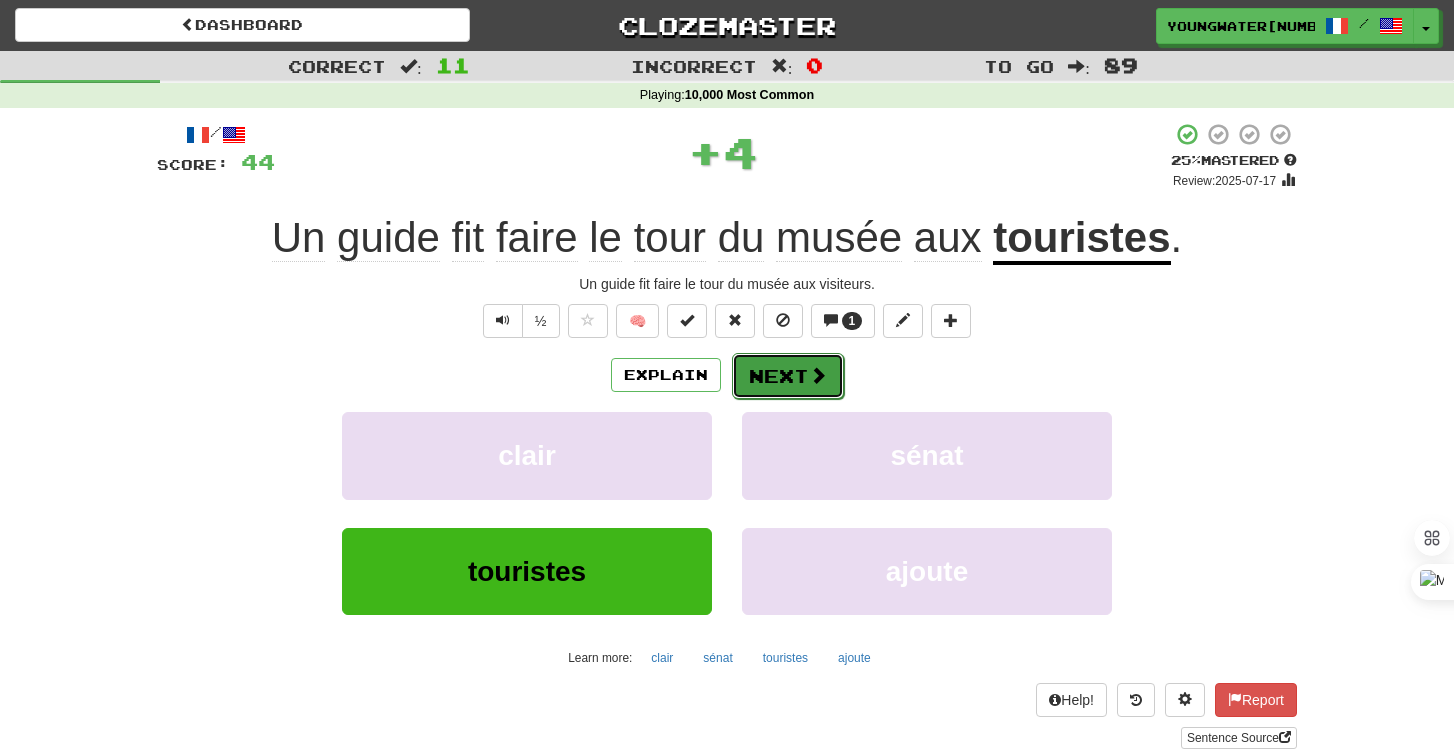 click at bounding box center (818, 375) 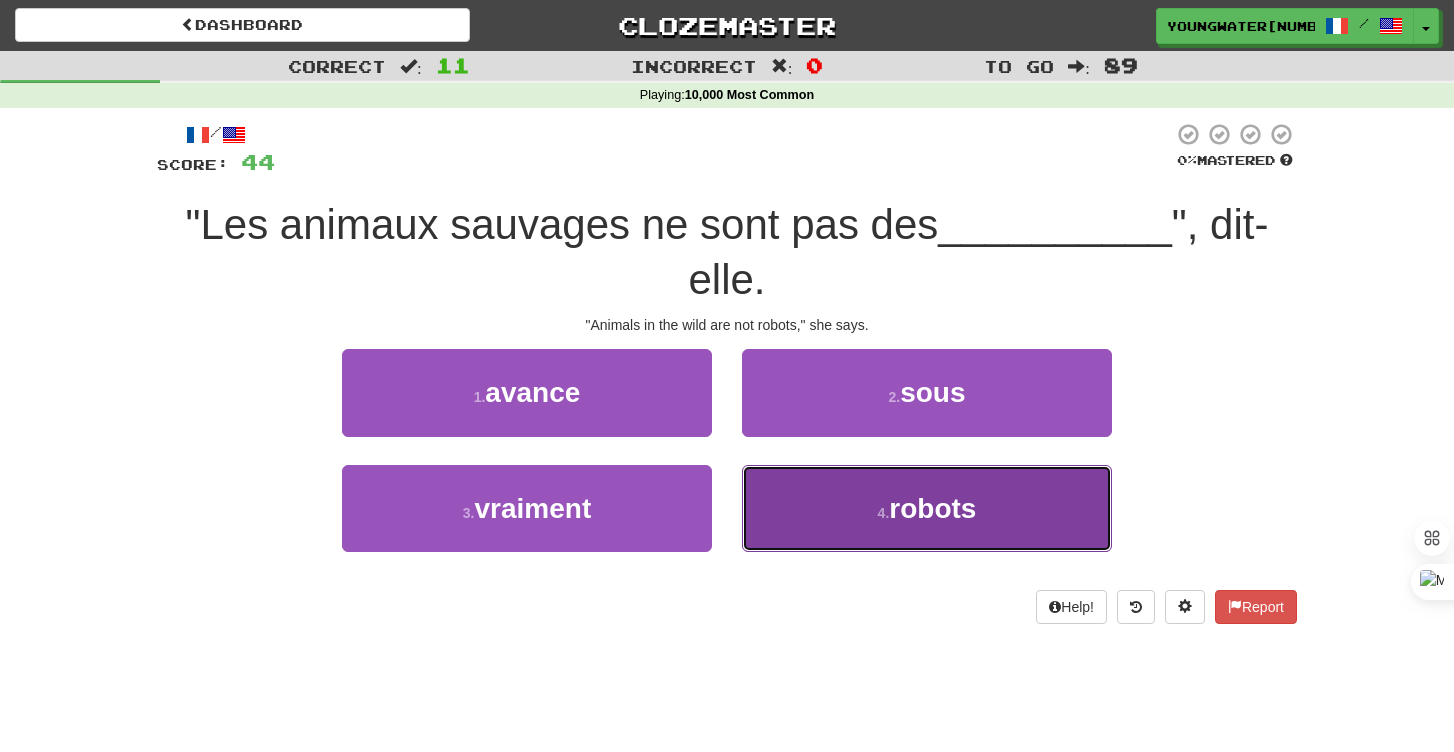 click on "4 .  robots" at bounding box center (927, 508) 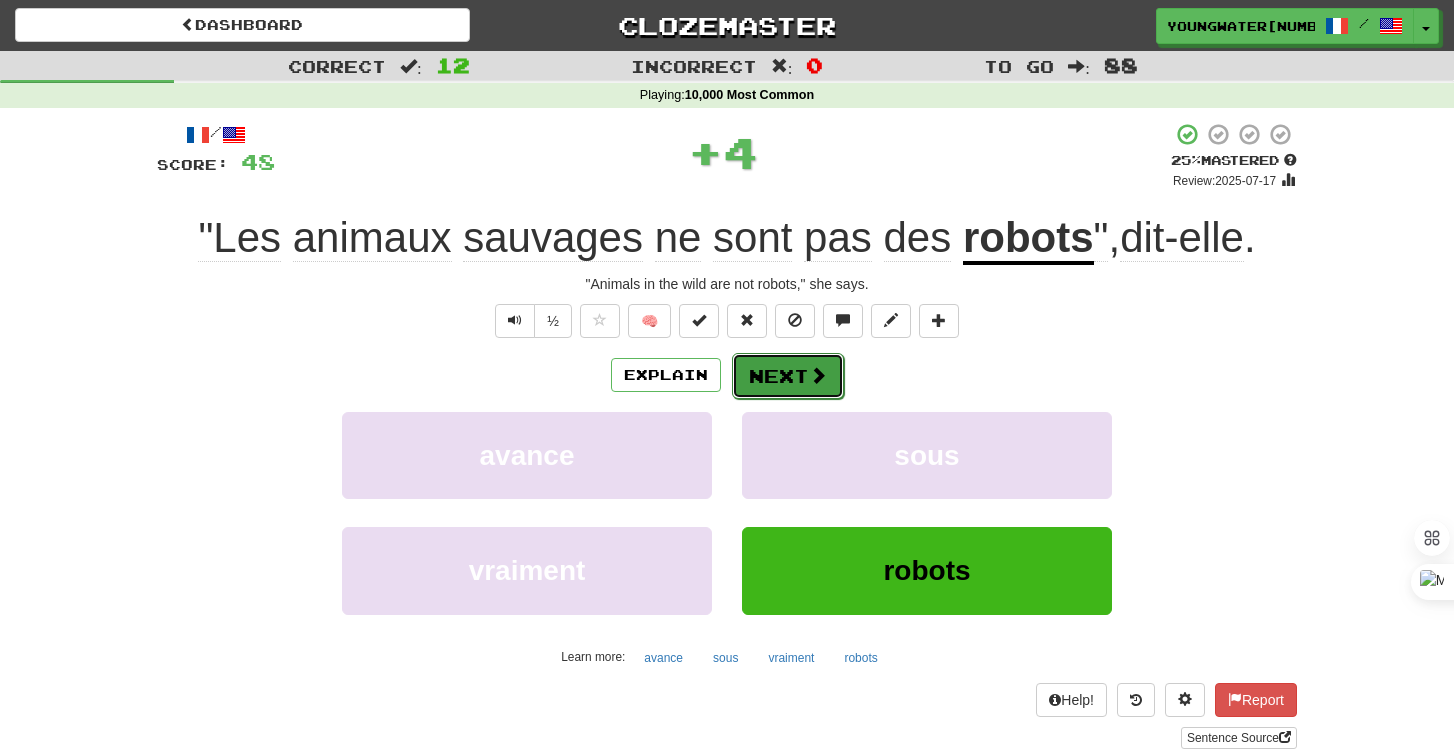 click on "Next" at bounding box center [788, 376] 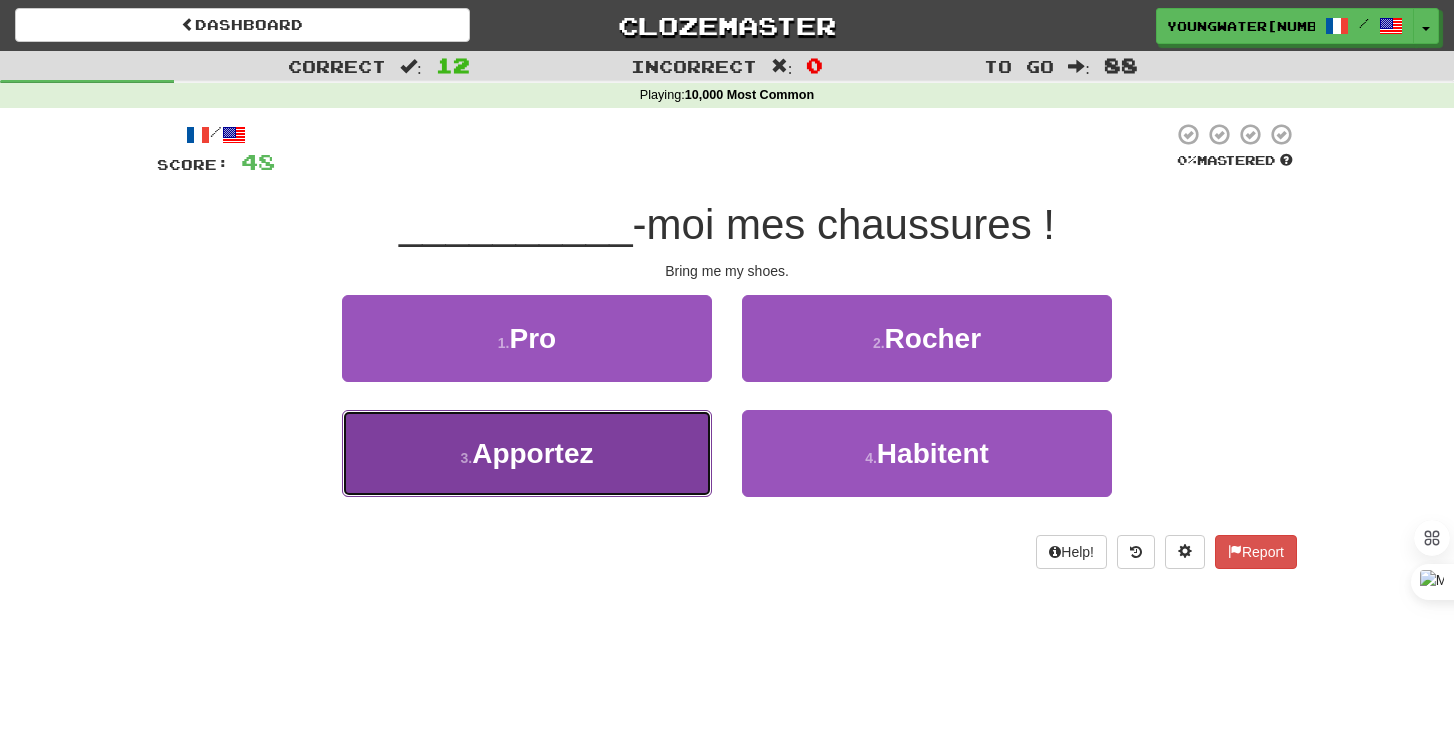 click on "Apportez" at bounding box center [532, 453] 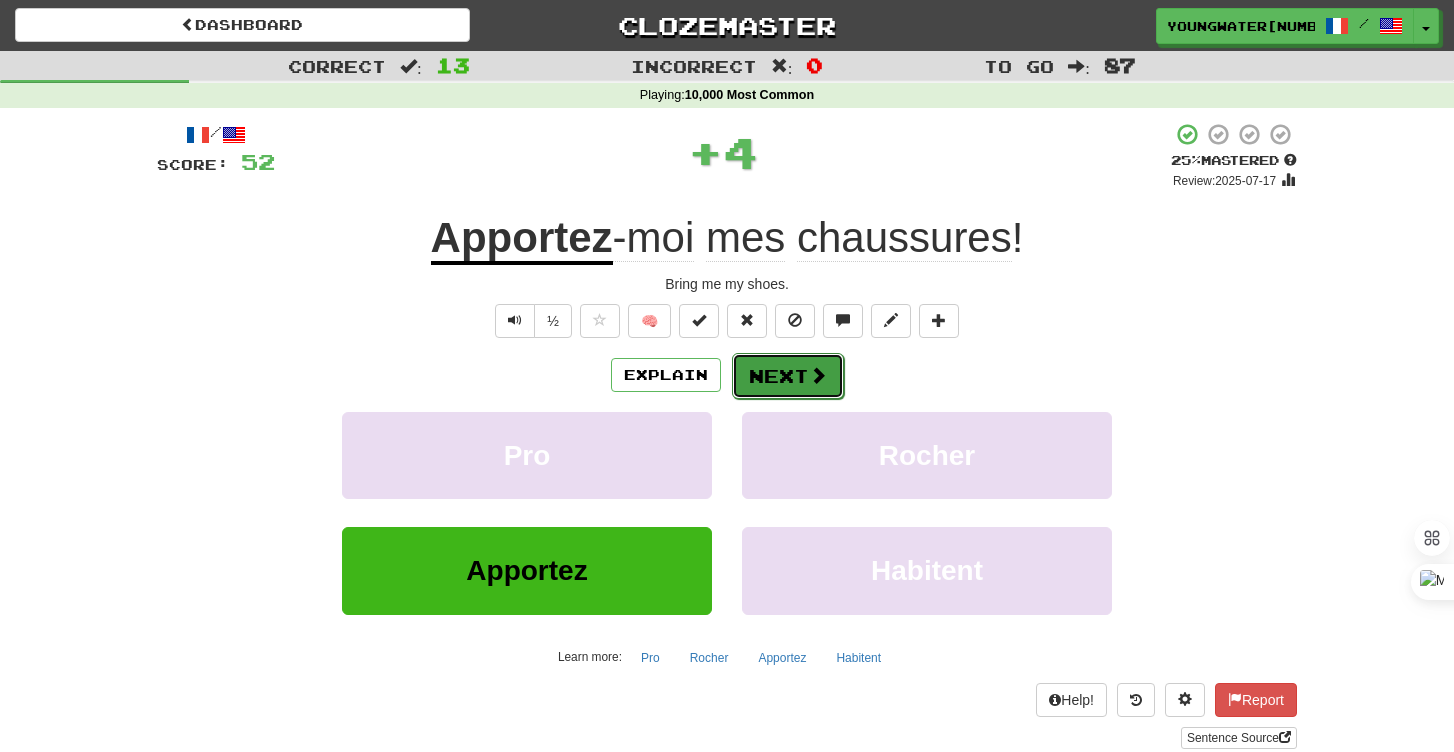 click on "Next" at bounding box center [788, 376] 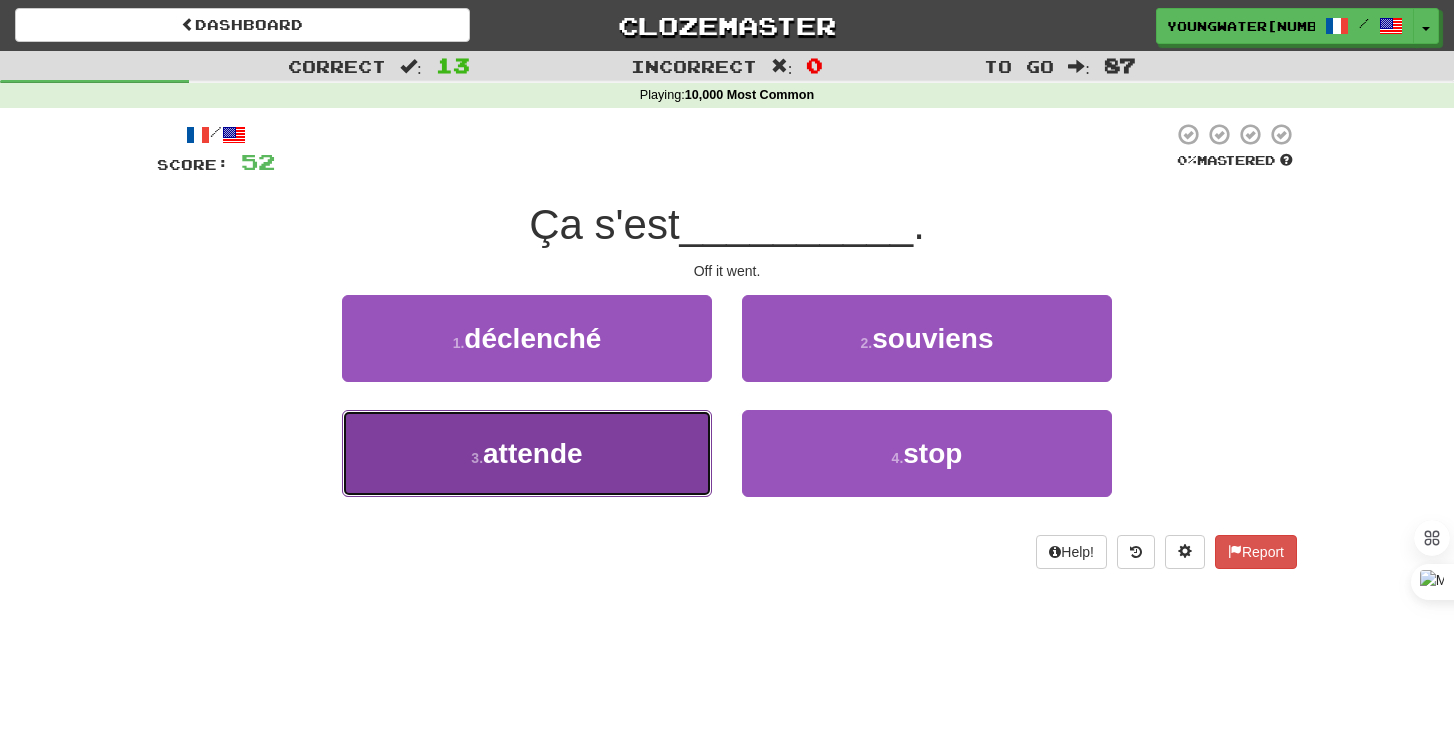 click on "attende" at bounding box center [533, 453] 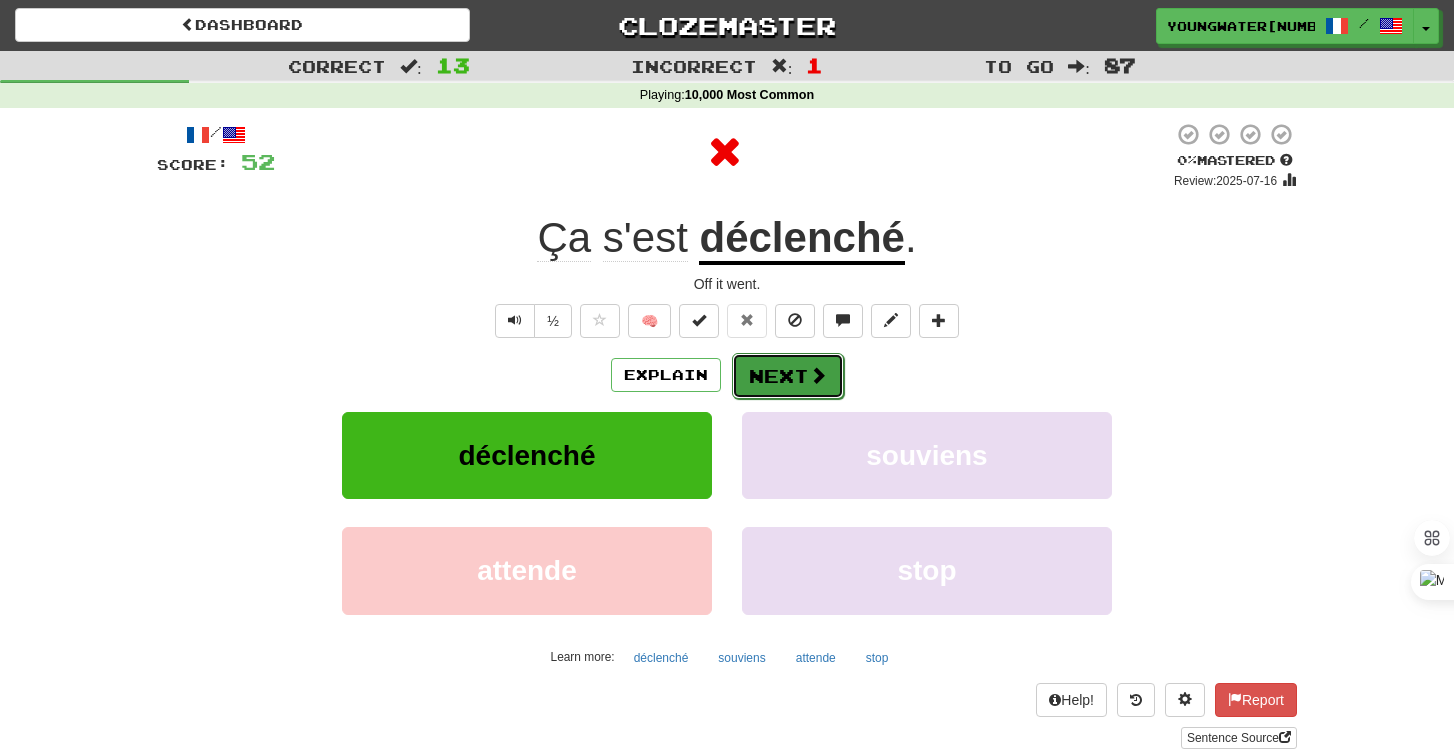 click on "Next" at bounding box center (788, 376) 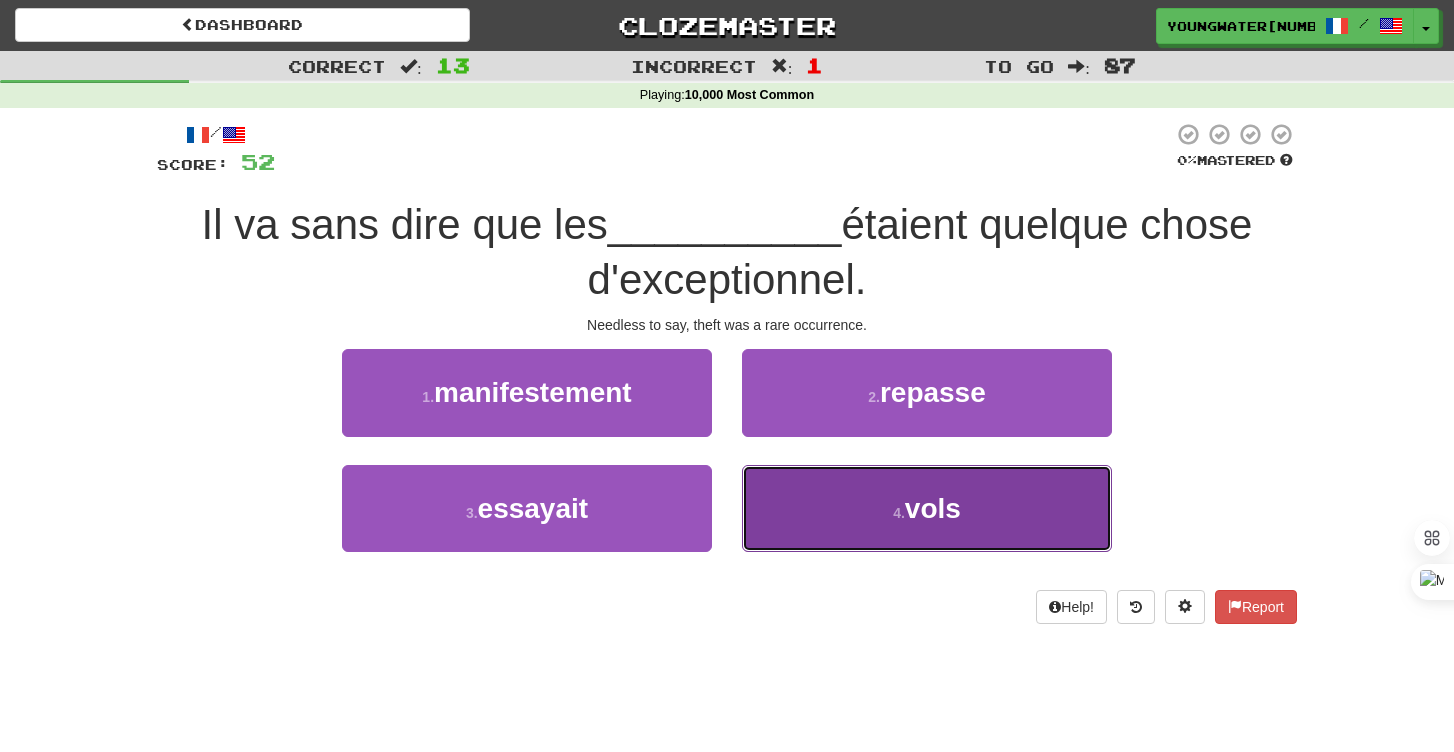 click on "4 .  vols" at bounding box center [927, 508] 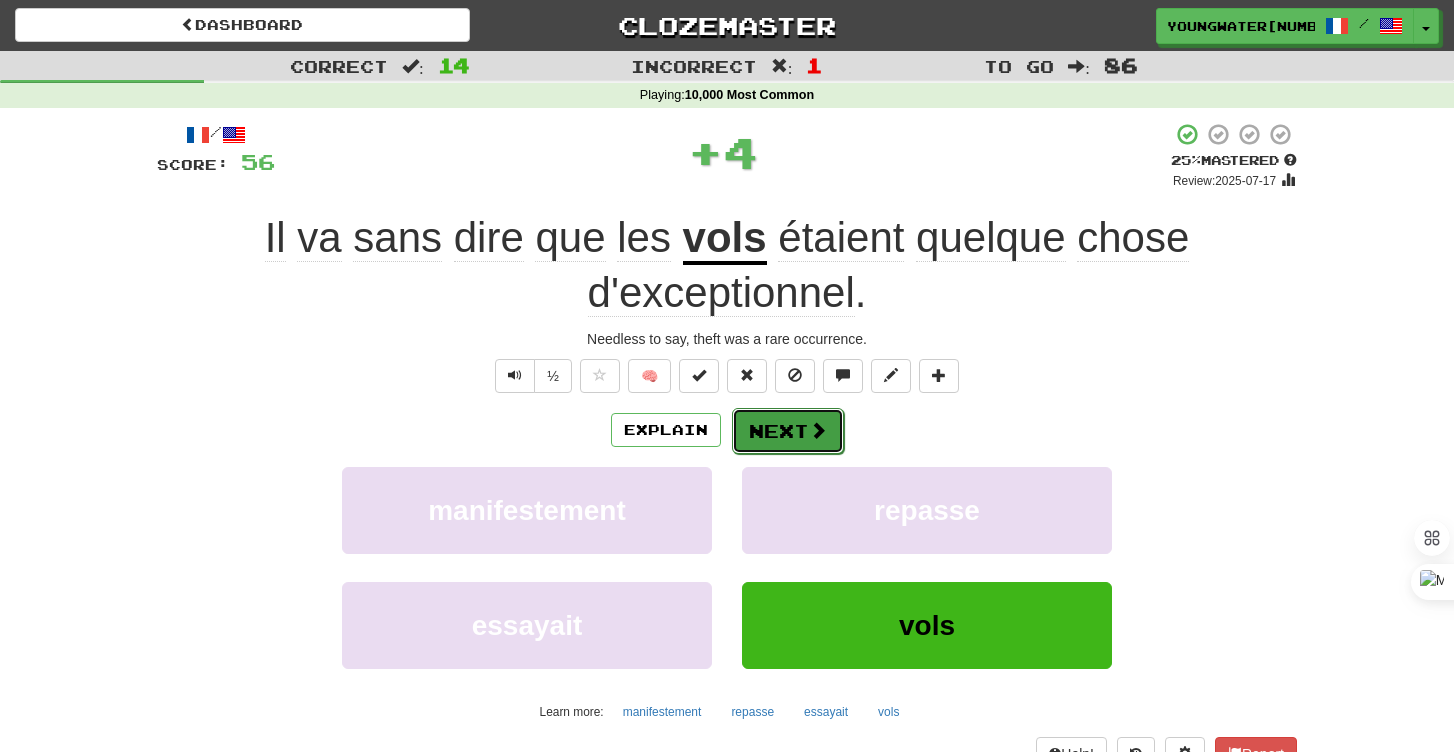 click on "Next" at bounding box center (788, 431) 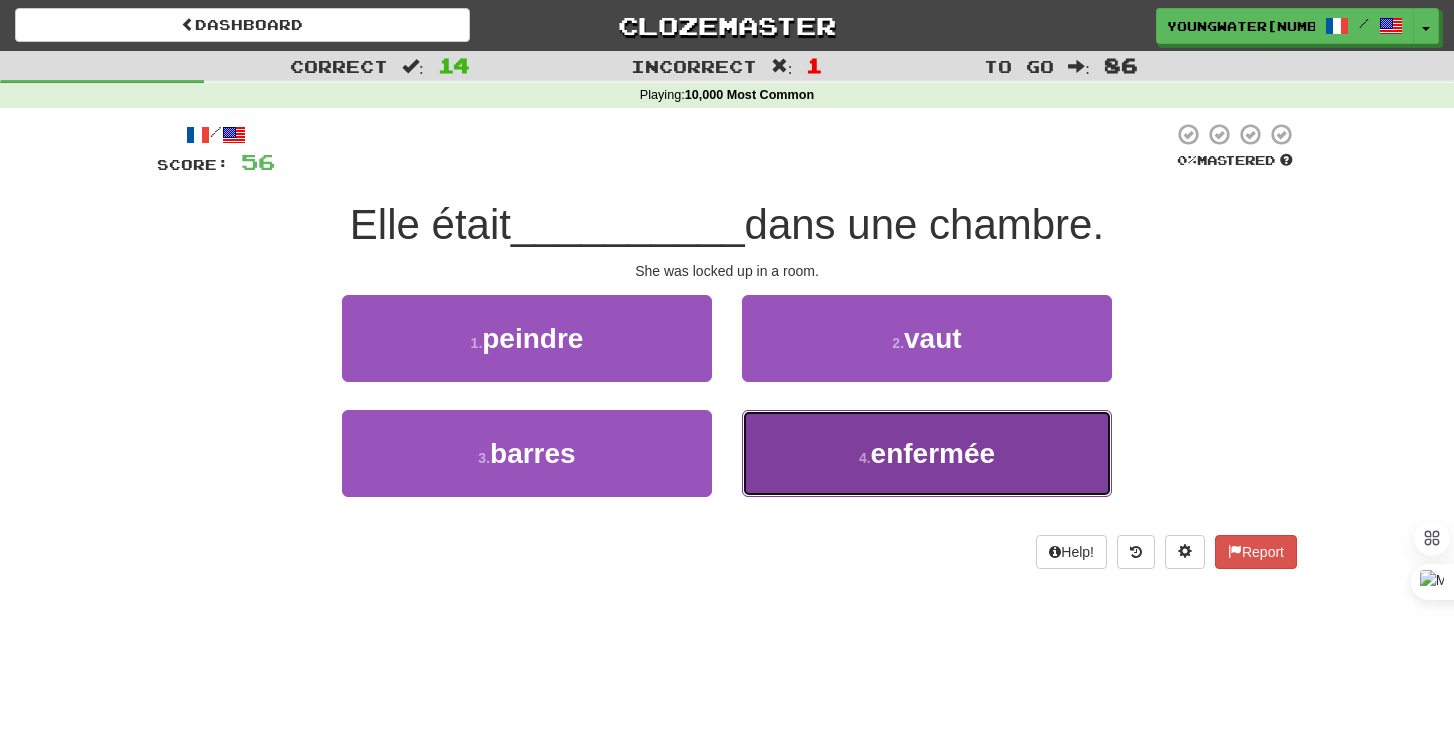 click on "4 ." at bounding box center [865, 458] 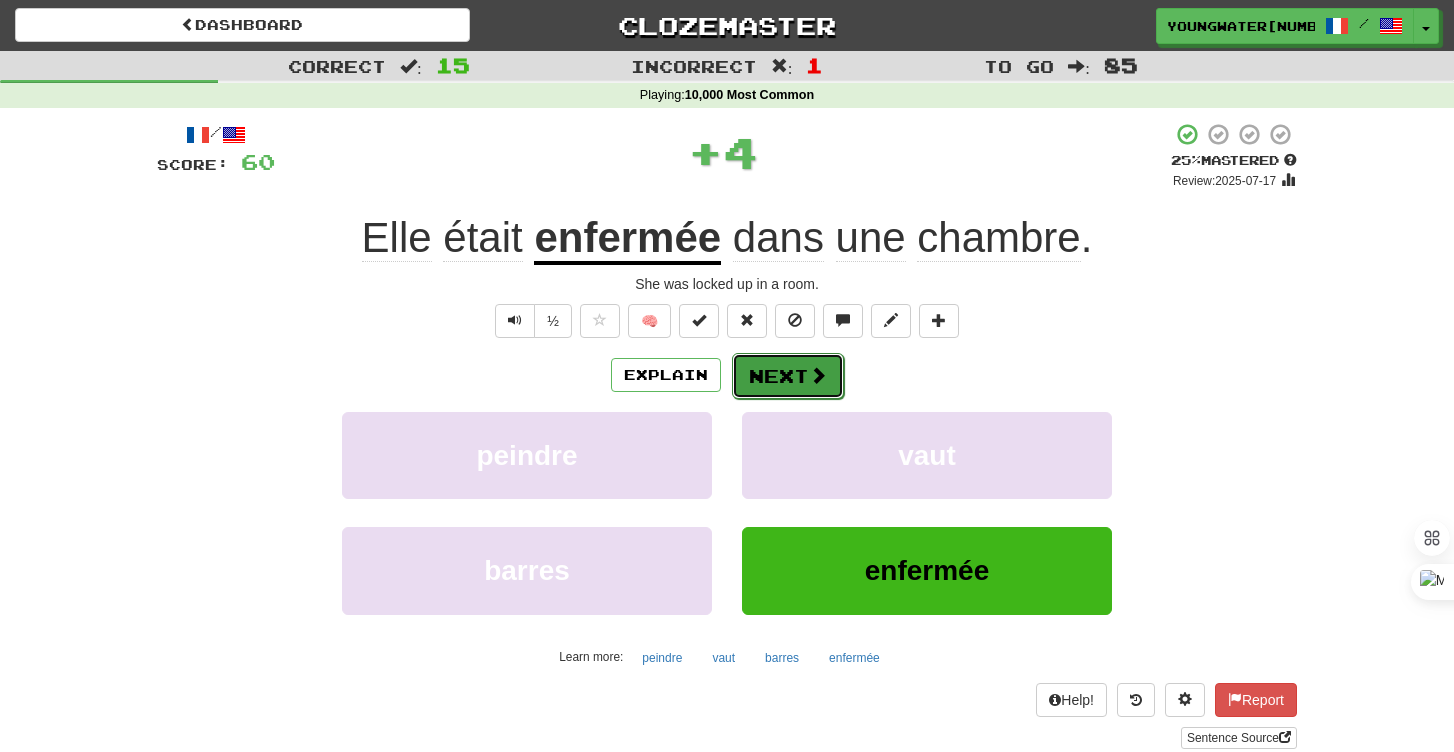 click on "Next" at bounding box center (788, 376) 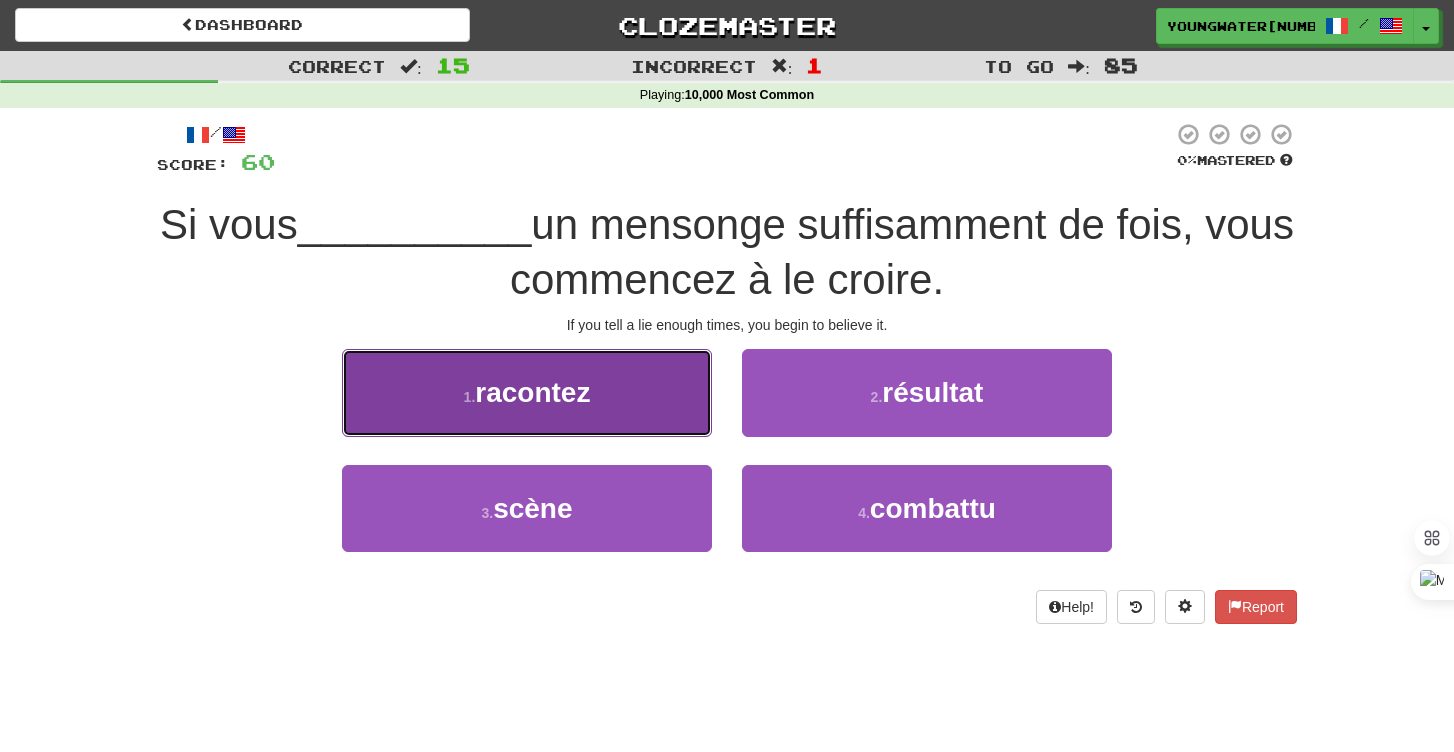click on "1 .  racontez" at bounding box center (527, 392) 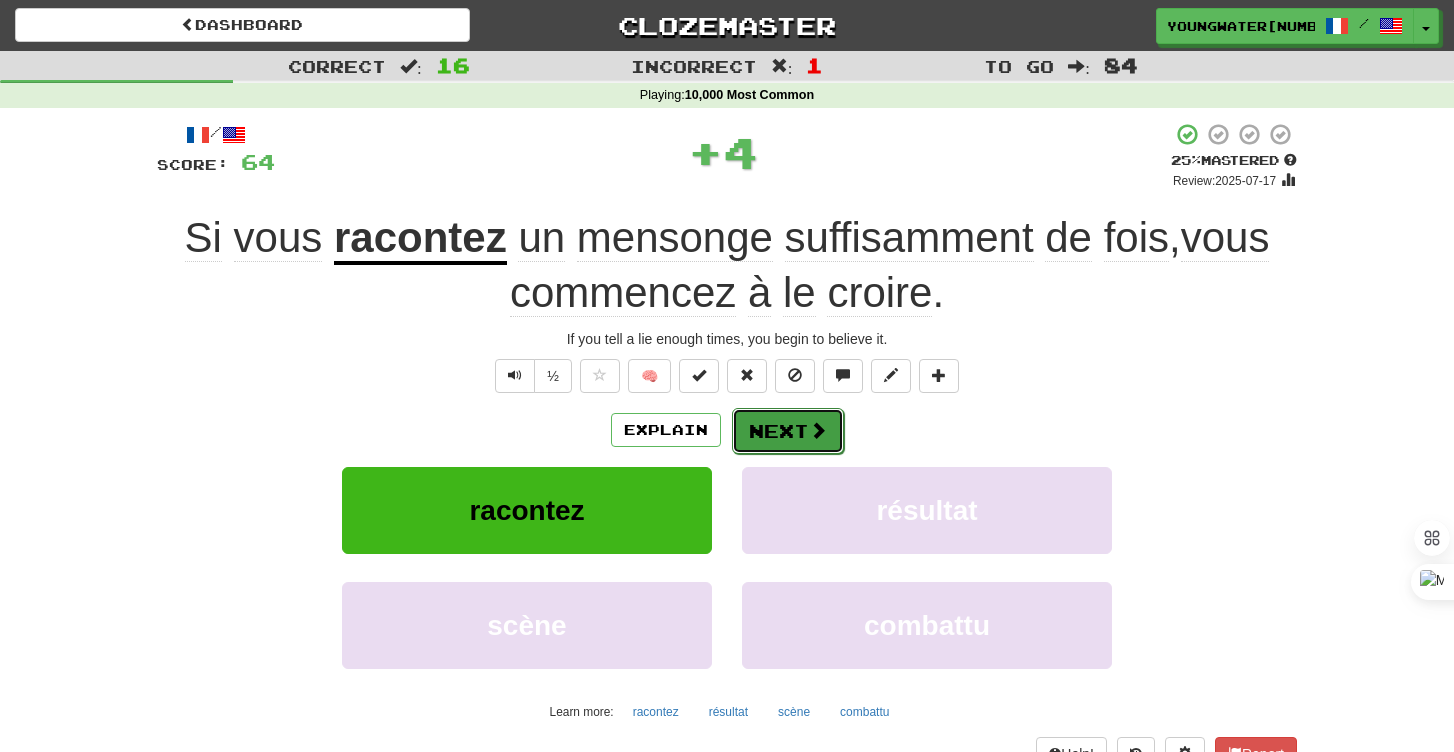 click on "Next" at bounding box center (788, 431) 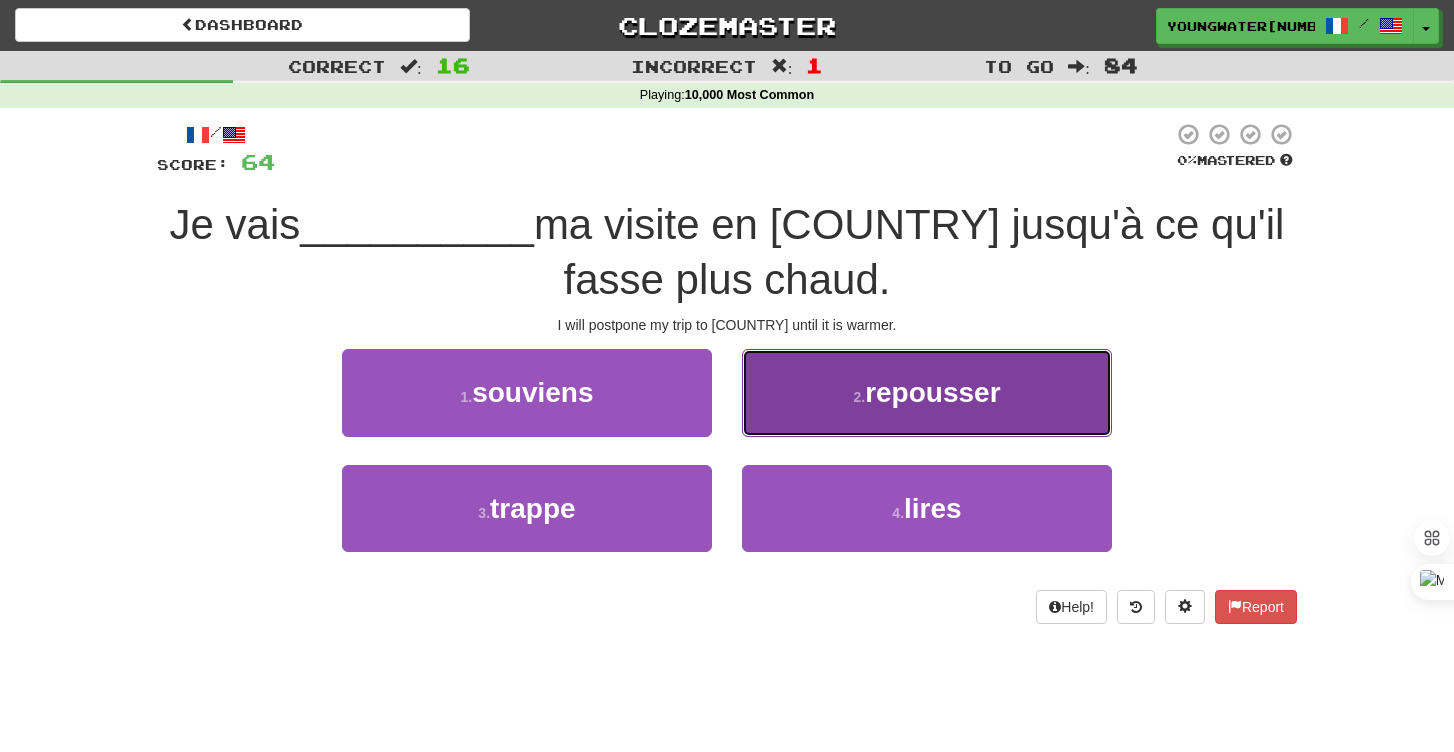 click on "repousser" at bounding box center (932, 392) 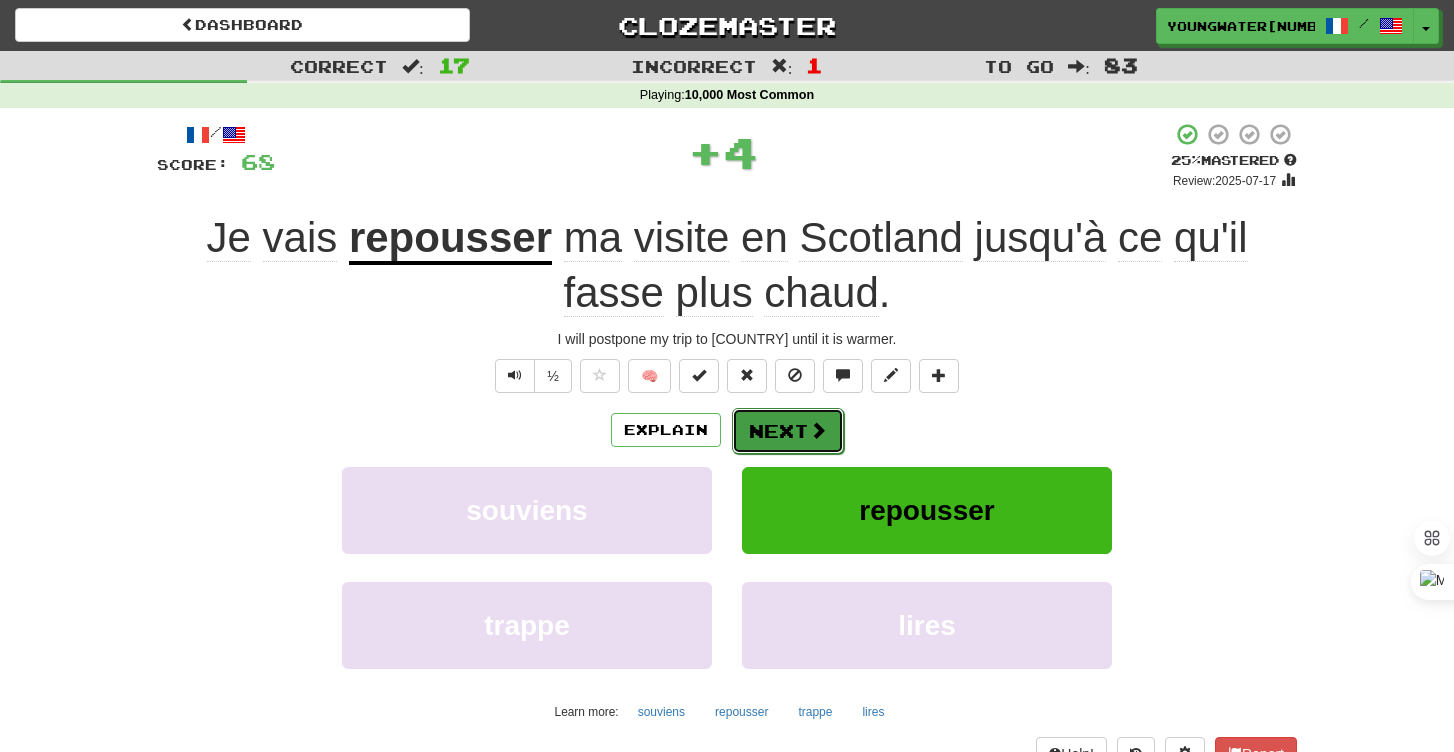 click on "Next" at bounding box center [788, 431] 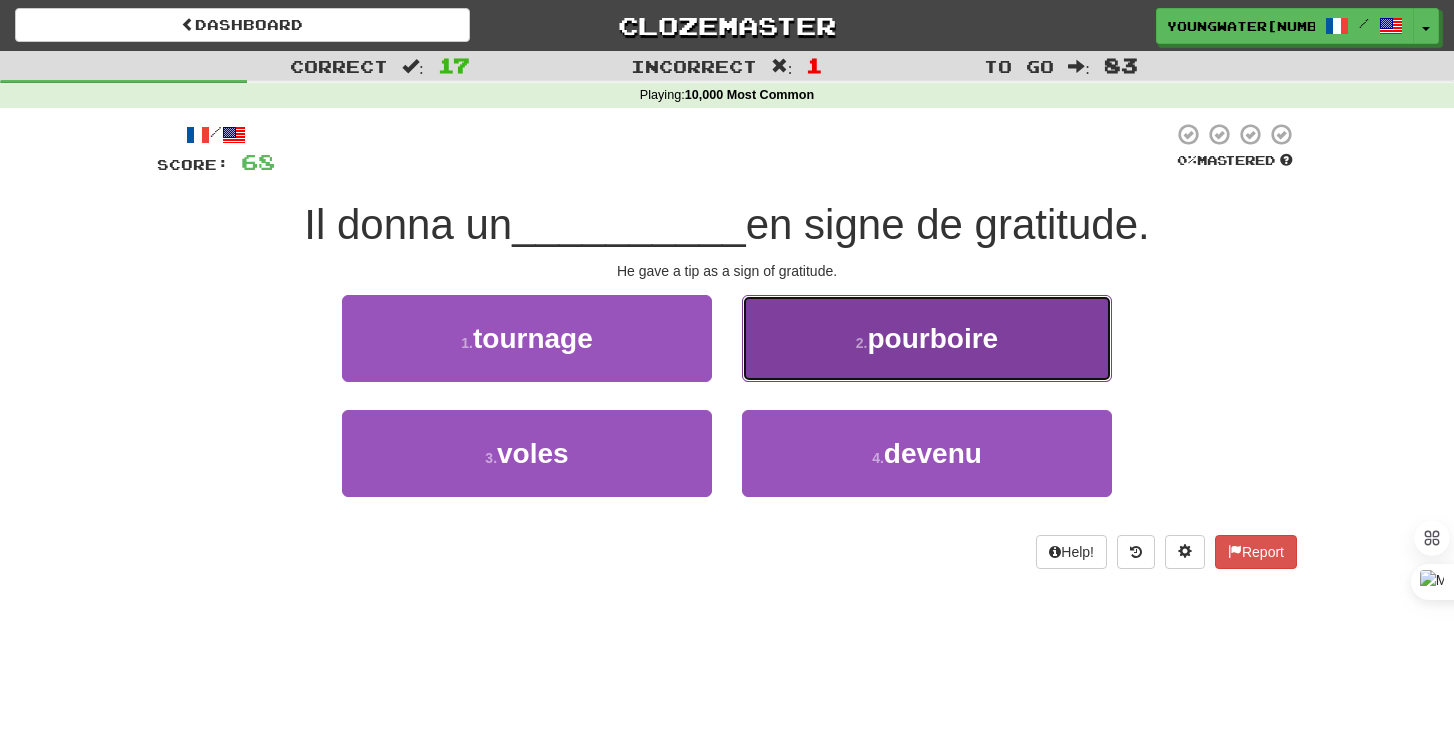 click on "2 .  pourboire" at bounding box center [927, 338] 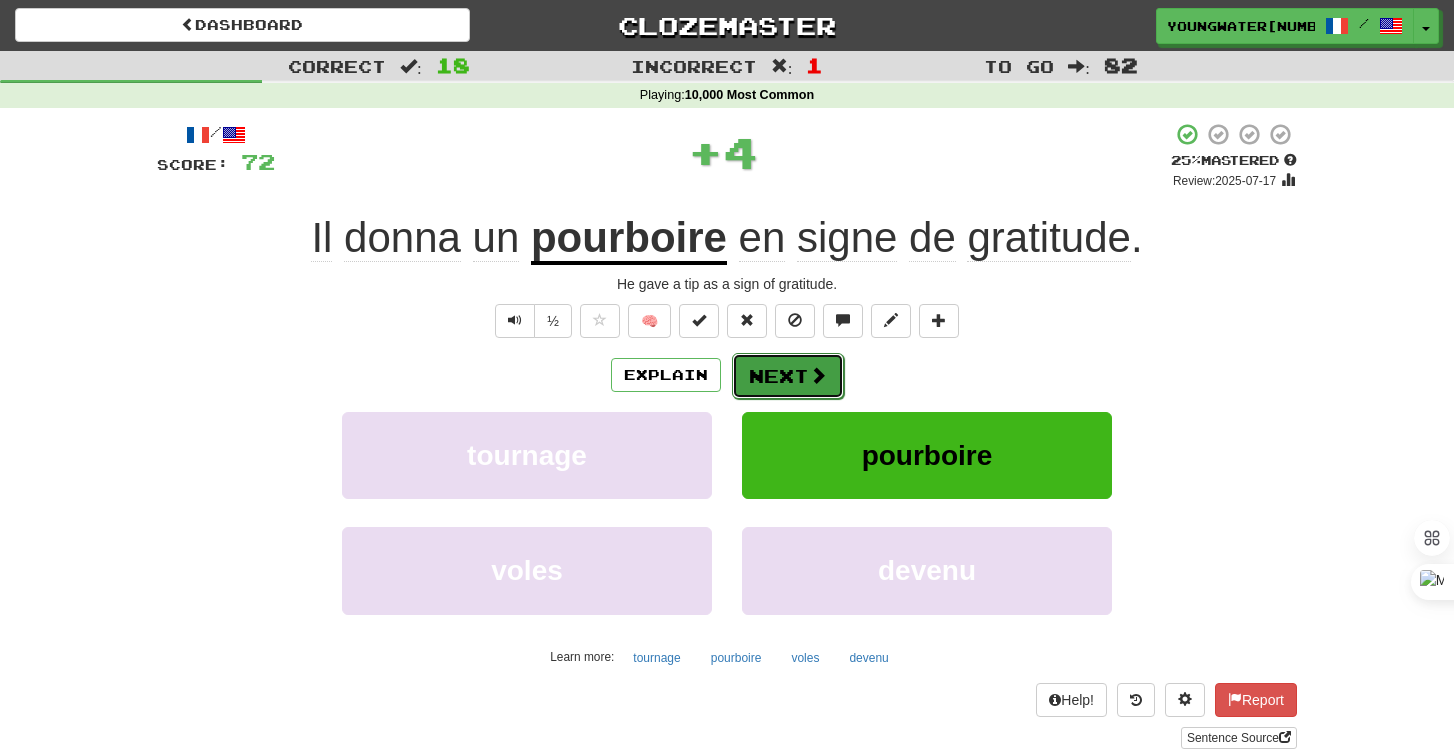 click on "Next" at bounding box center (788, 376) 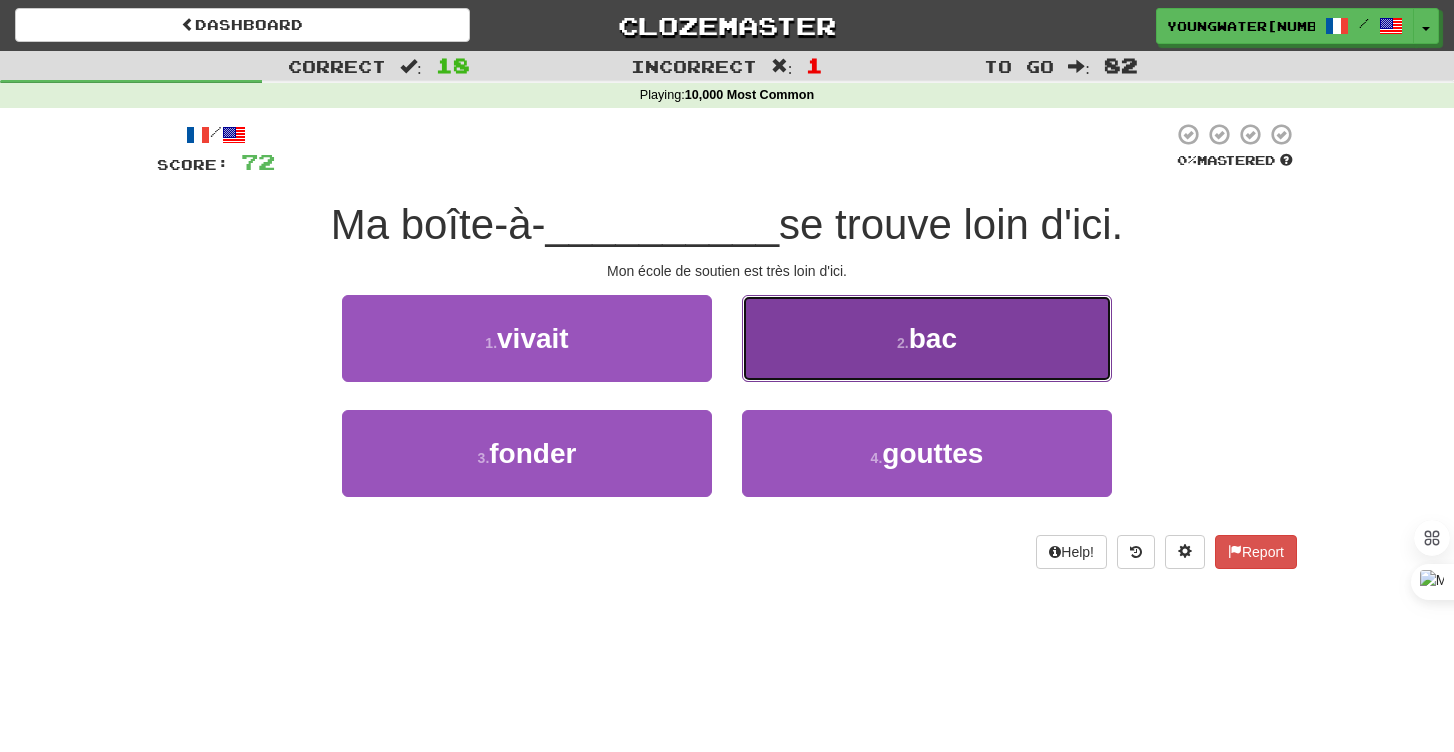 click on "2 .  bac" at bounding box center [927, 338] 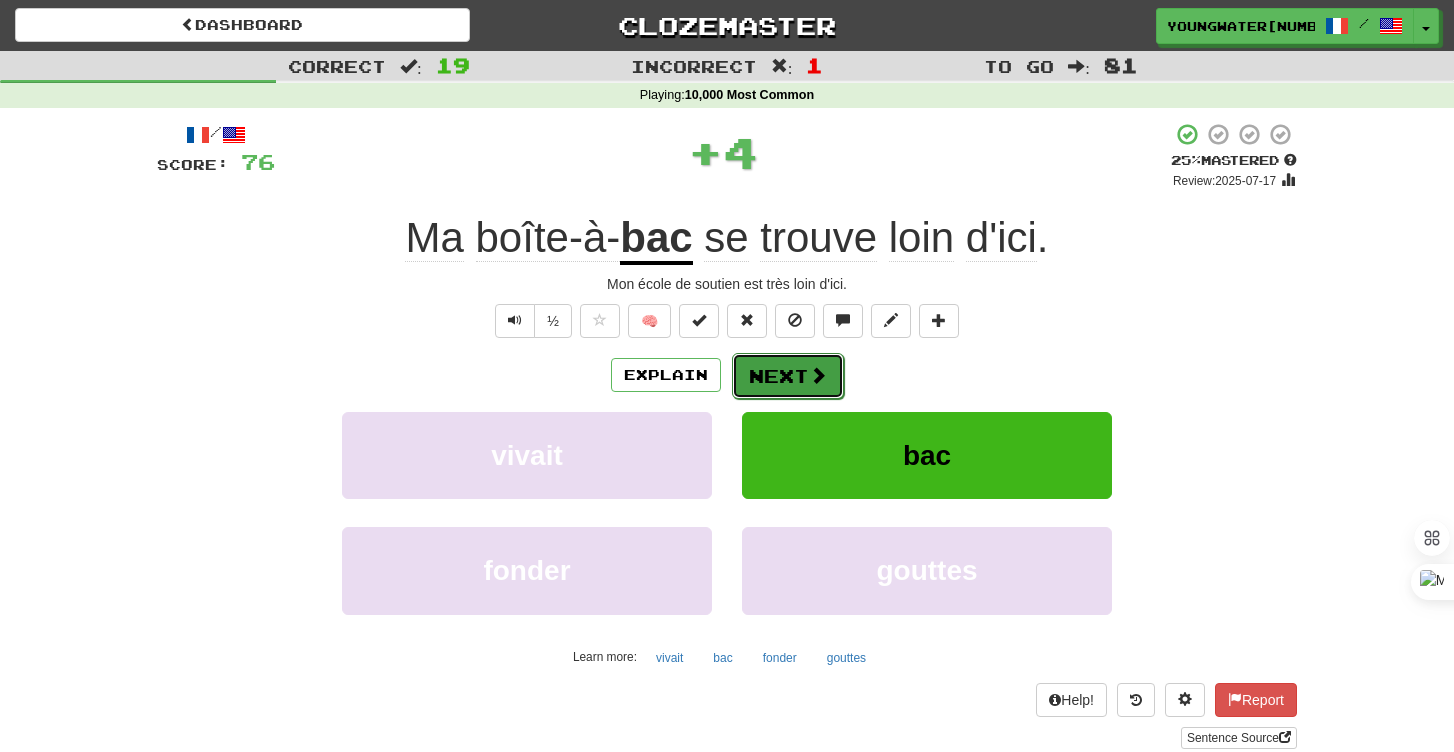 click on "Next" at bounding box center (788, 376) 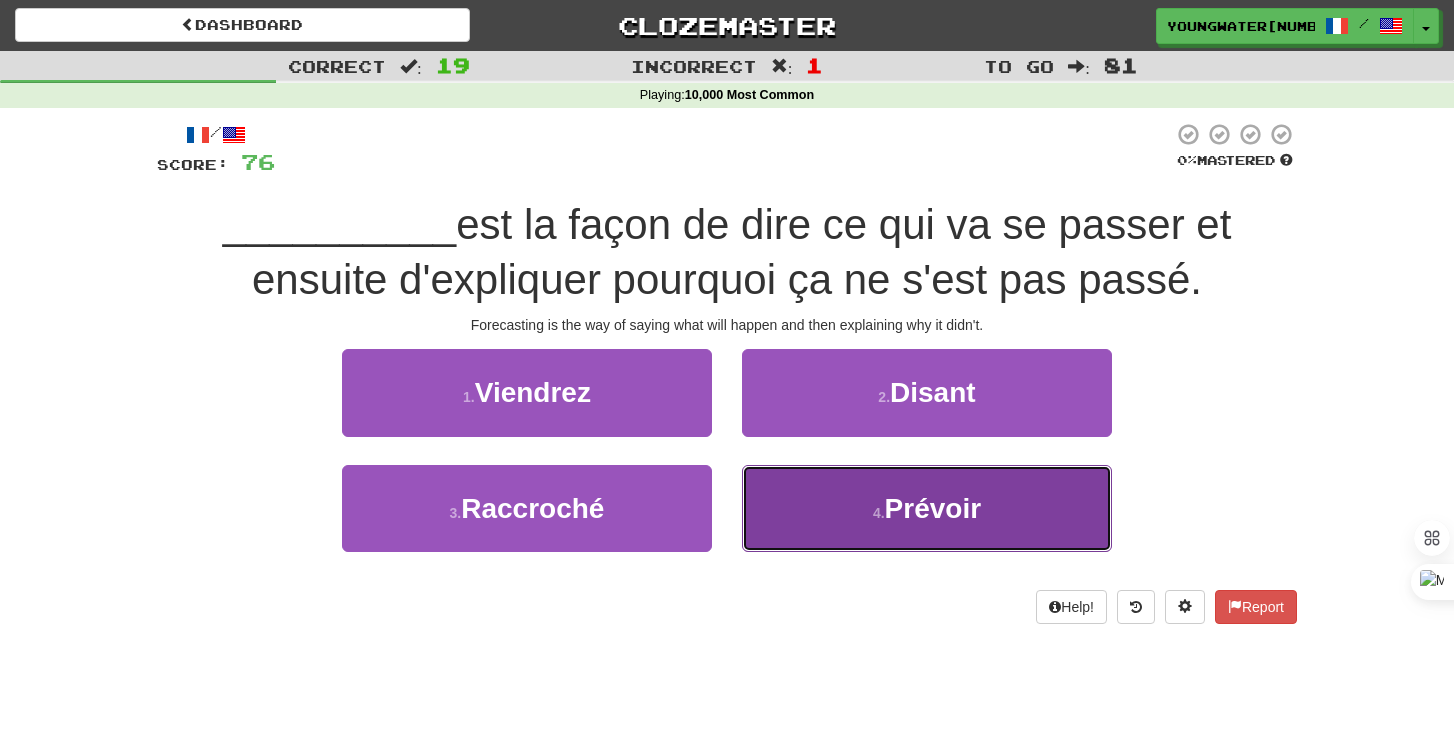 click on "4 .  Prévoir" at bounding box center [927, 508] 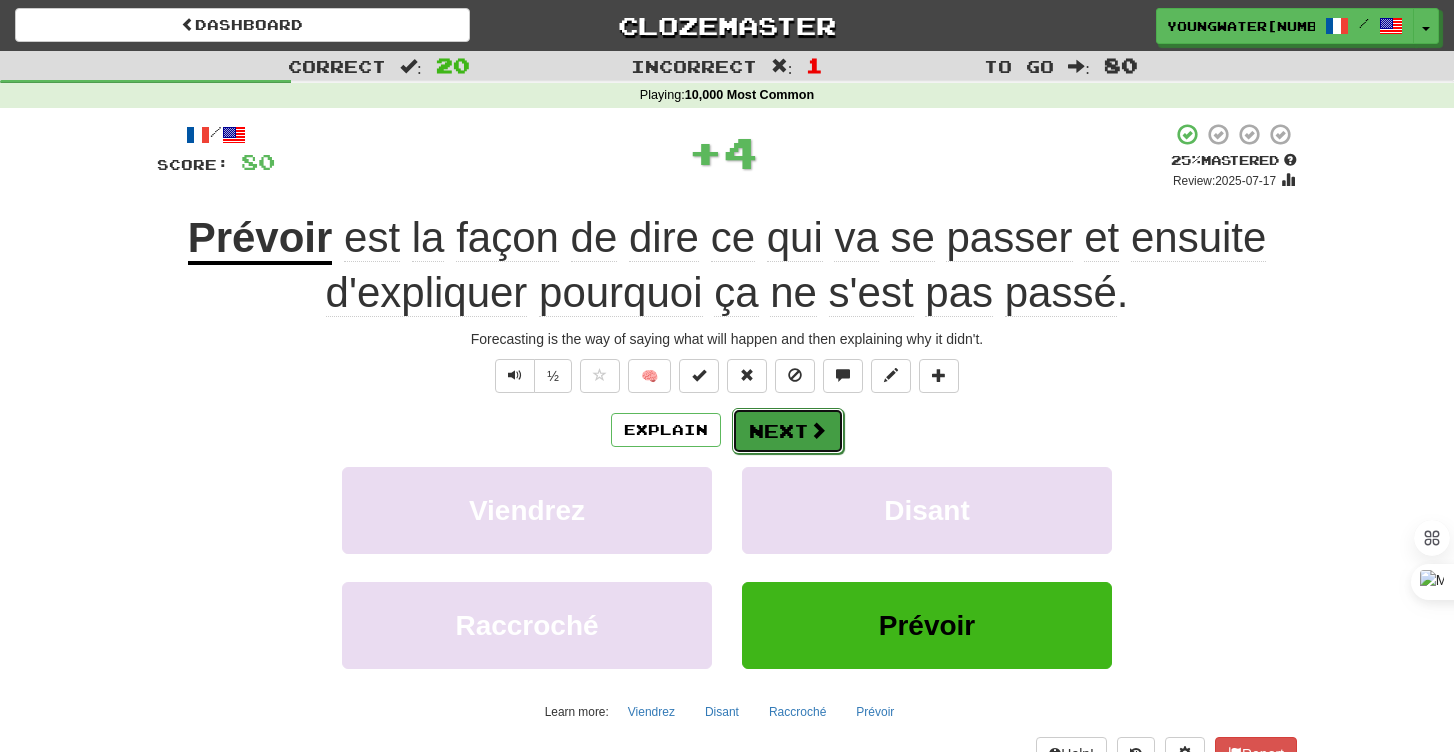 click on "Next" at bounding box center (788, 431) 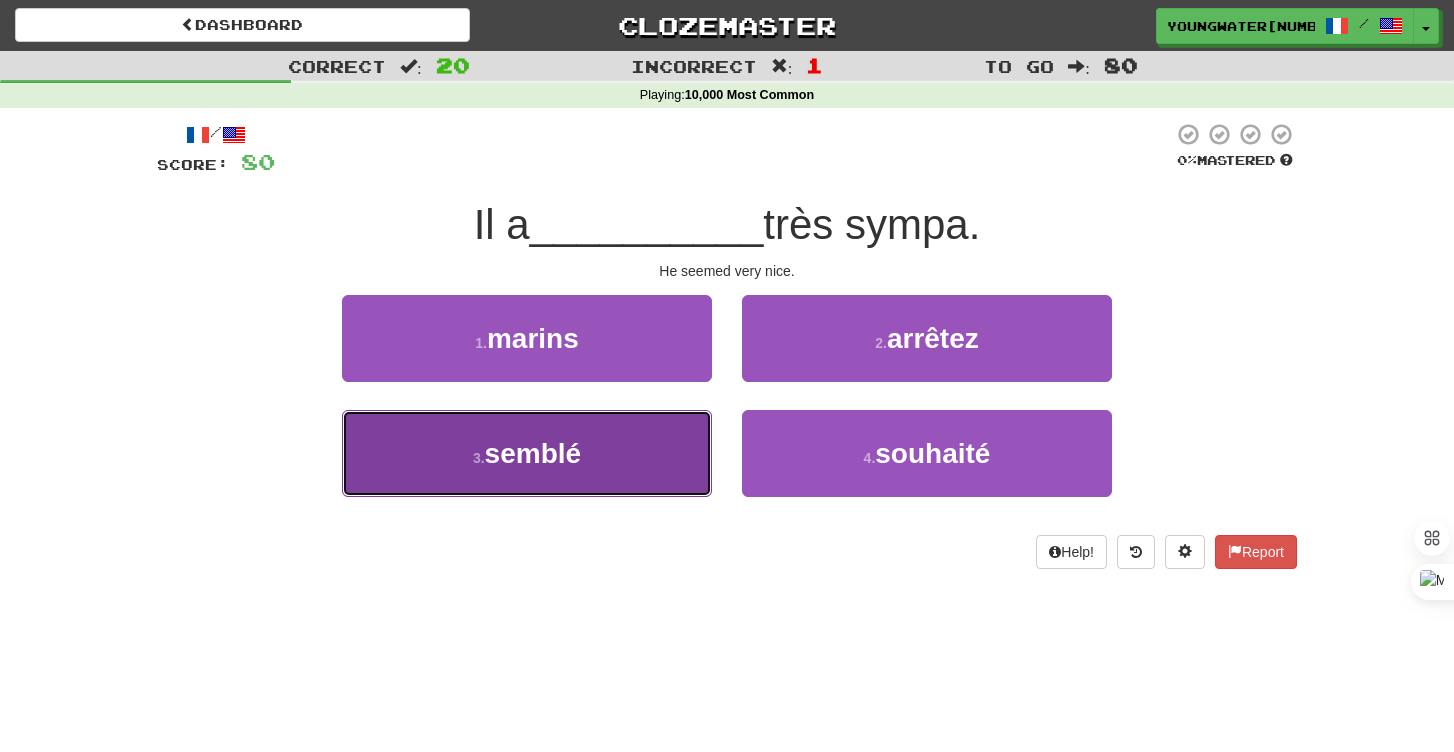 click on "3 .  semblé" at bounding box center [527, 453] 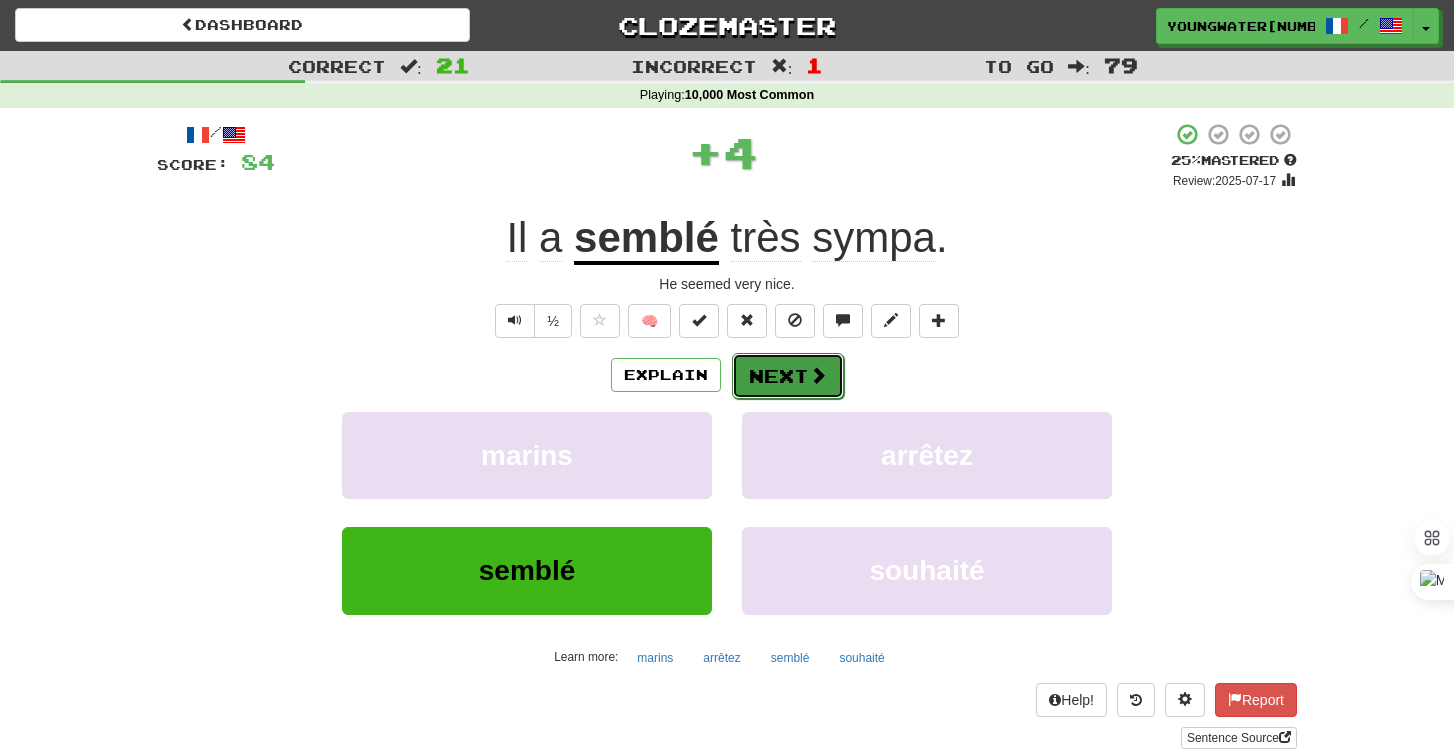 click on "Next" at bounding box center (788, 376) 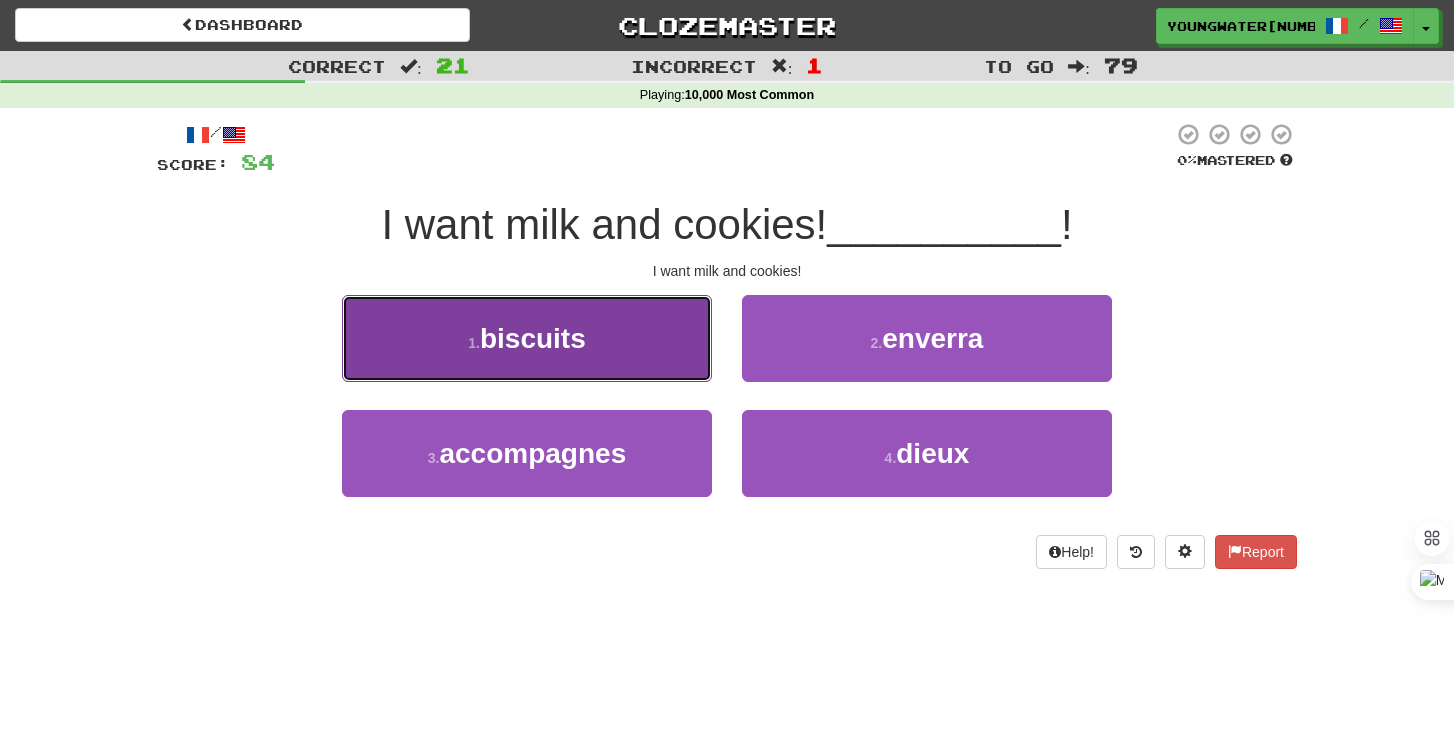 click on "1 .  biscuits" at bounding box center (527, 338) 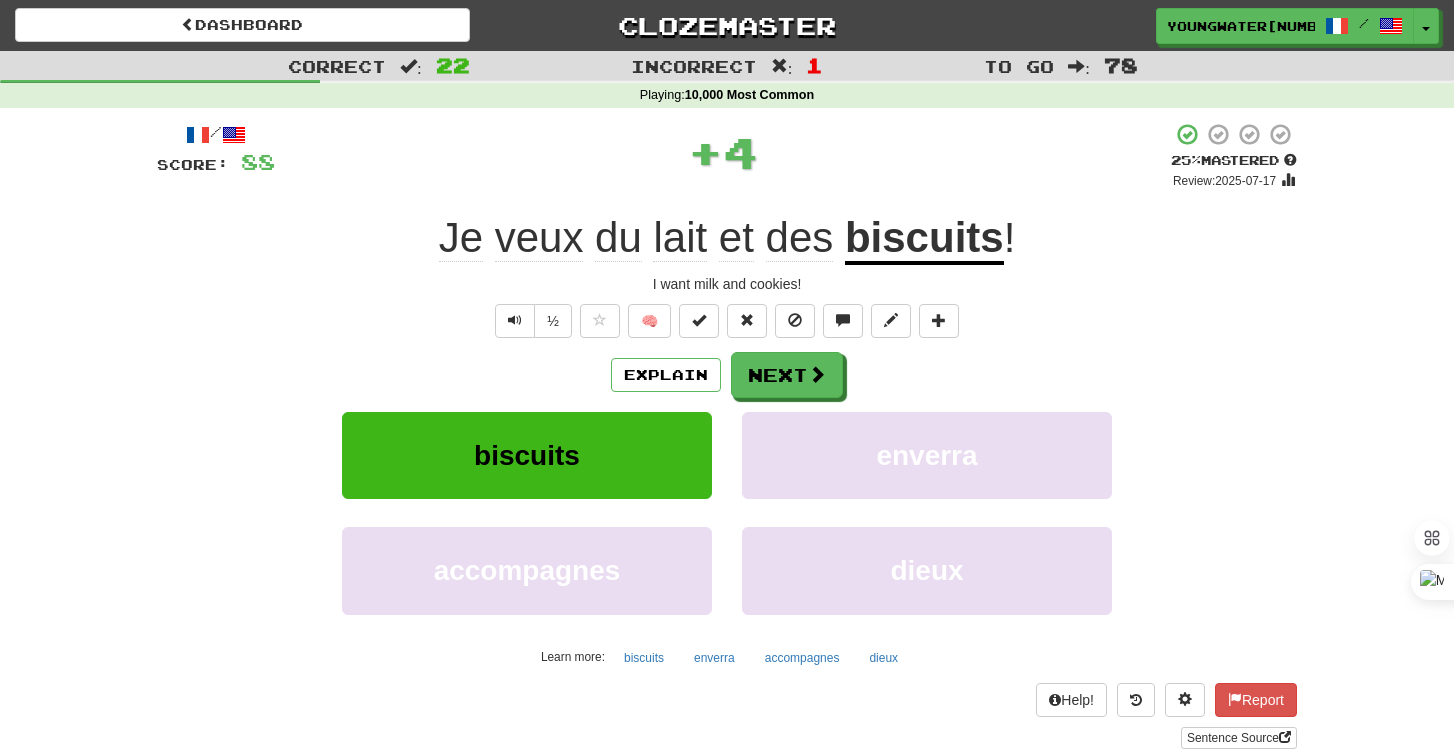 click on "Explain Next biscuits enverra accompagnes dieux Learn more: biscuits enverra accompagnes dieux" at bounding box center (727, 512) 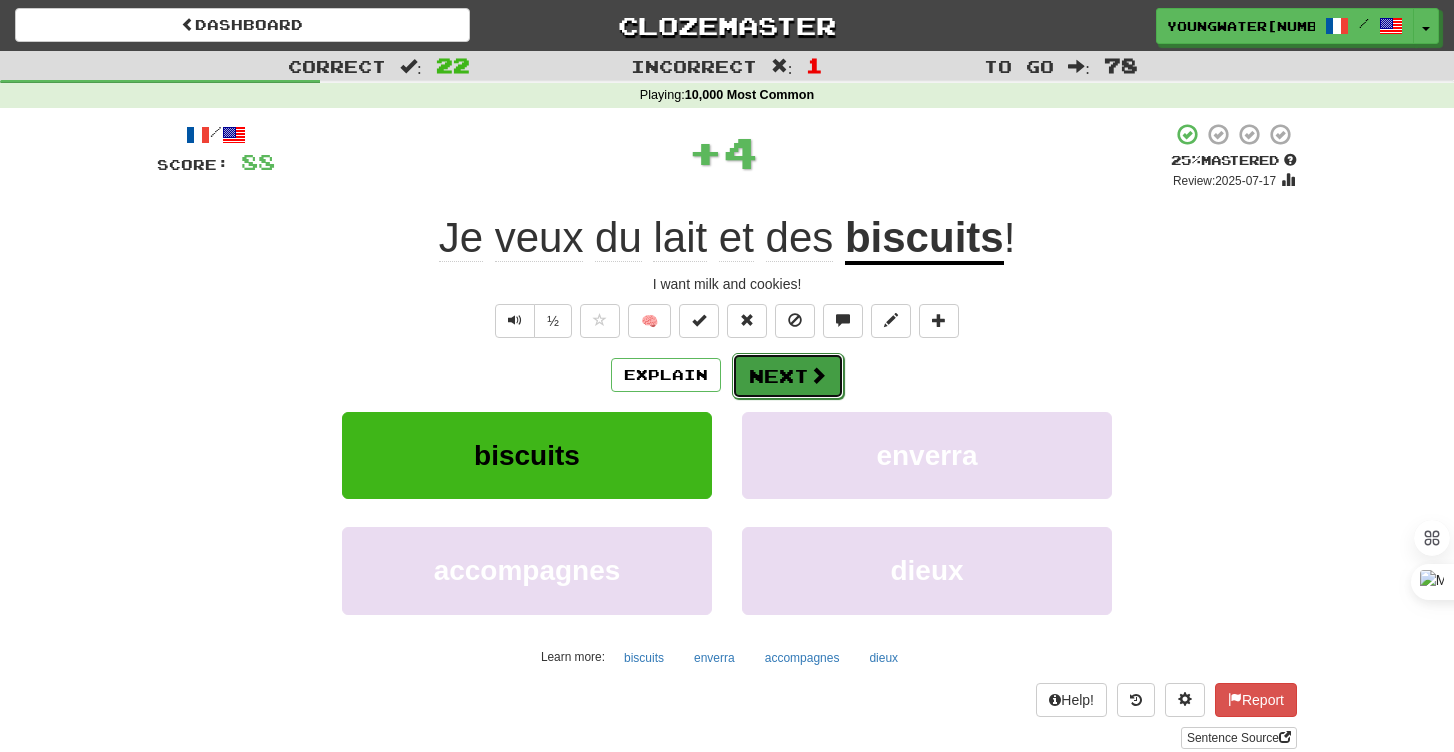 click on "Next" at bounding box center (788, 376) 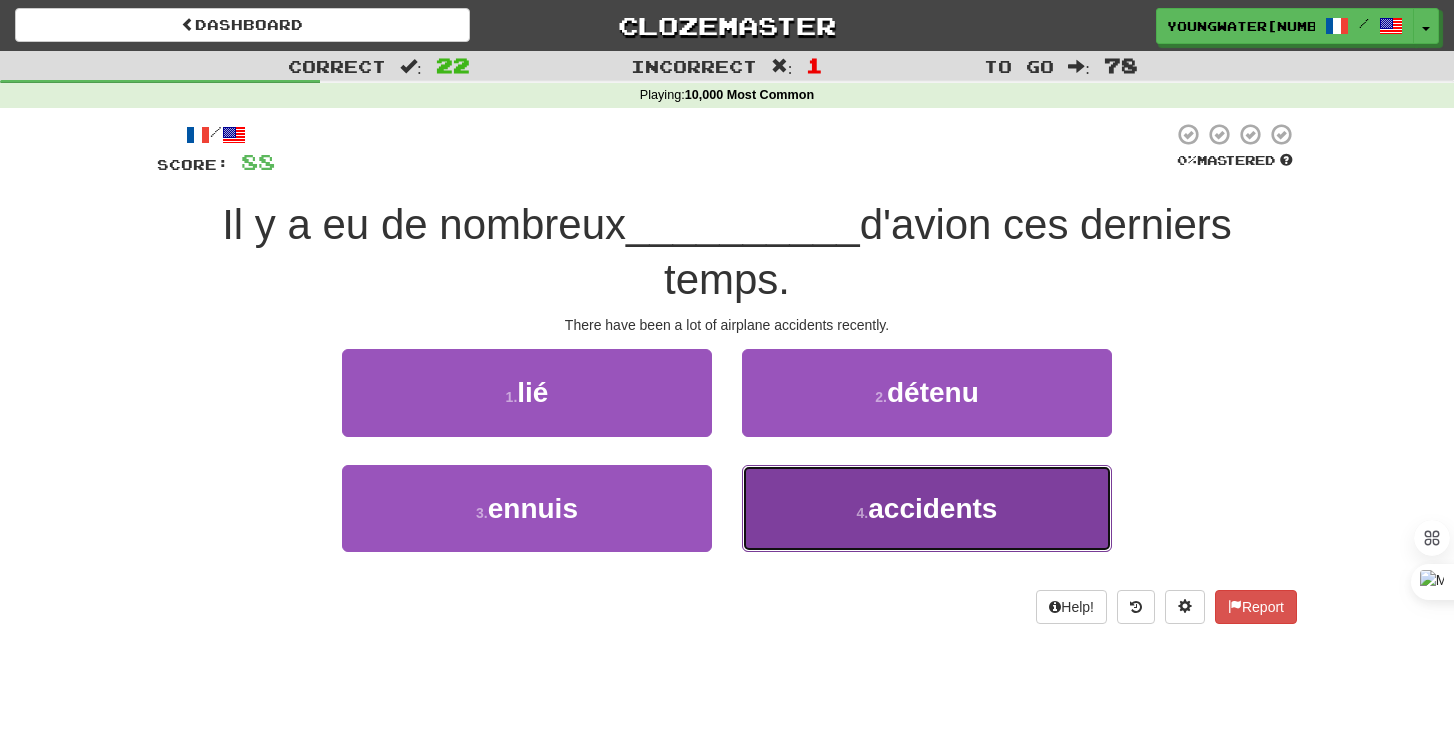click on "4 .  accidents" at bounding box center [927, 508] 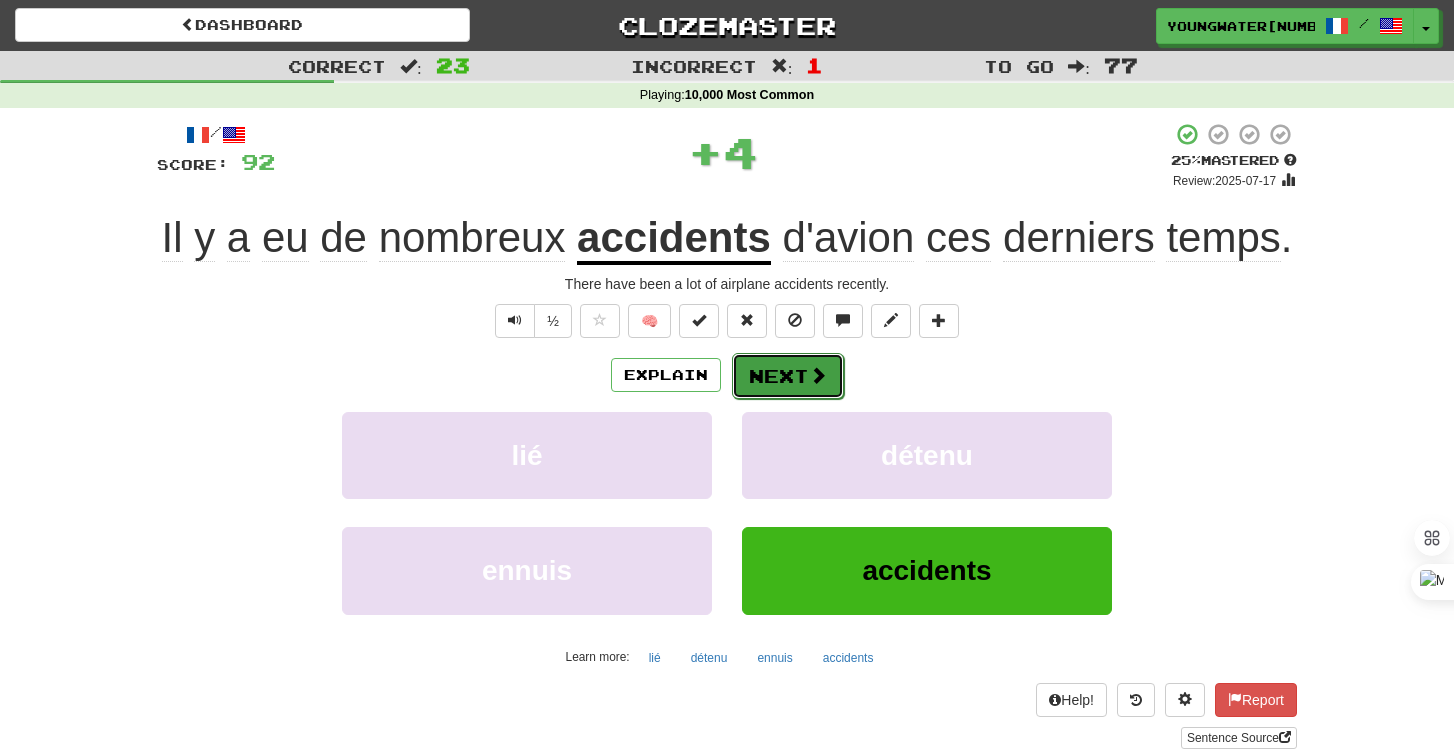 click on "Next" at bounding box center (788, 376) 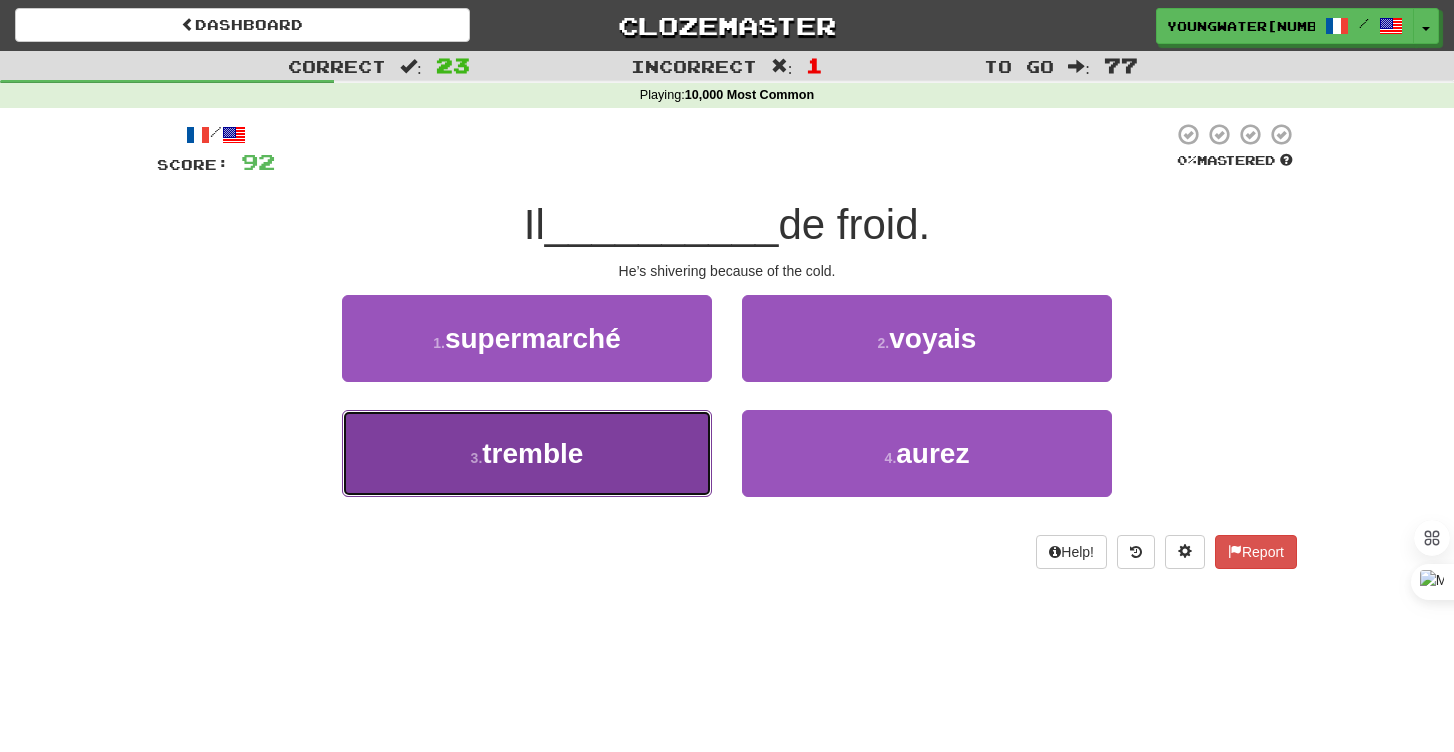 click on "3 .  tremble" at bounding box center (527, 453) 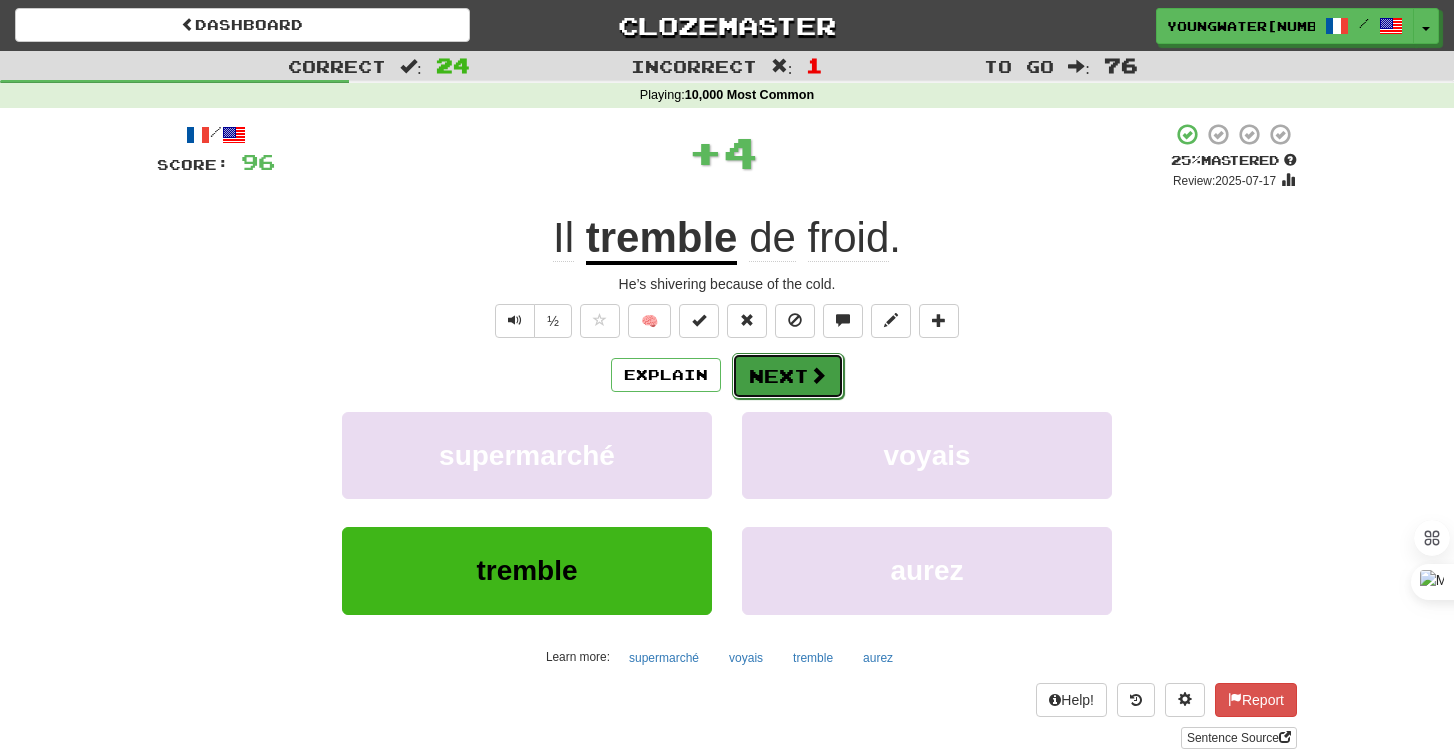 click on "Next" at bounding box center (788, 376) 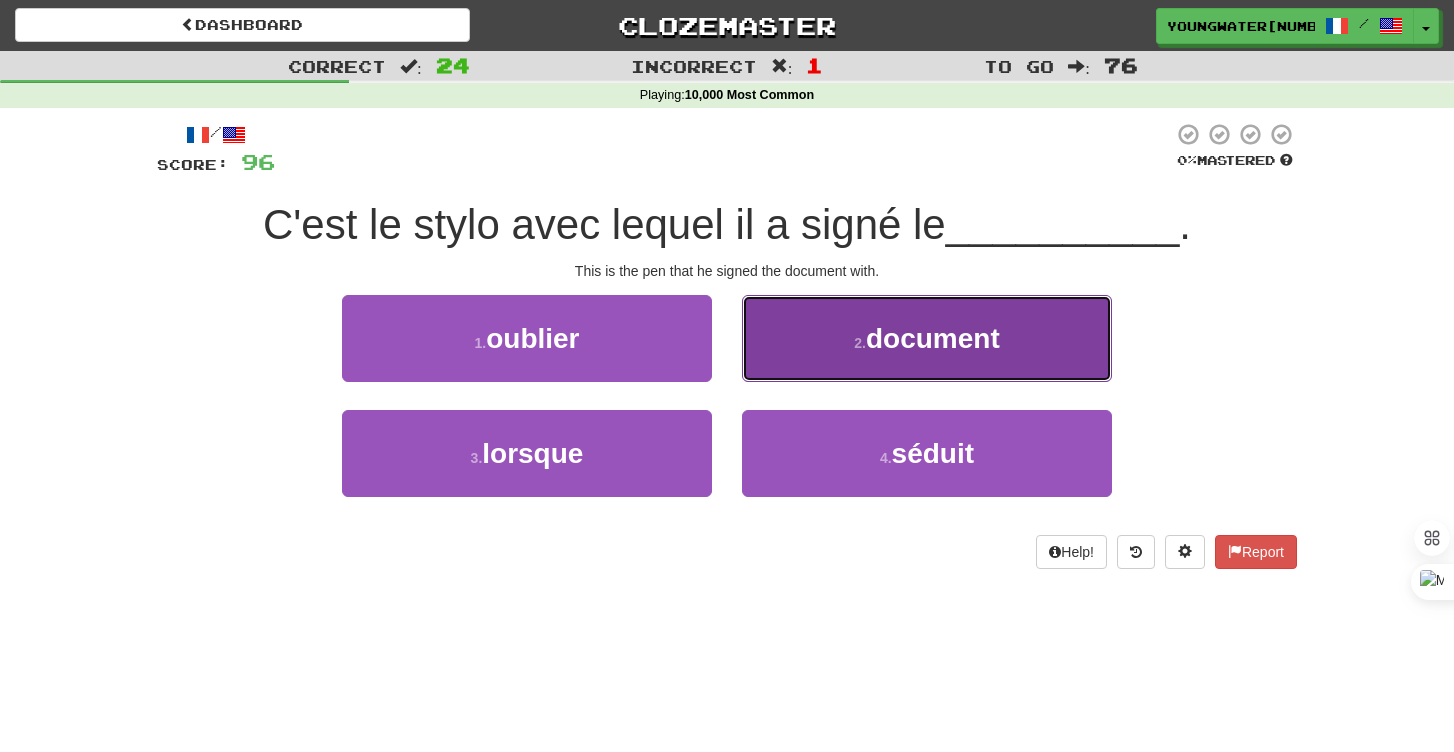 click on "2 .  document" at bounding box center (927, 338) 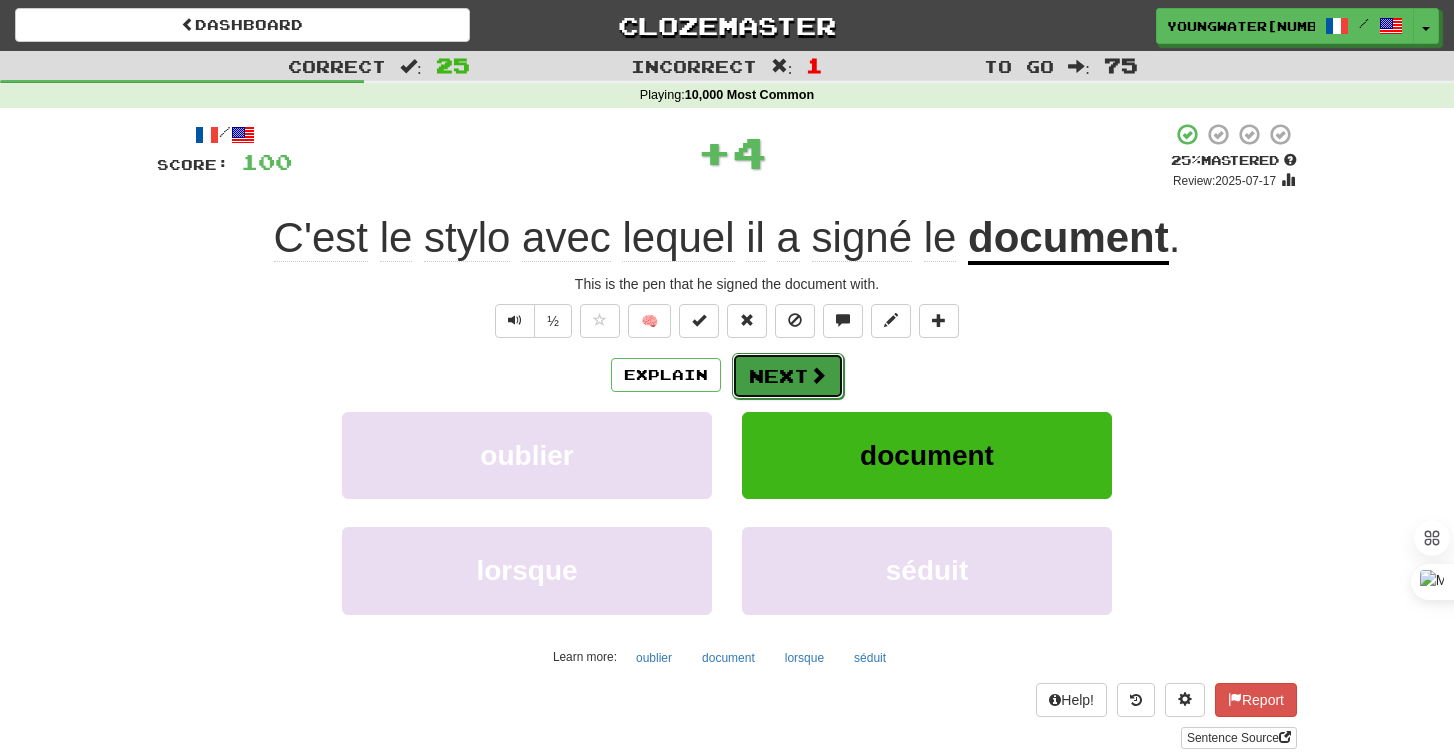 click on "Next" at bounding box center [788, 376] 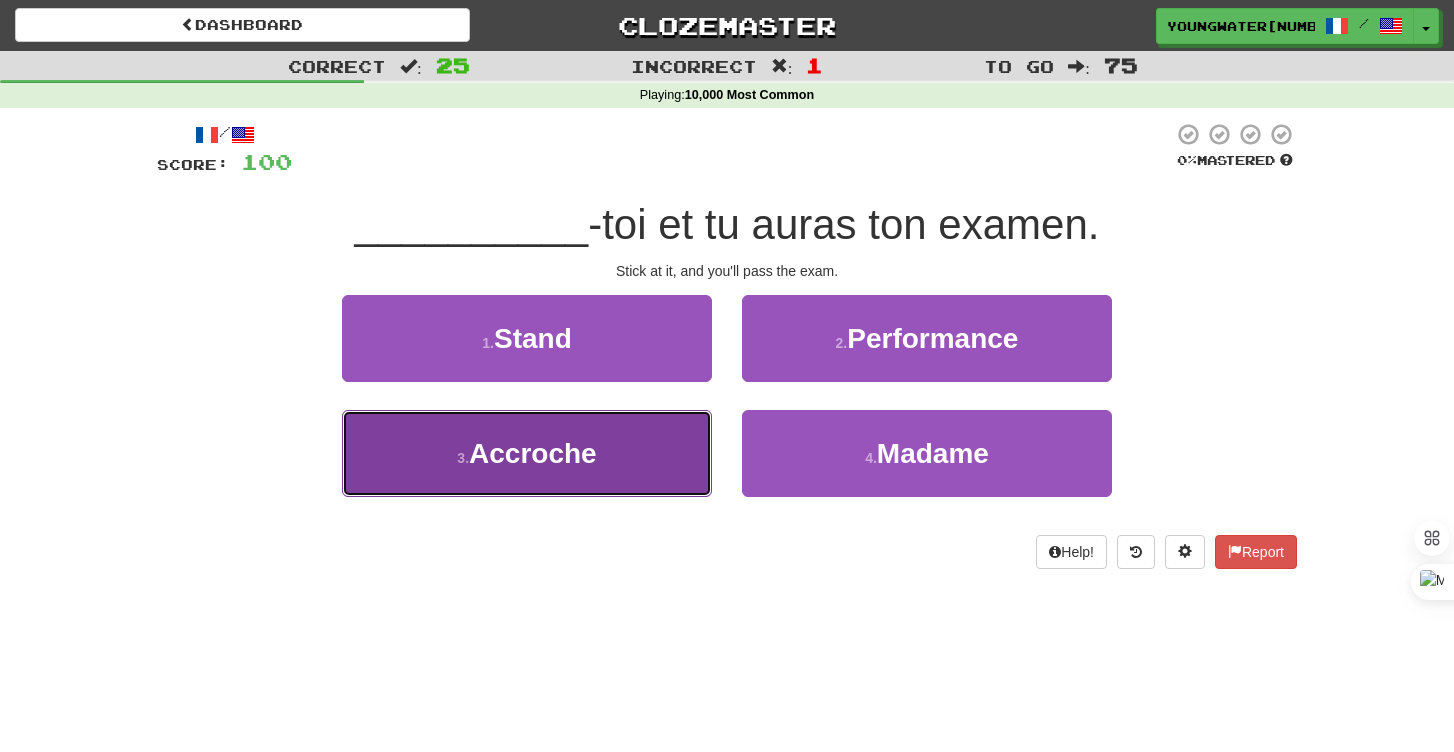 click on "3 .  Accroche" at bounding box center [527, 453] 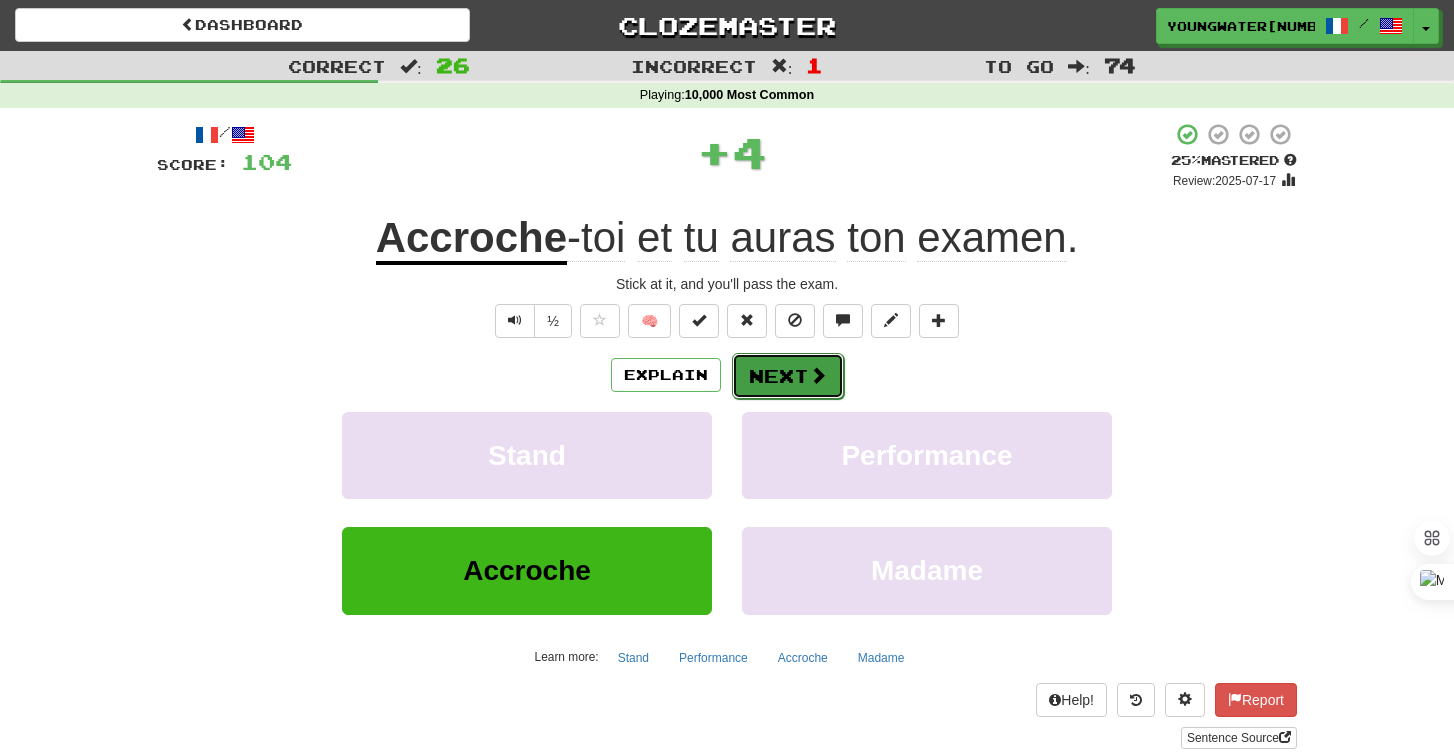 click on "Next" at bounding box center (788, 376) 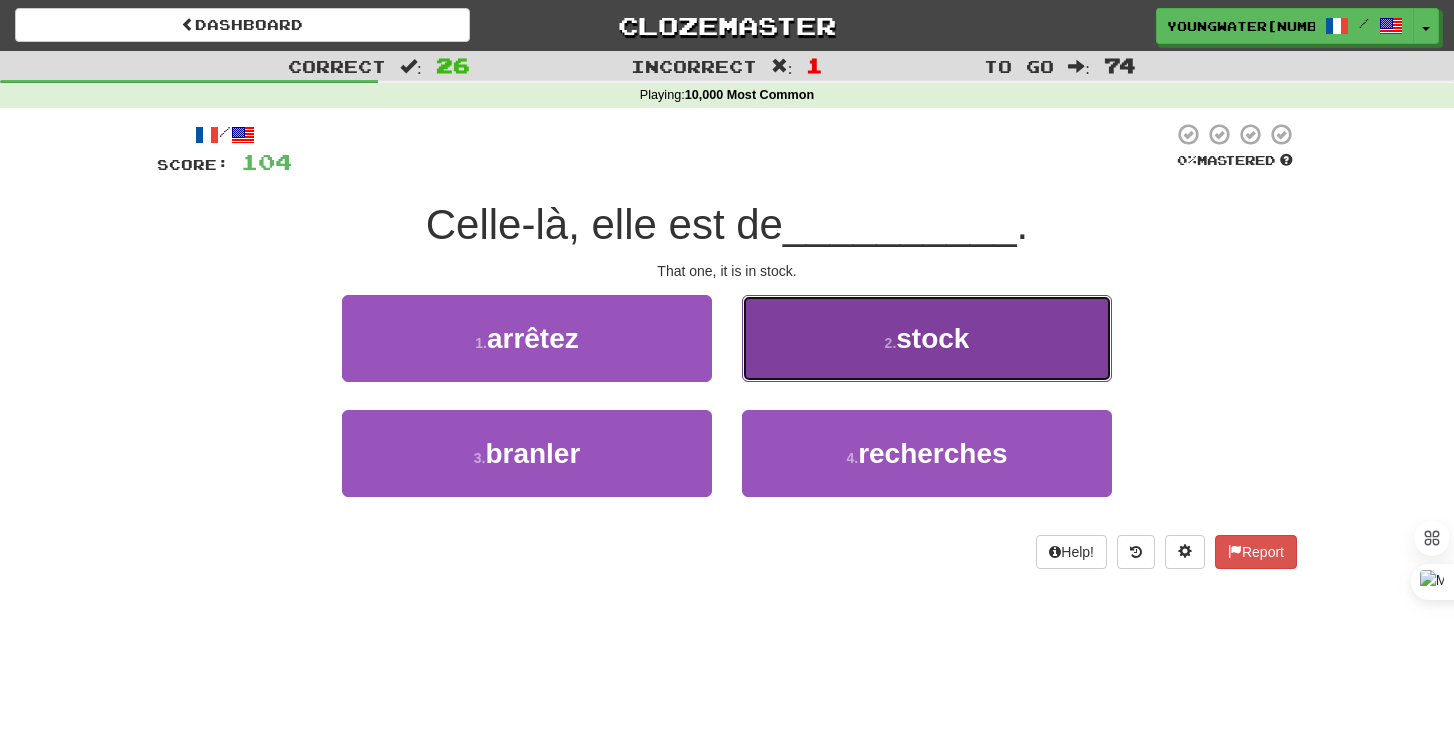 click on "2 .  stock" at bounding box center [927, 338] 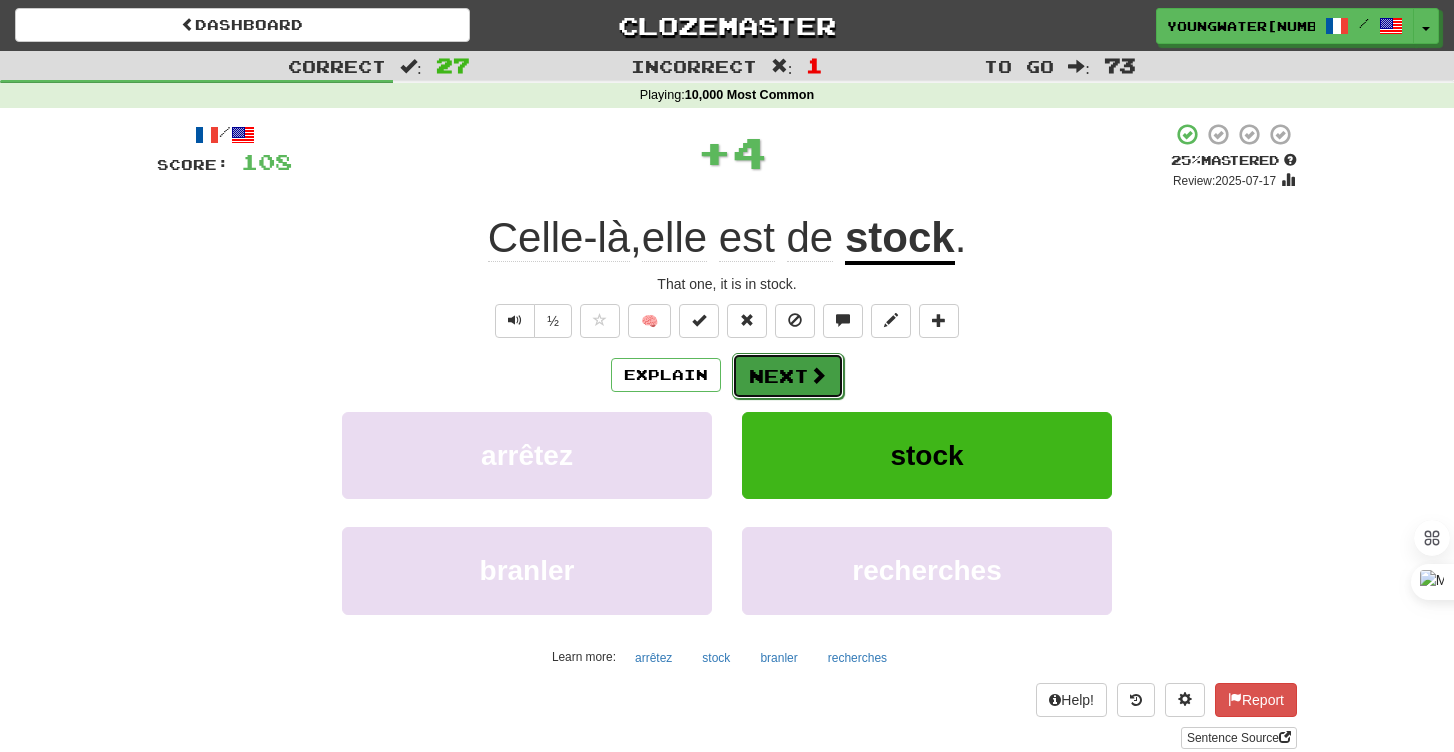 click on "Next" at bounding box center [788, 376] 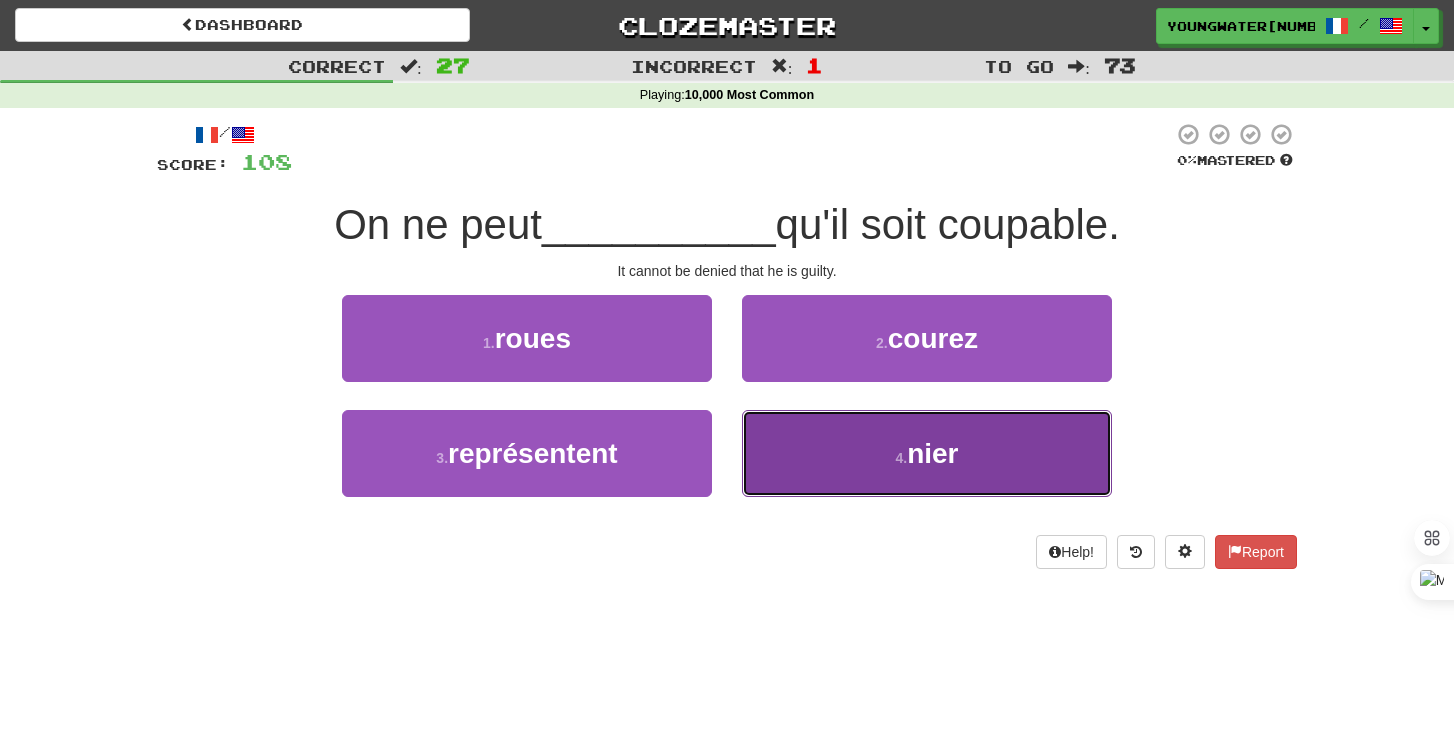 click on "4 .  nier" at bounding box center [927, 453] 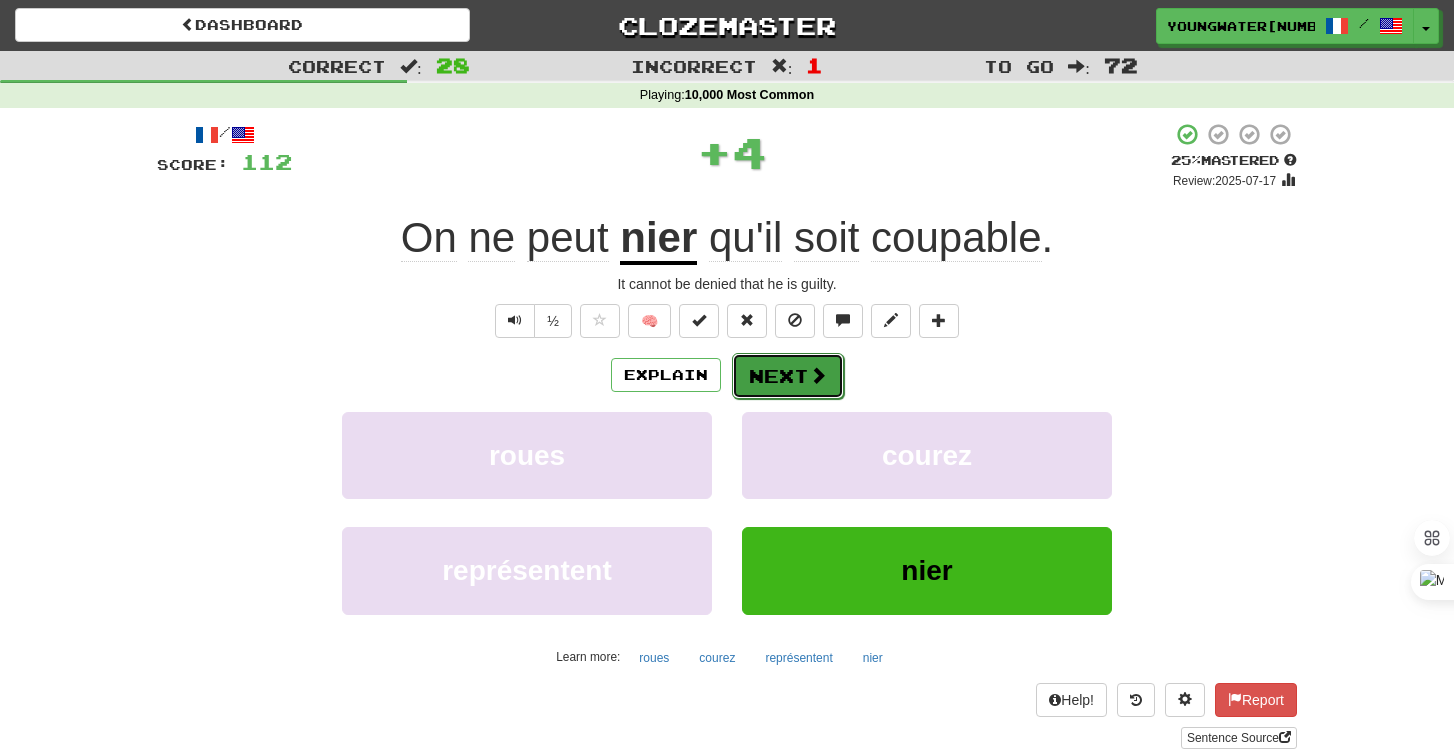 click on "Next" at bounding box center [788, 376] 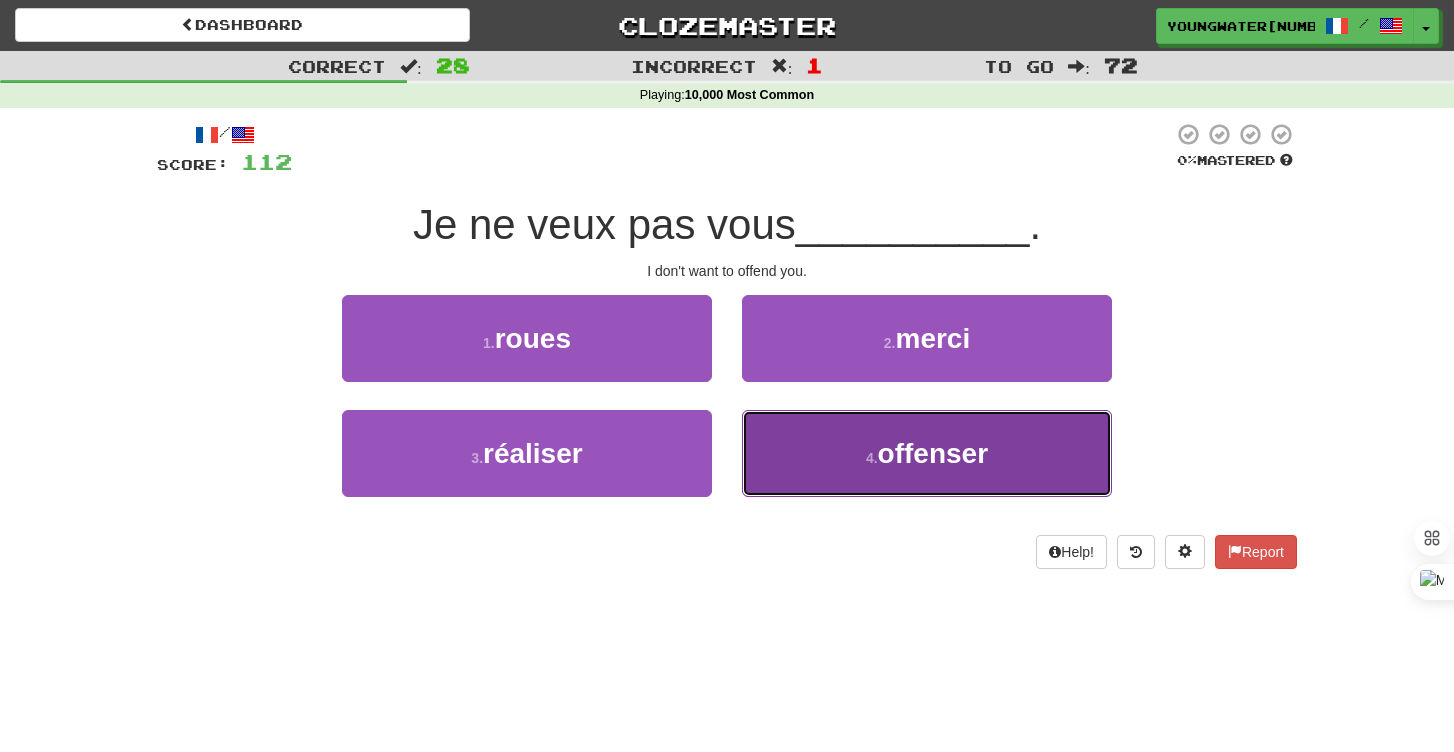 click on "4 .  offenser" at bounding box center [927, 453] 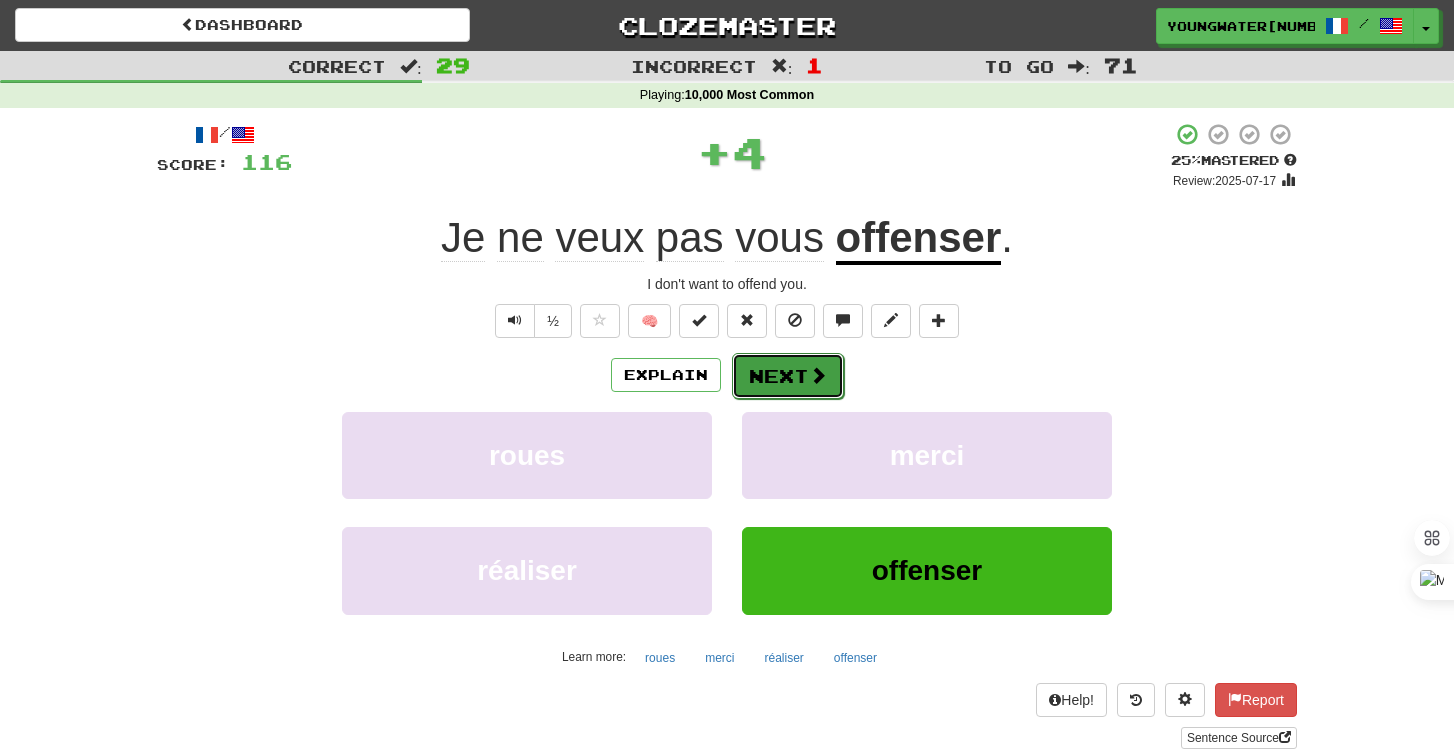 click at bounding box center (818, 375) 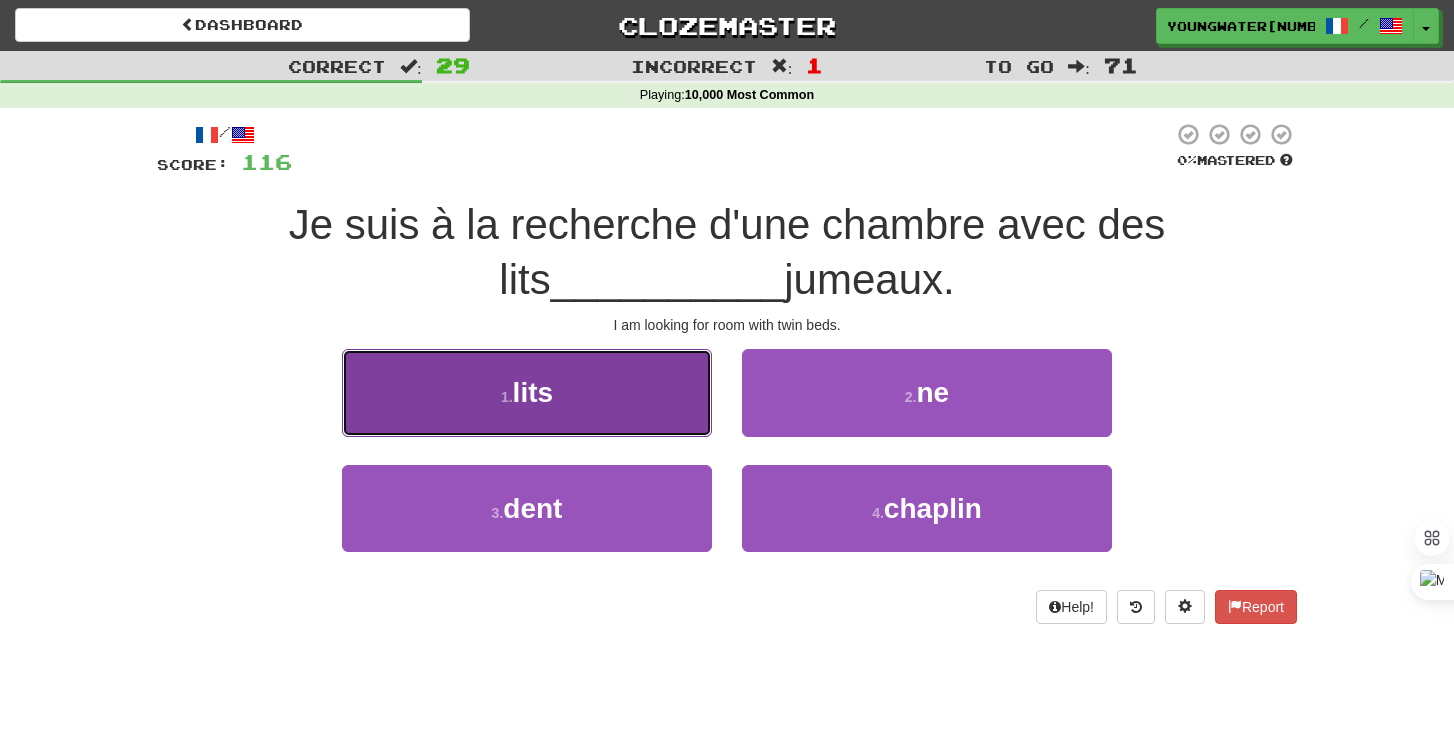click on "1 . lits" at bounding box center [527, 392] 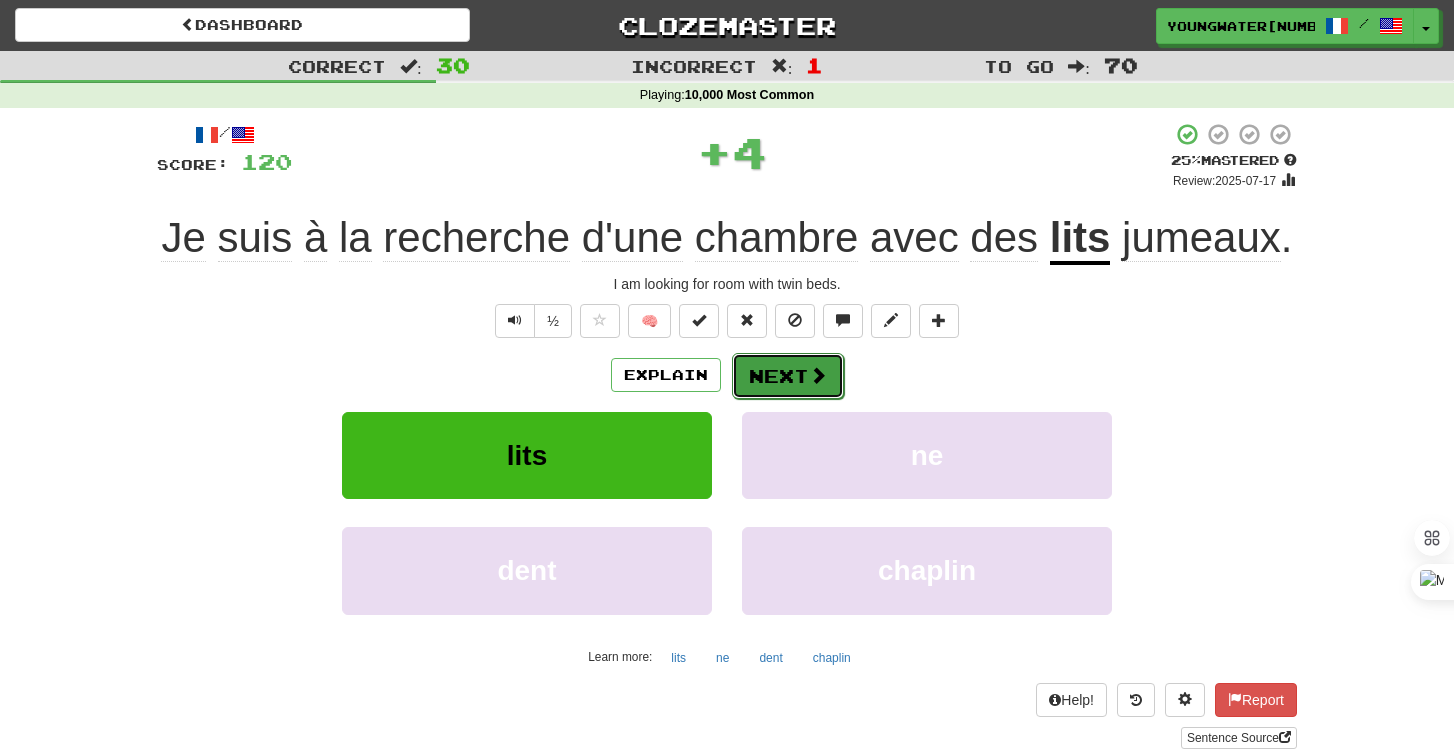 click on "Next" at bounding box center [788, 376] 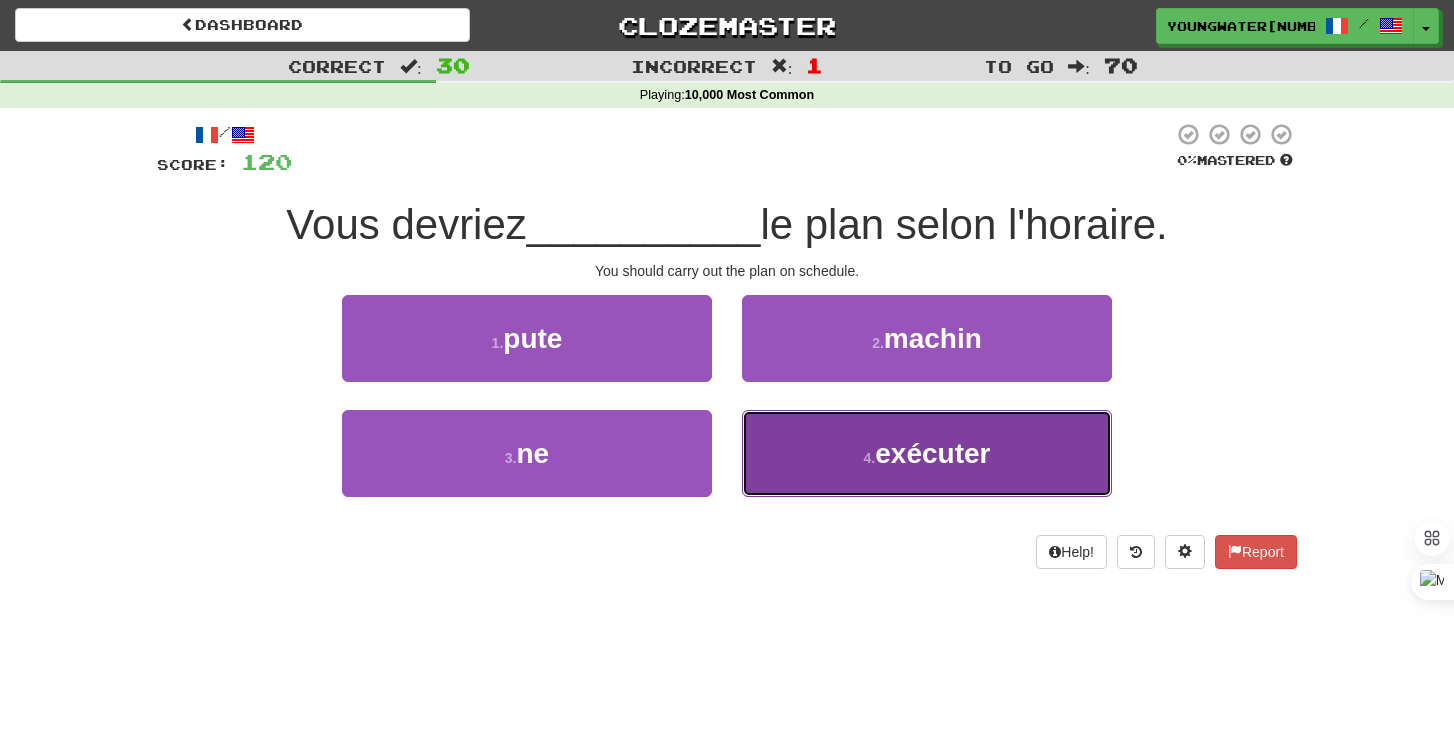 click on "4 .  exécuter" at bounding box center [927, 453] 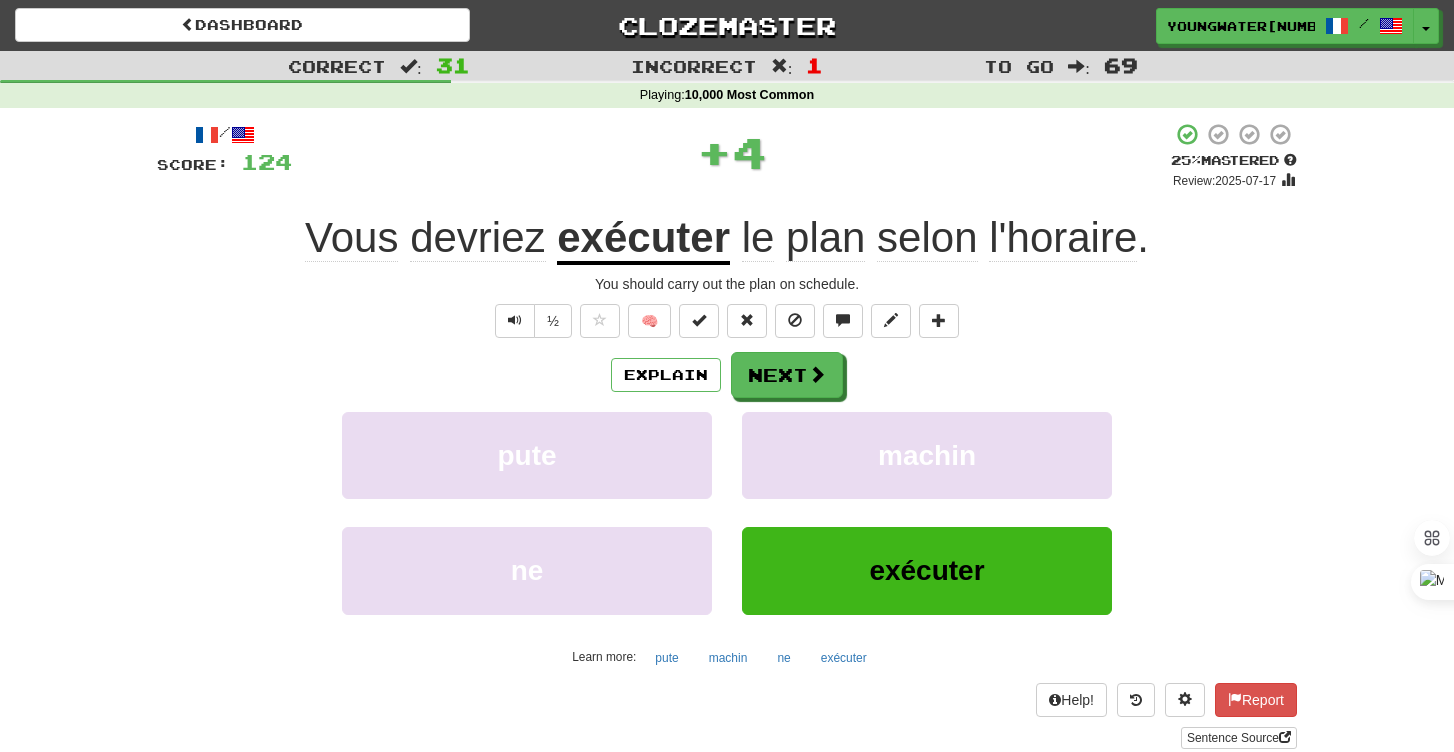 click on "/ Score: 124 + 4 25 % Maîtrisé Révision: 2025-07-17 Vous devriez exécuter le plan selon l'horaire. You should carry out the plan on schedule. ½ 🧠 Expliquer Suivant pute machin ne exécuter En savoir plus: pute machin ne exécuter Aide ! Signaler Phrase Source" at bounding box center (727, 435) 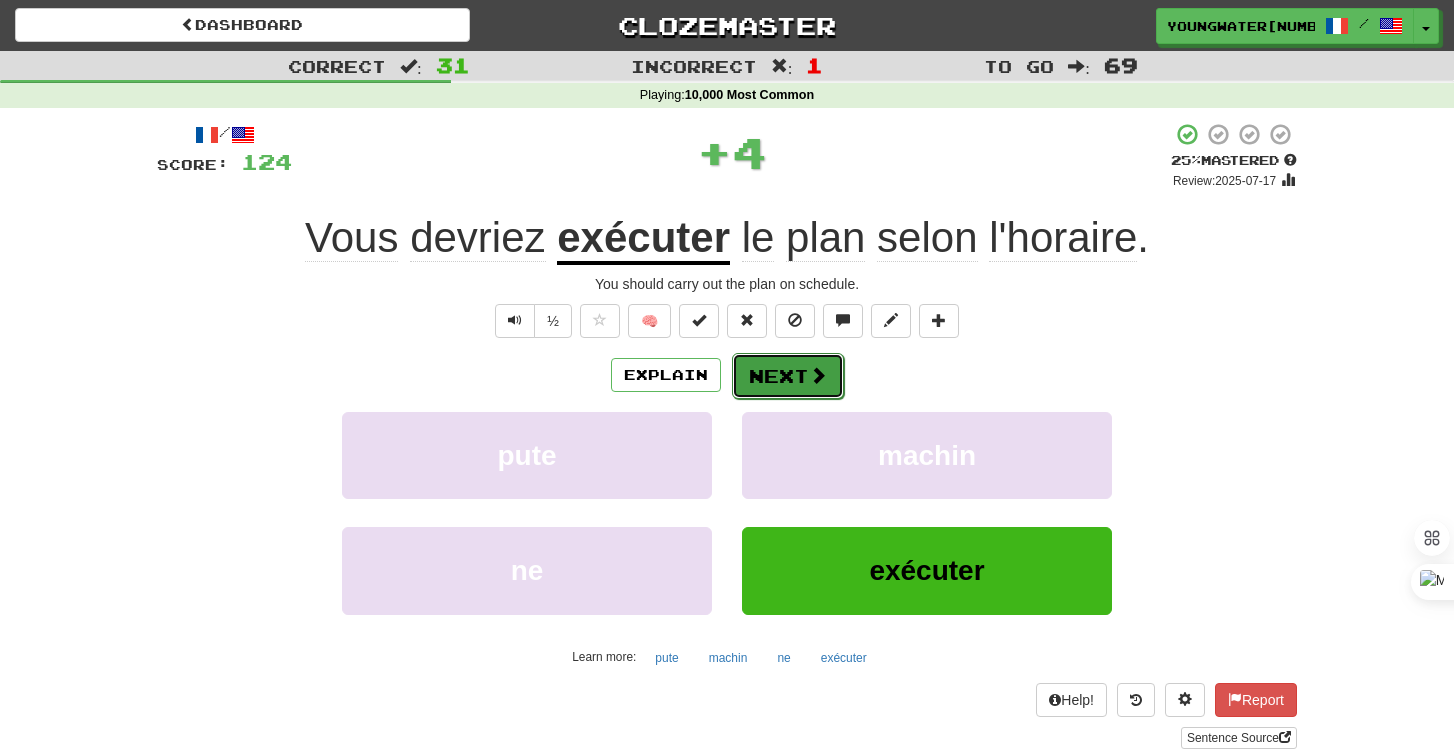 click on "Next" at bounding box center (788, 376) 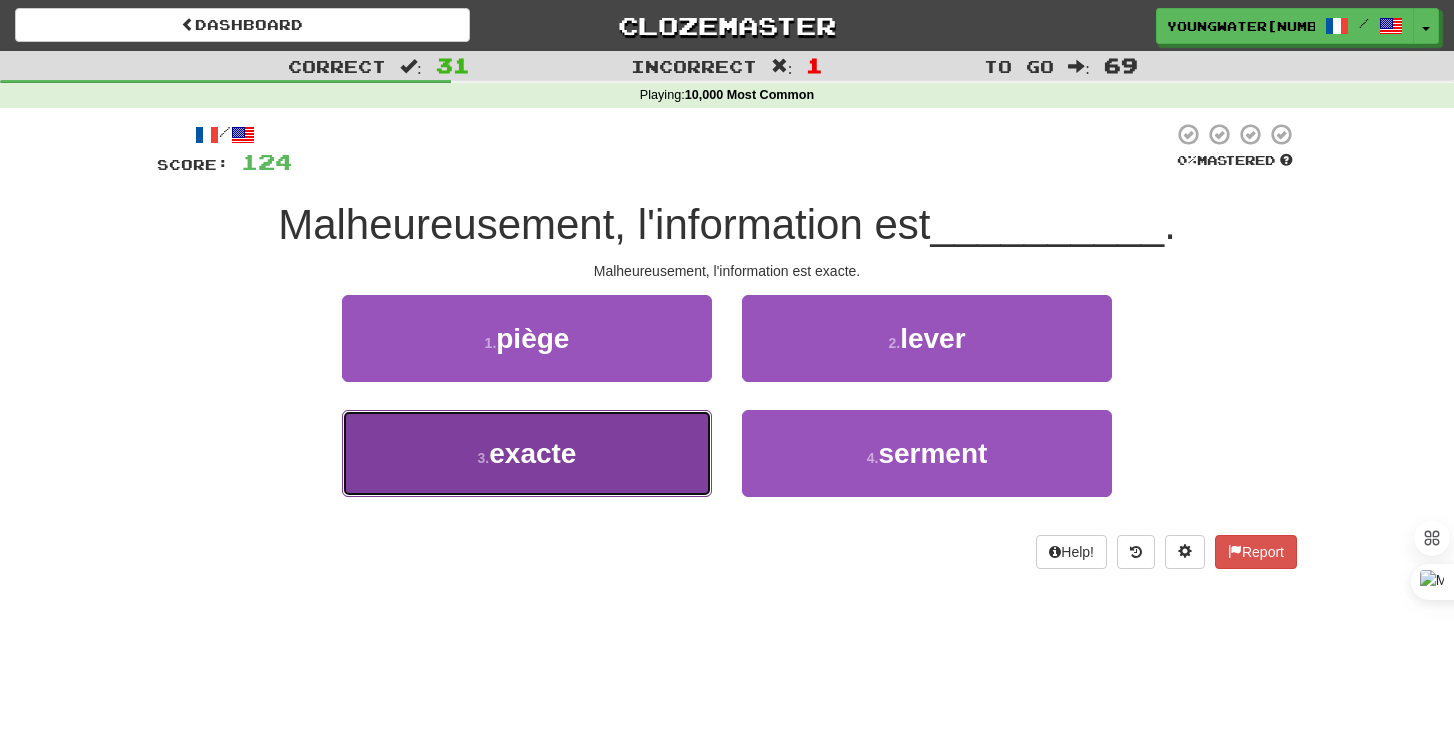 click on "3 . exacte" at bounding box center [527, 453] 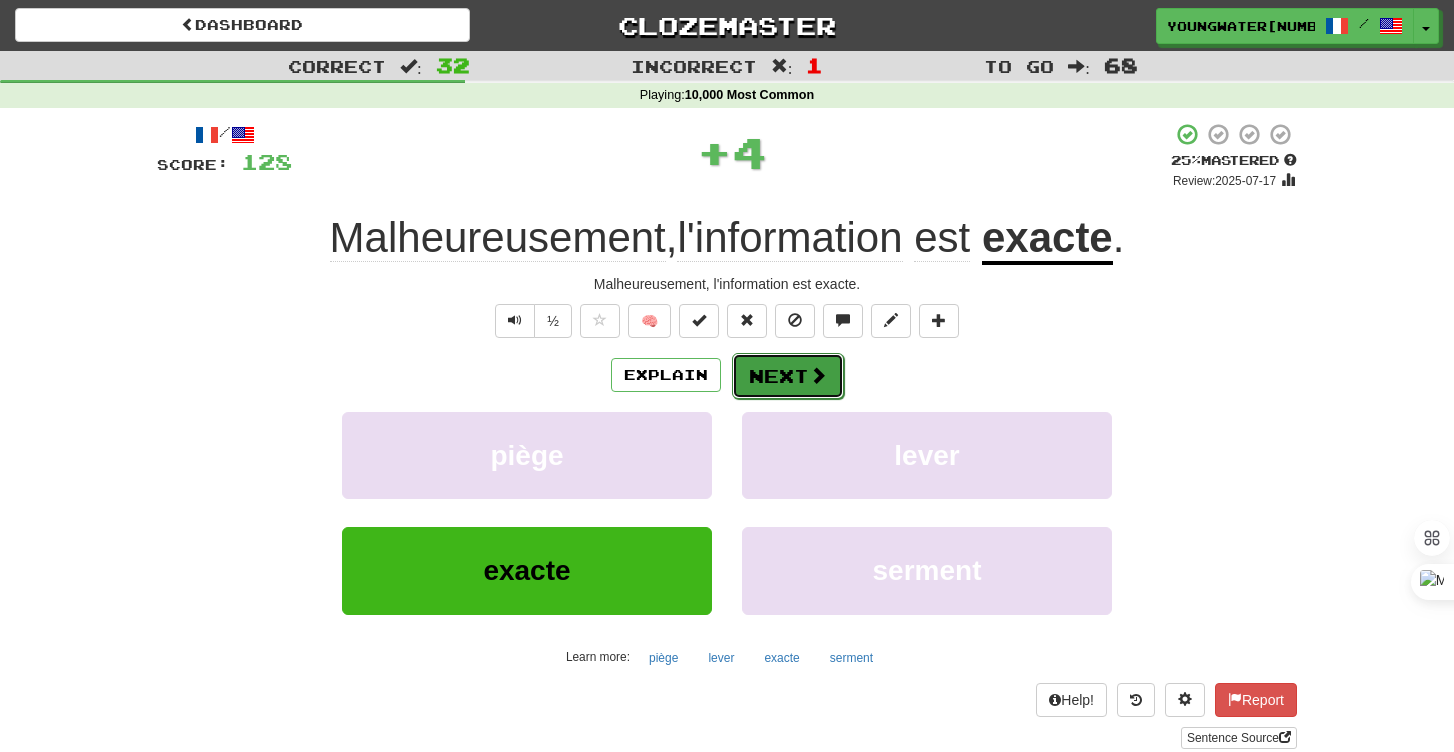 click at bounding box center (818, 375) 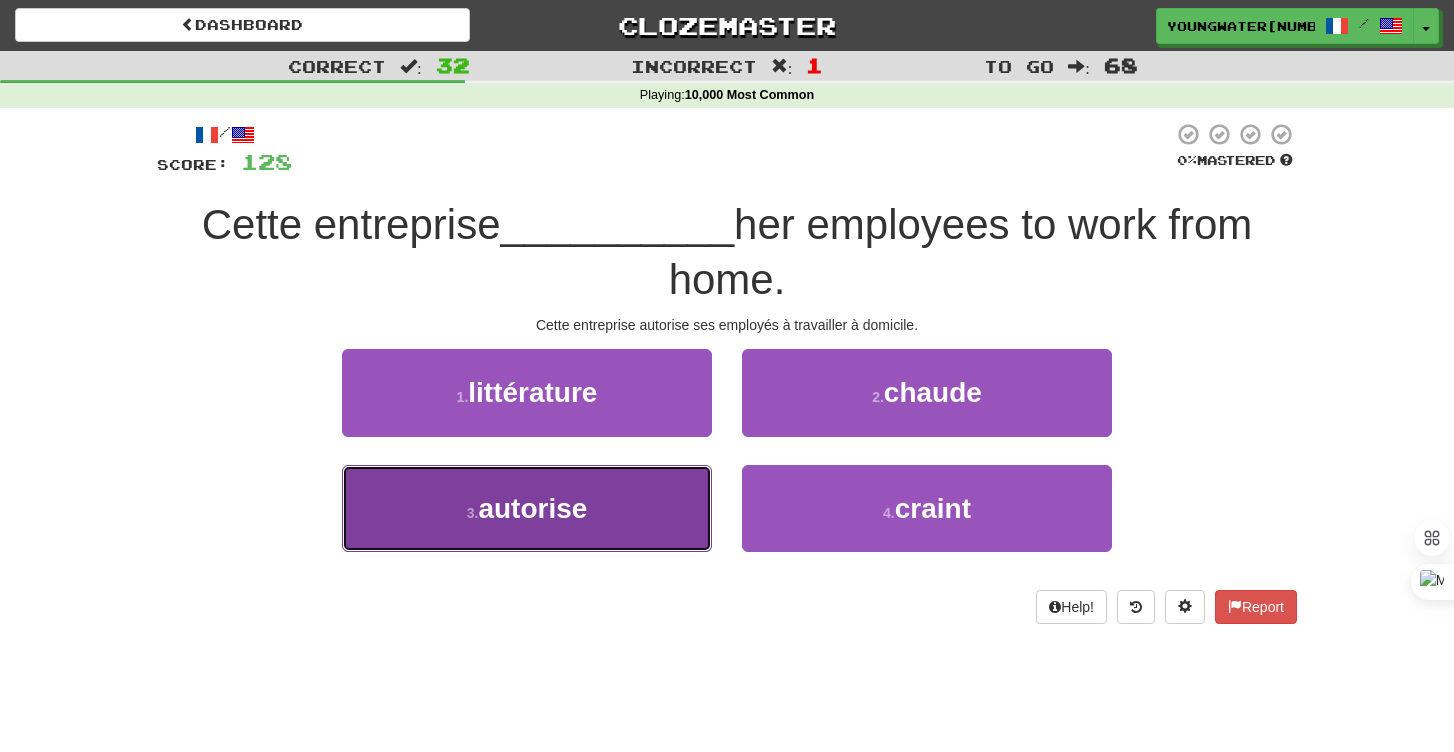 click on "3 .  autorise" at bounding box center (527, 508) 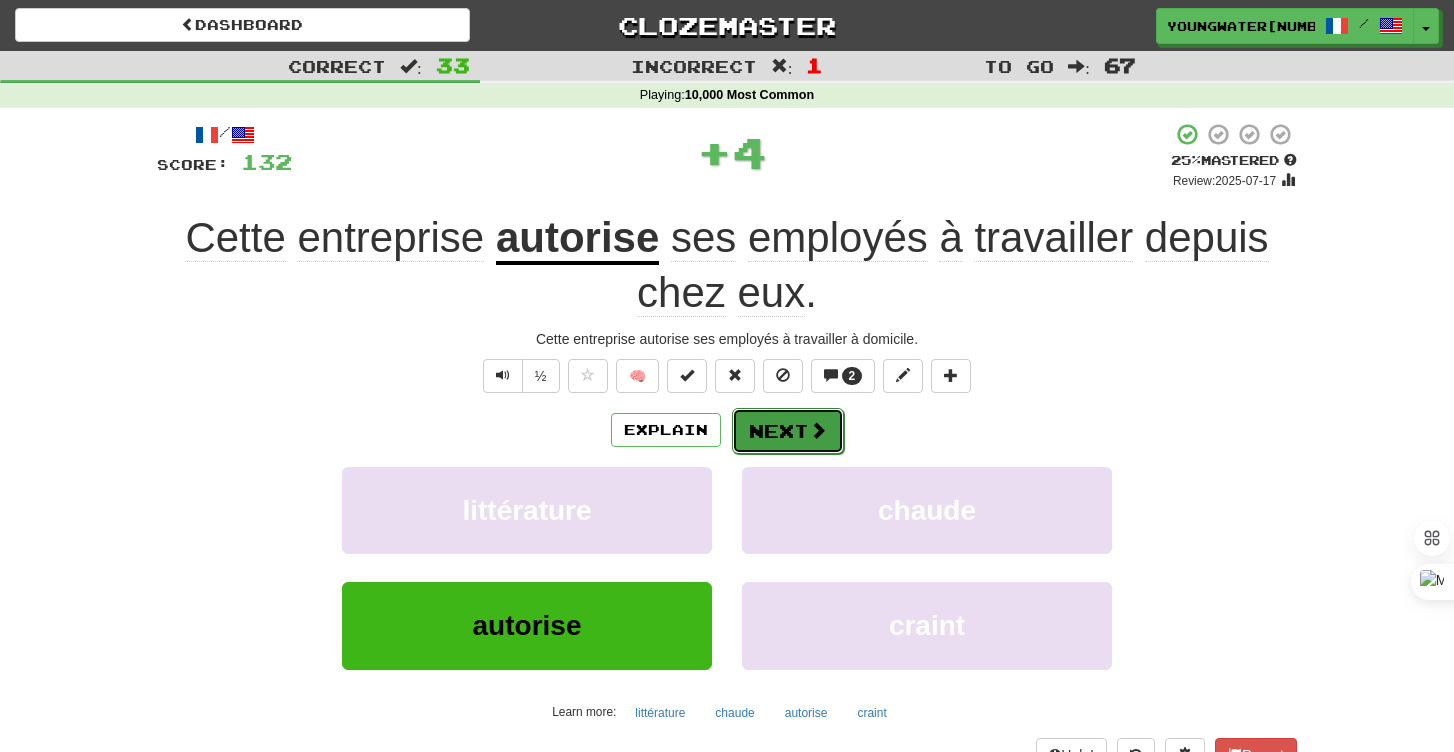 click on "Next" at bounding box center (788, 431) 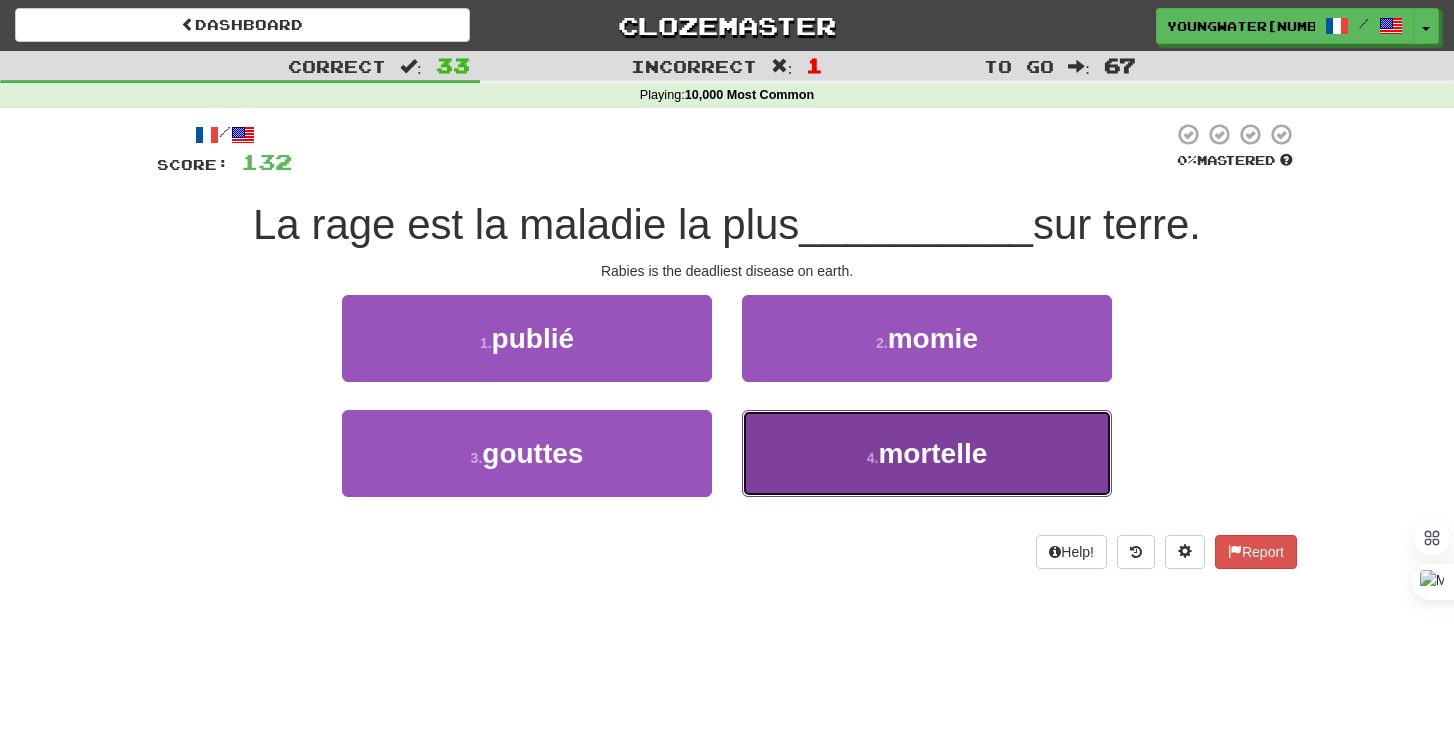 click on "mortelle" at bounding box center [932, 453] 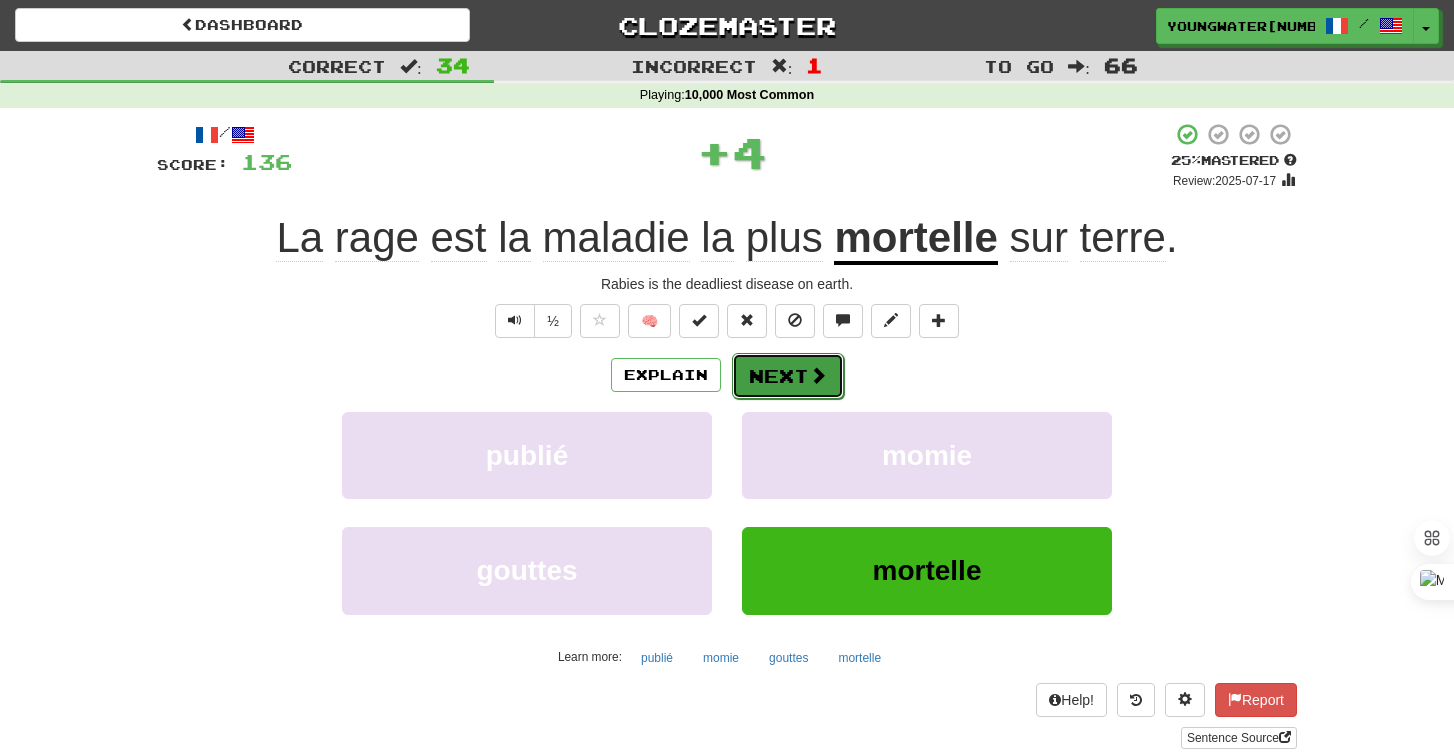 click on "Next" at bounding box center [788, 376] 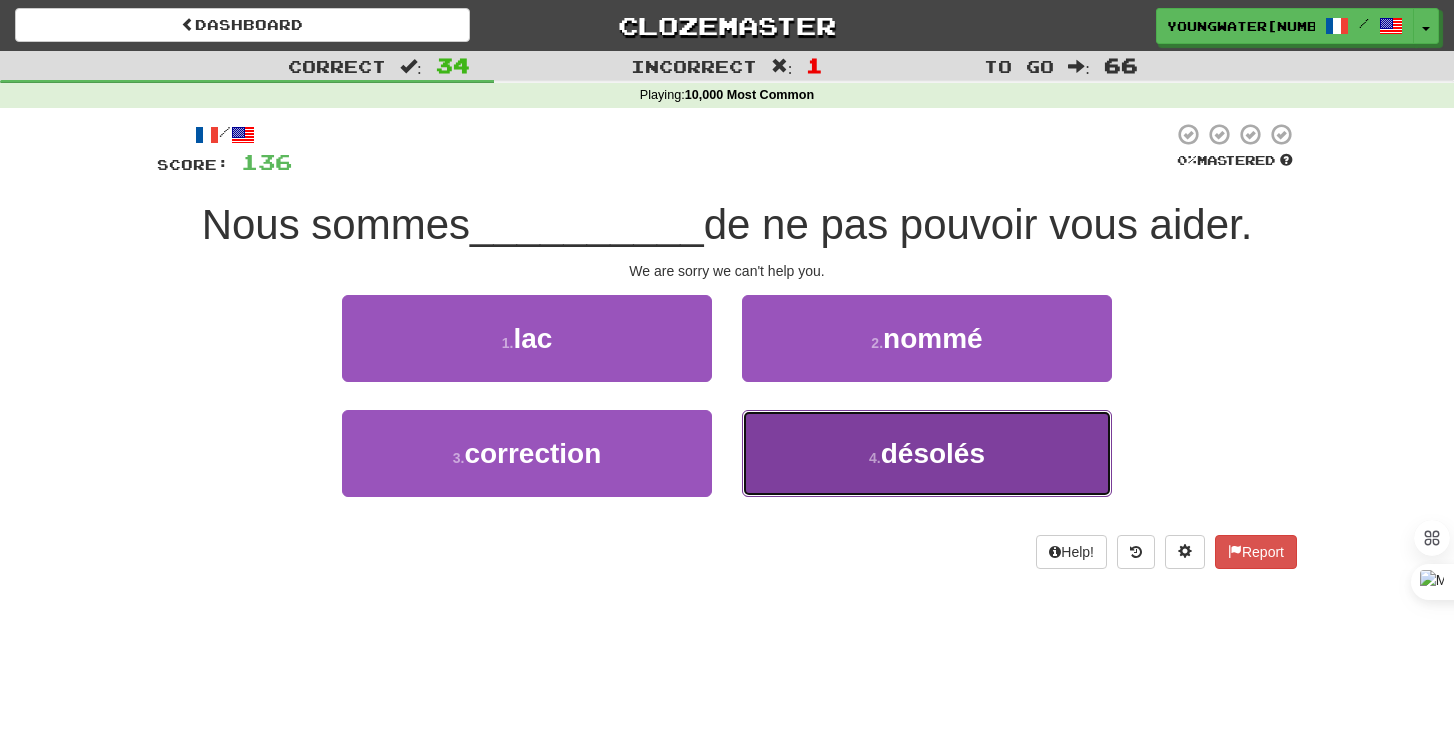 click on "4 .  désolés" at bounding box center (927, 453) 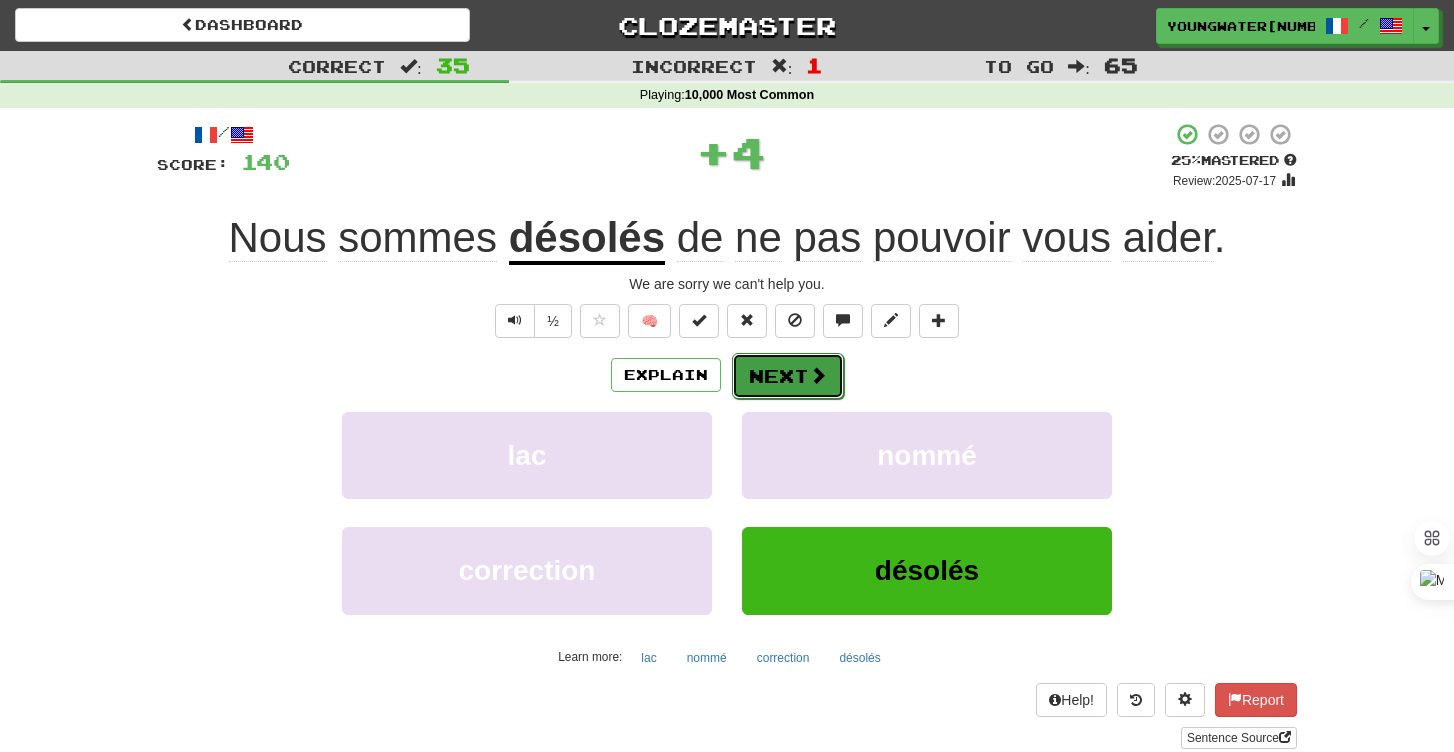 click on "Next" at bounding box center (788, 376) 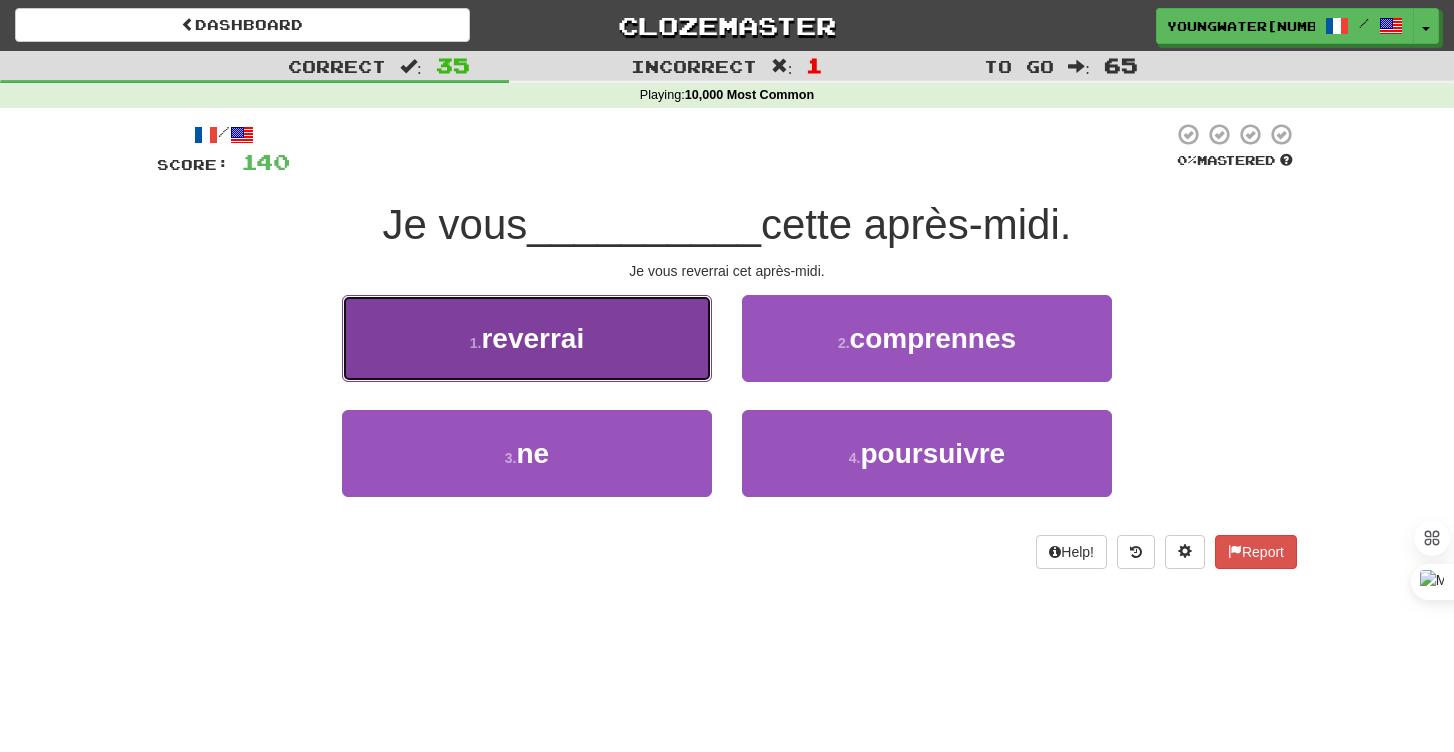 click on "1 . reverrai" at bounding box center (527, 338) 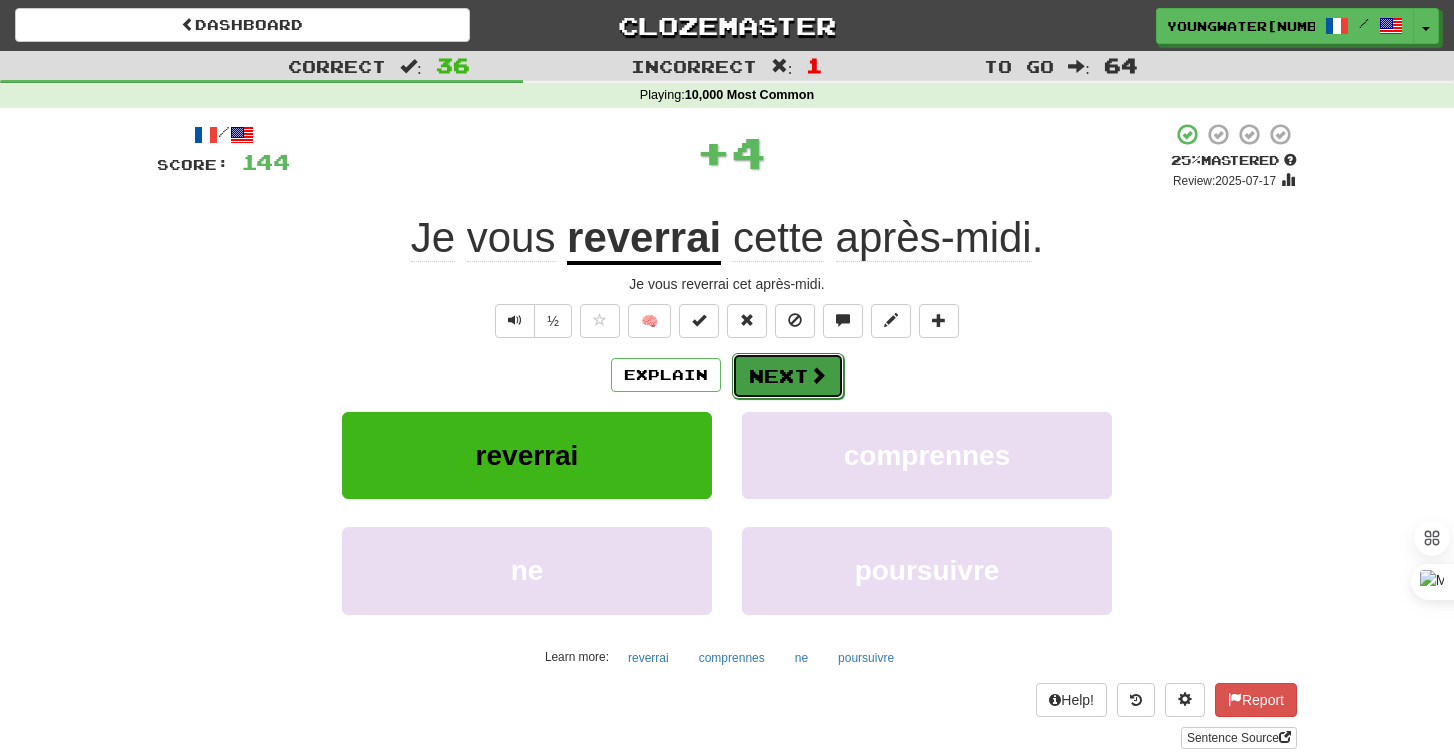 click on "Next" at bounding box center [788, 376] 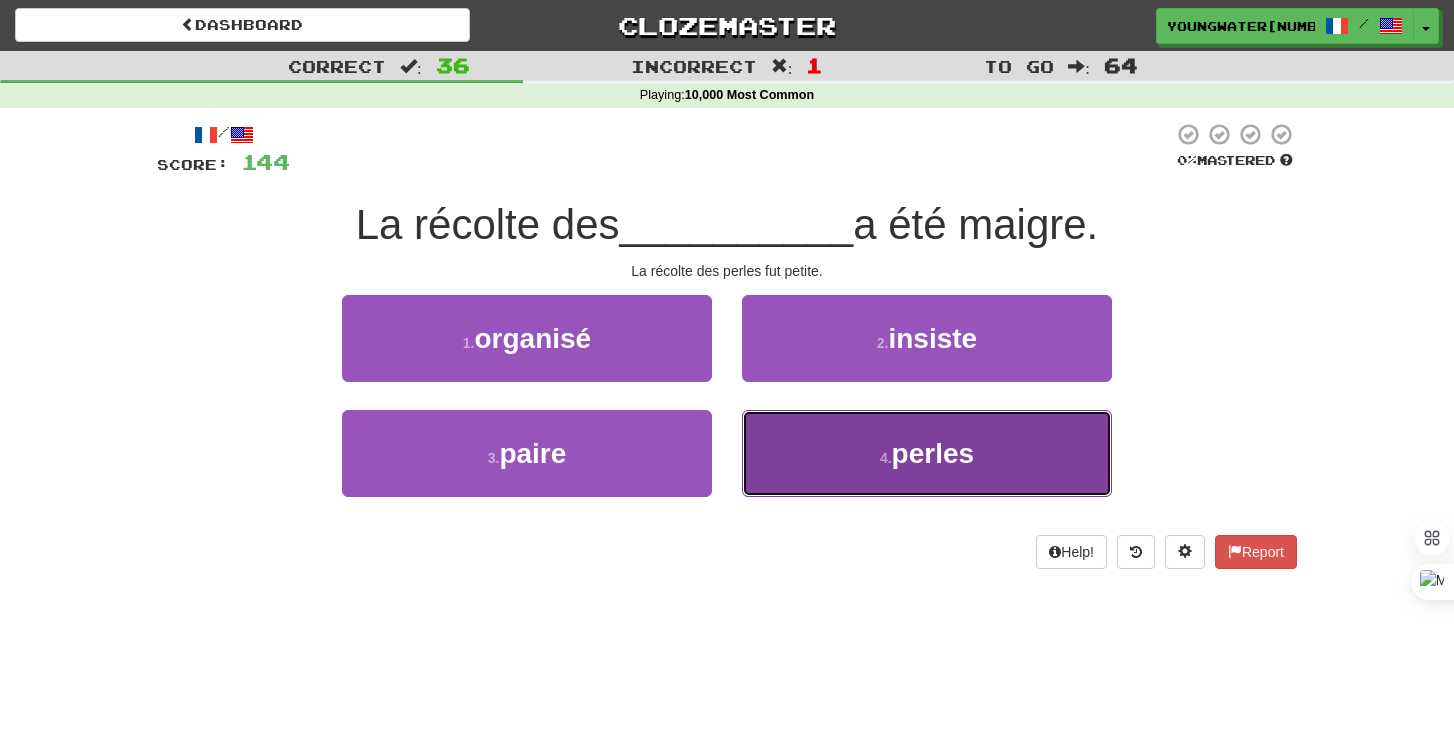 click on "4 .  perles" at bounding box center [927, 453] 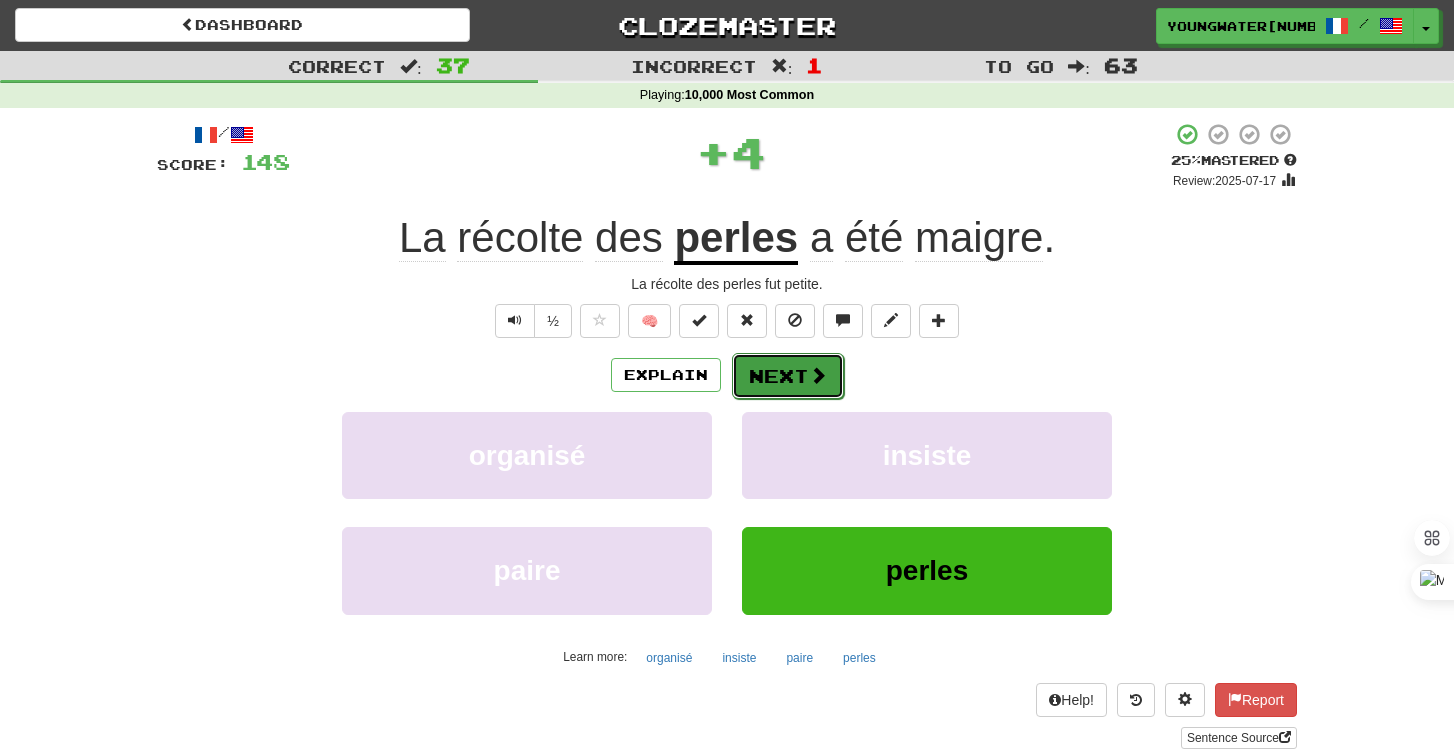 click on "Next" at bounding box center (788, 376) 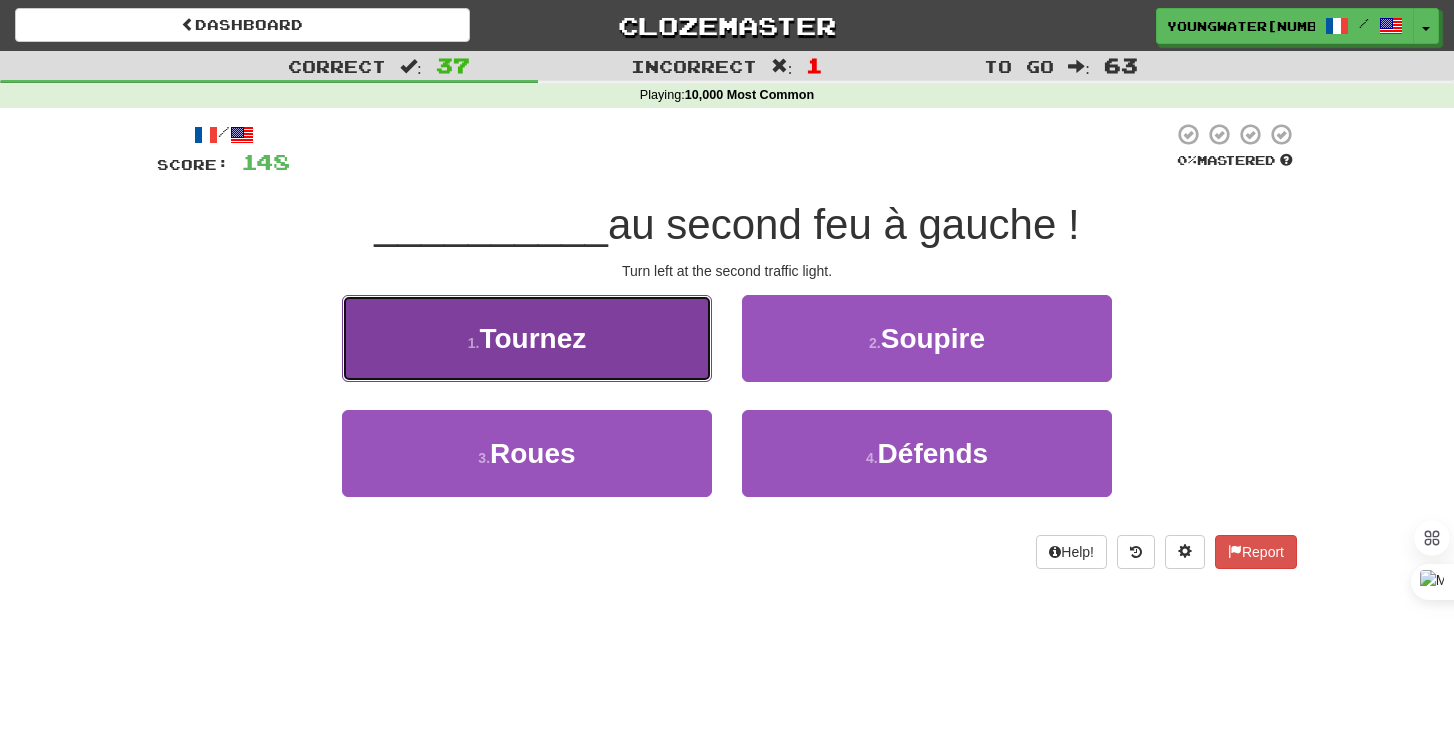 click on "1 .  Tournez" at bounding box center (527, 338) 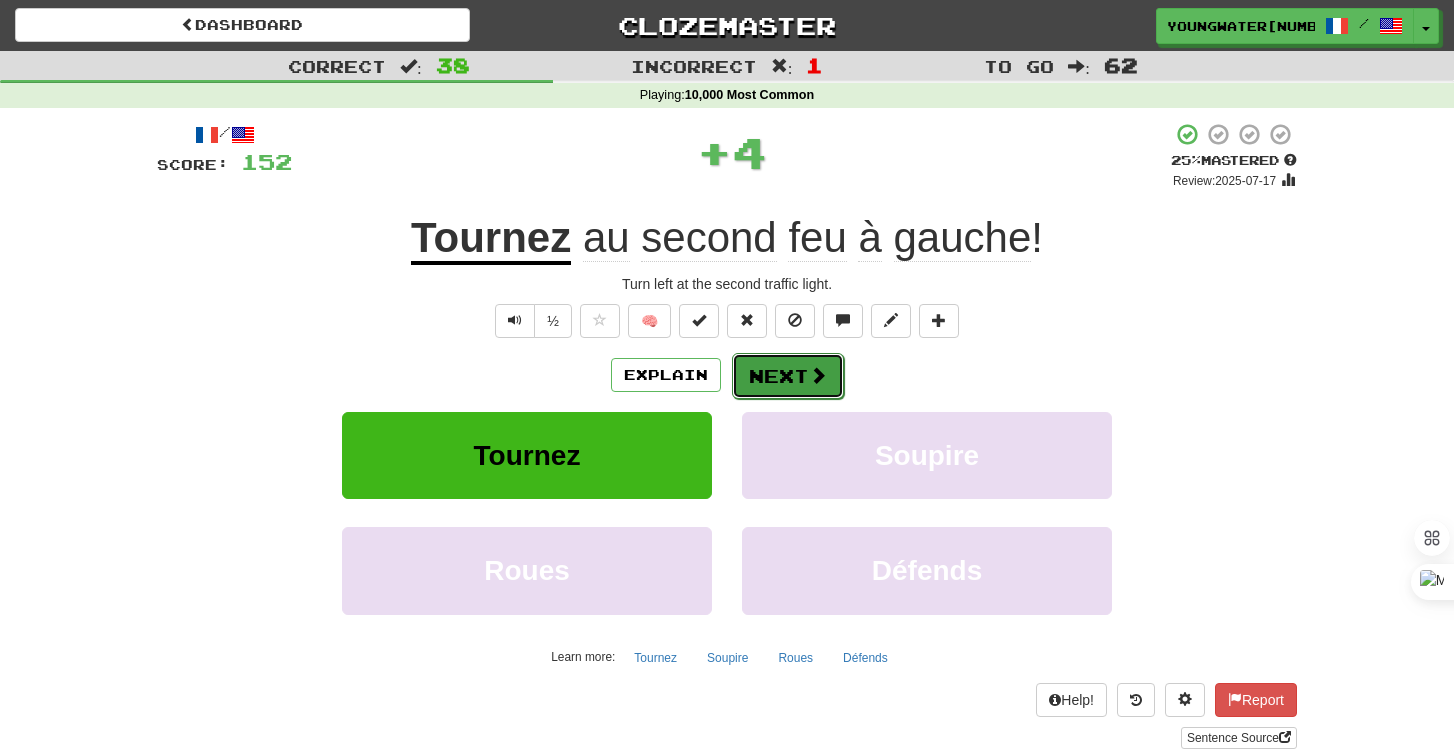 click on "Next" at bounding box center (788, 376) 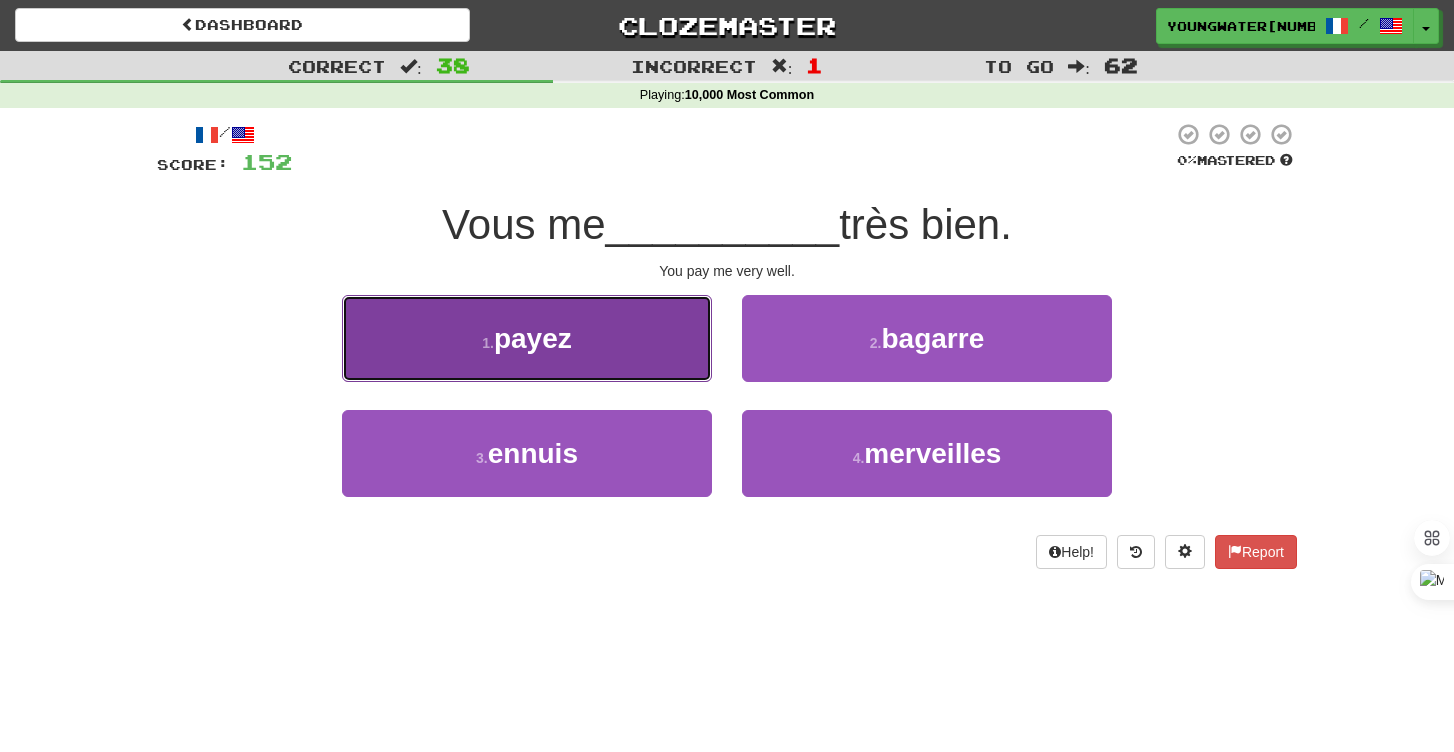 click on "1 .  payez" at bounding box center [527, 338] 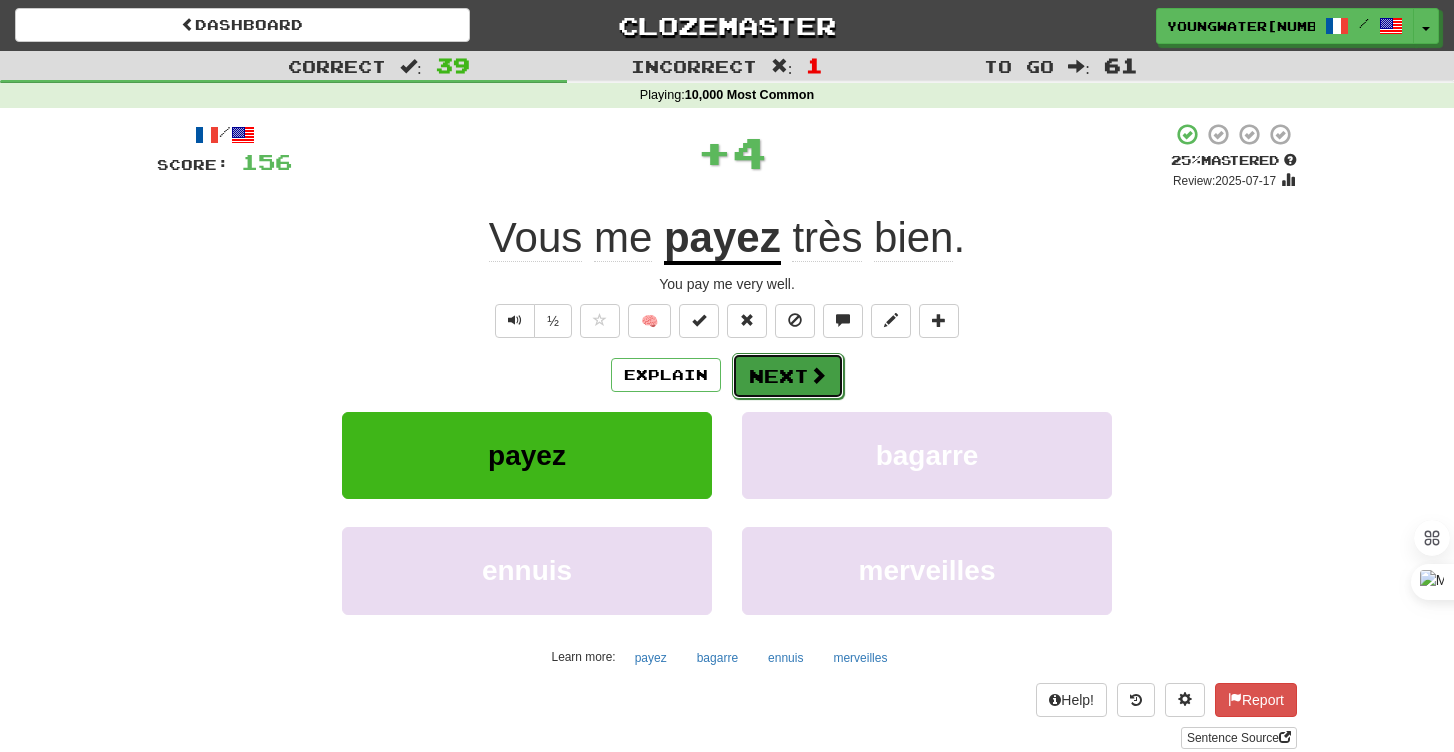 click on "Next" at bounding box center (788, 376) 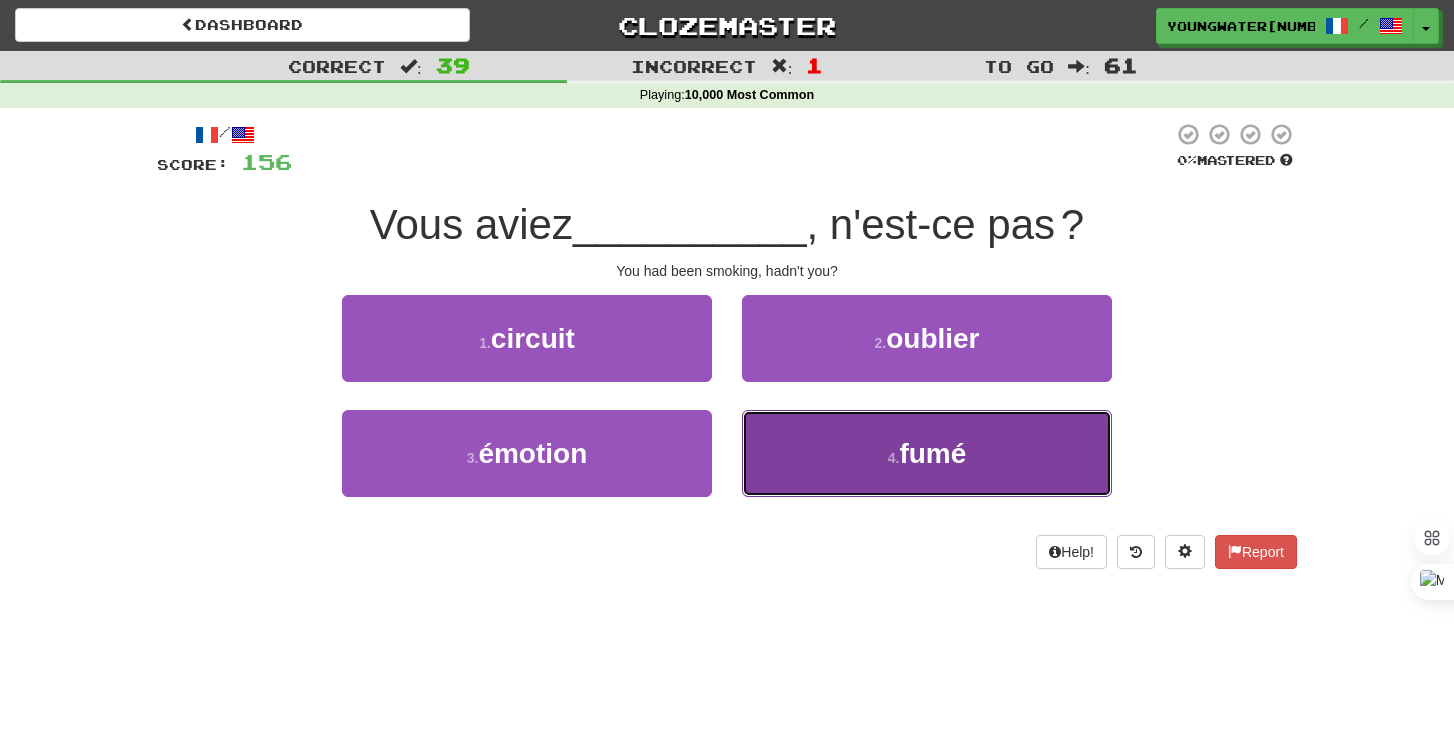 click on "4 .  fumé" at bounding box center (927, 453) 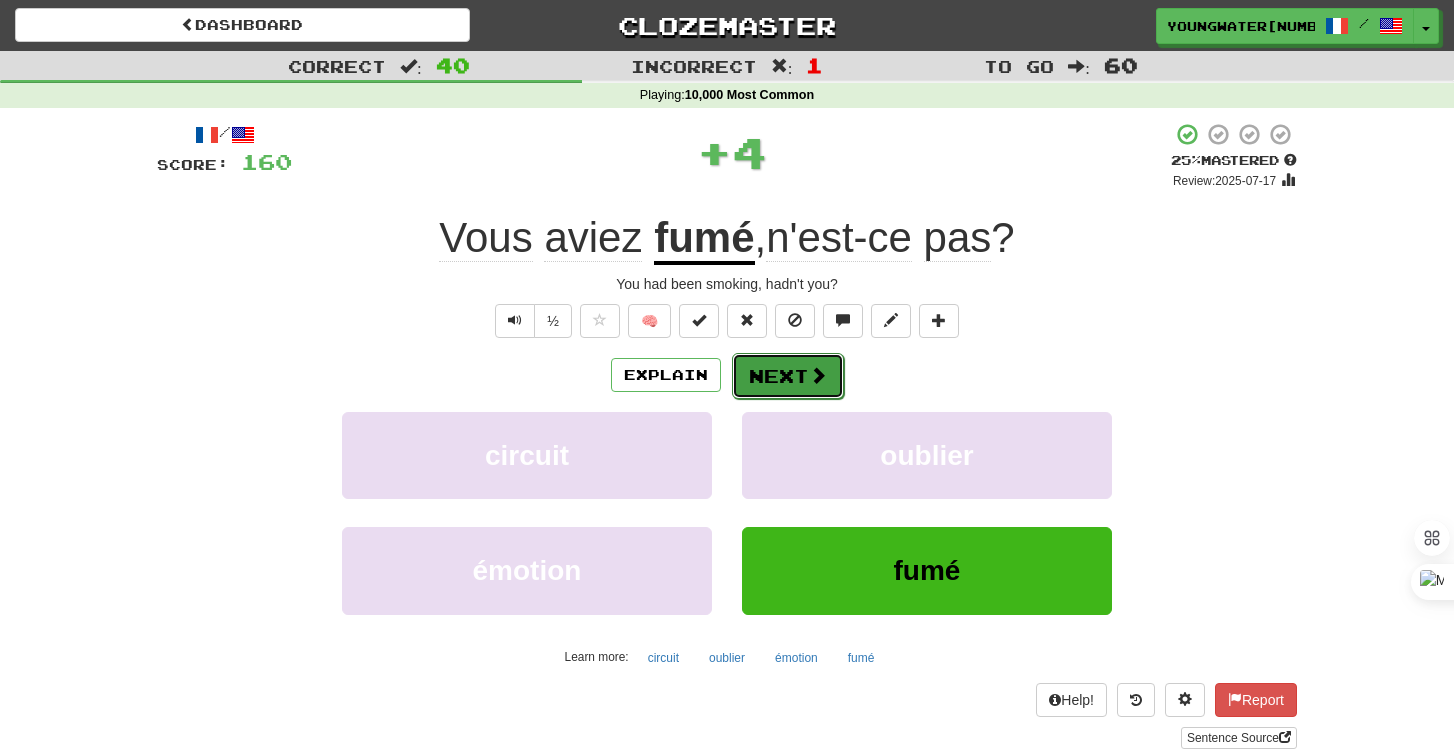 click on "Next" at bounding box center [788, 376] 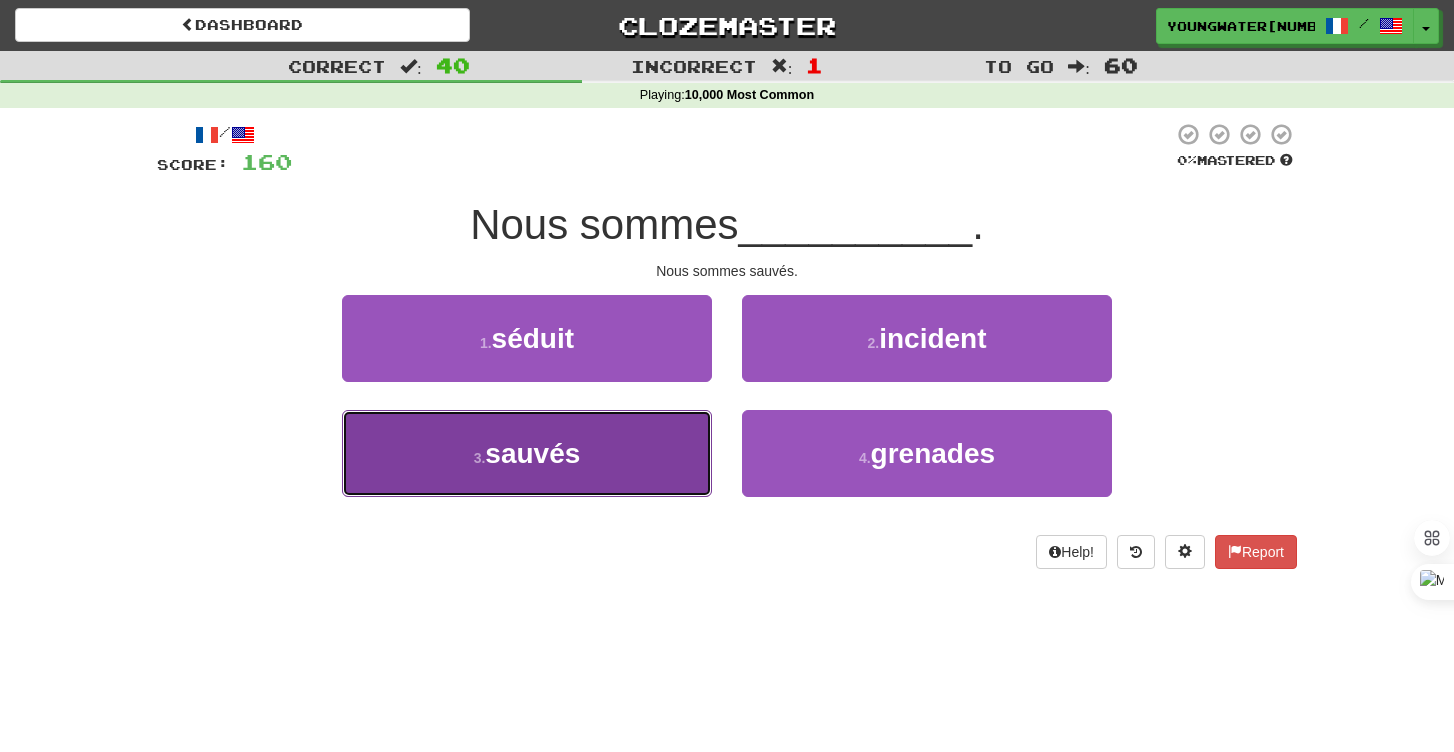 click on "3 .  sauvés" at bounding box center [527, 453] 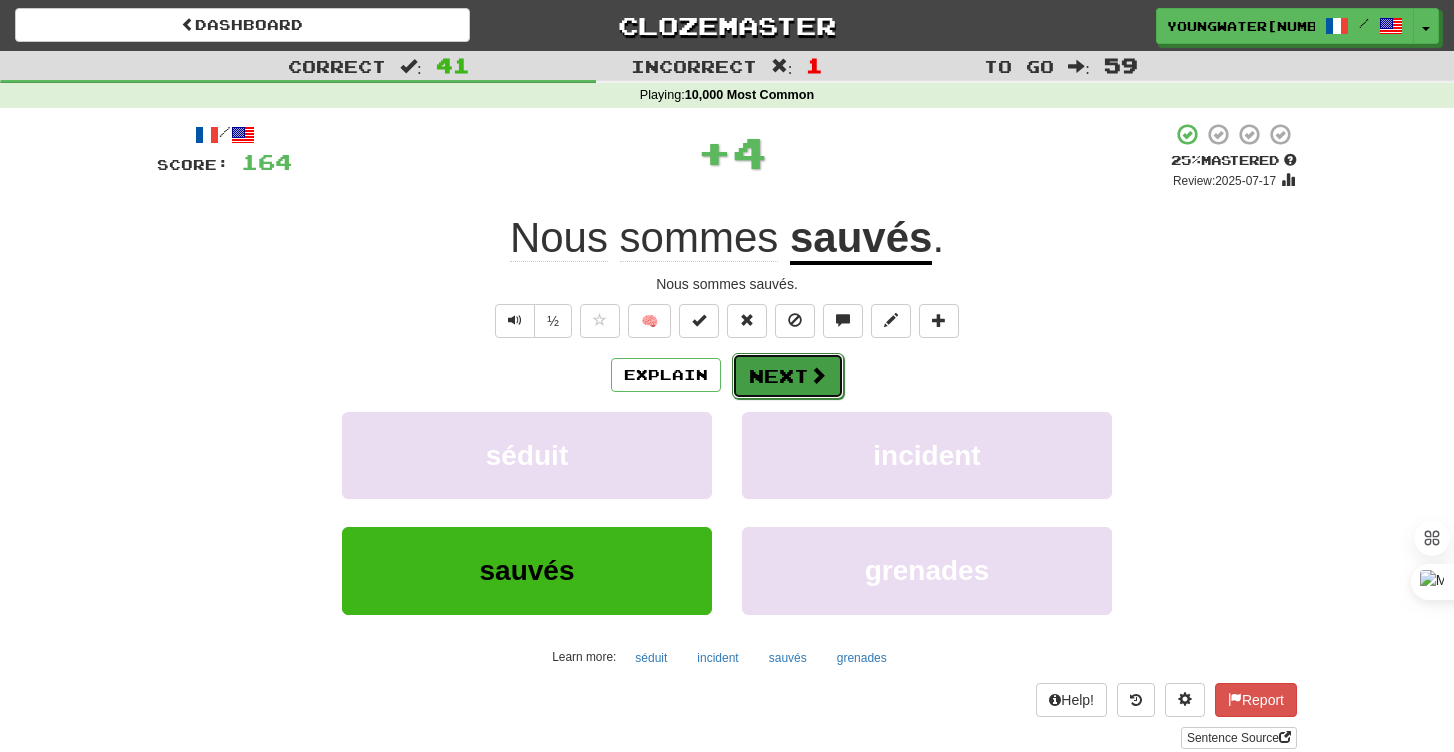 click on "Next" at bounding box center [788, 376] 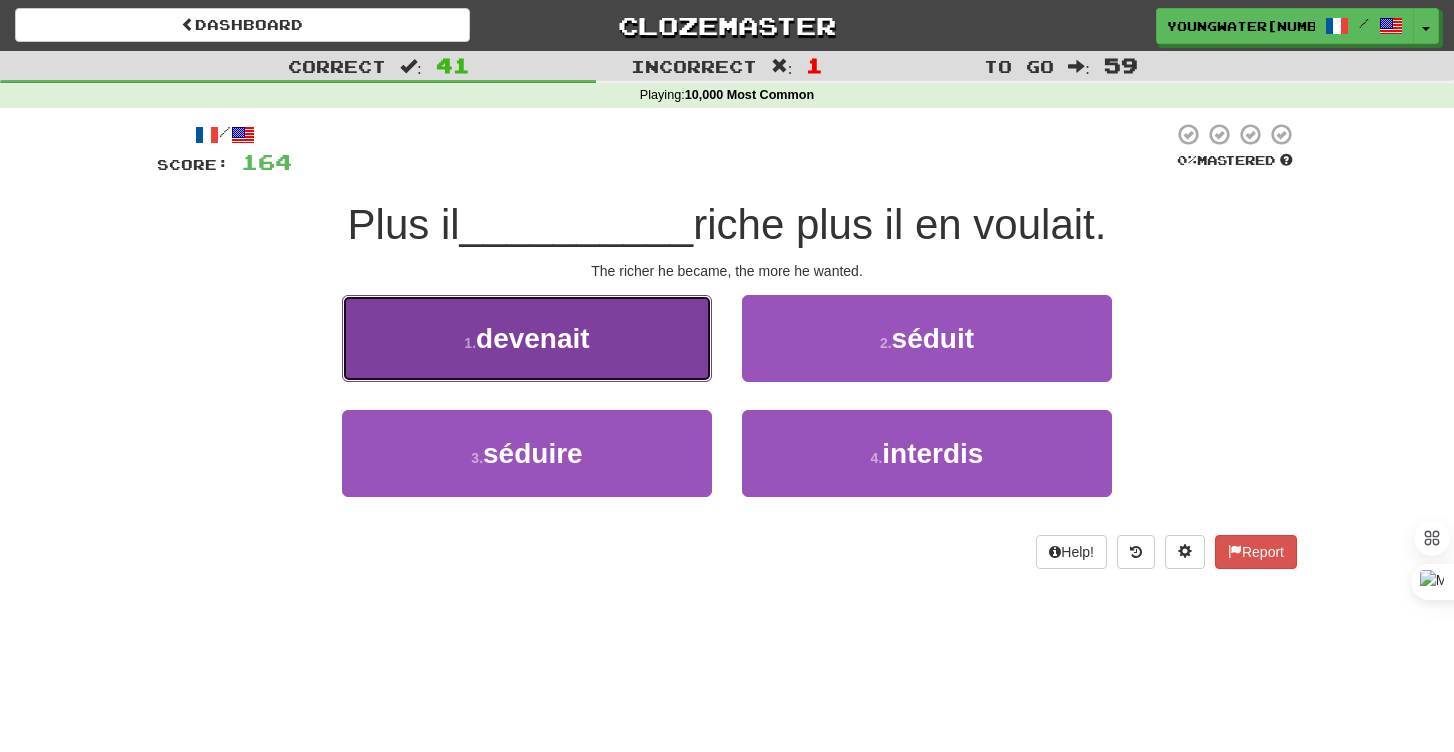 click on "1 .  devenait" at bounding box center [527, 338] 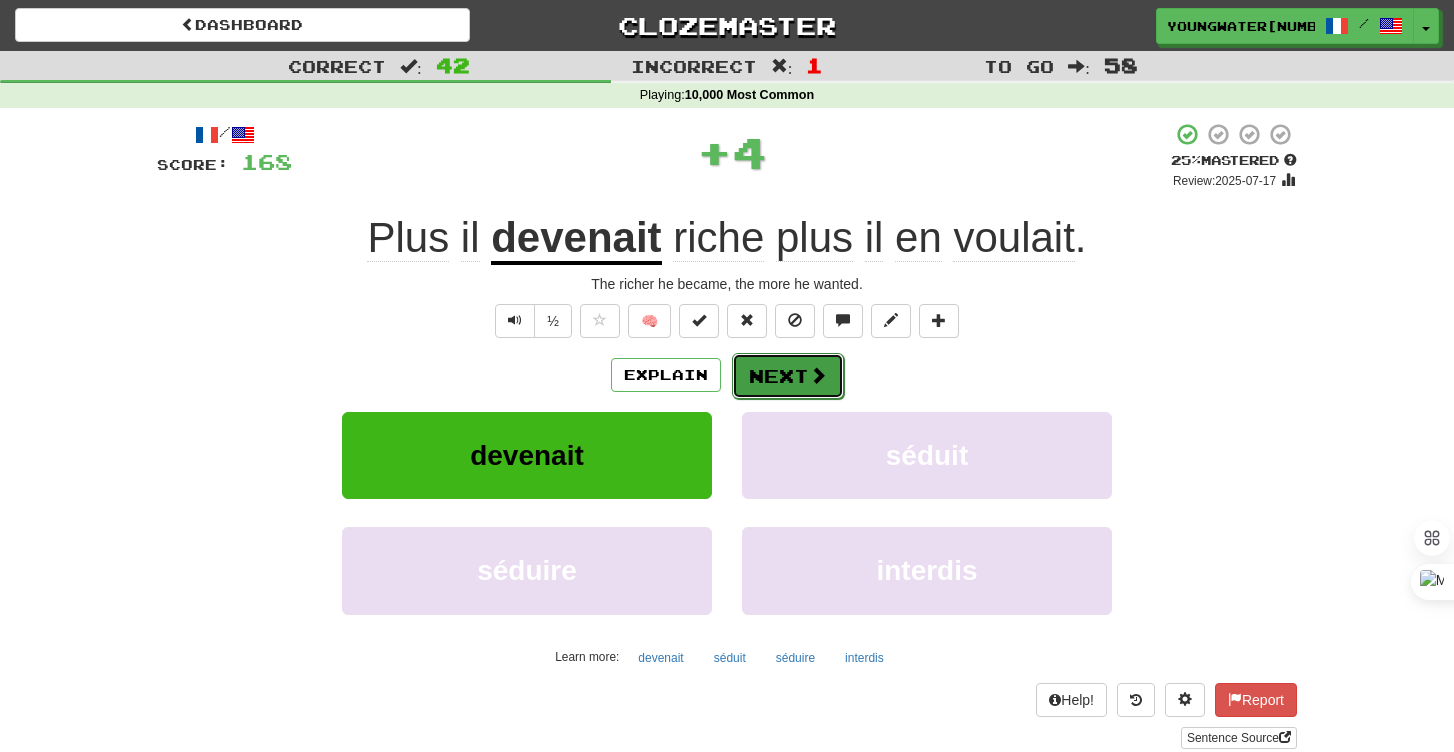 click on "Next" at bounding box center (788, 376) 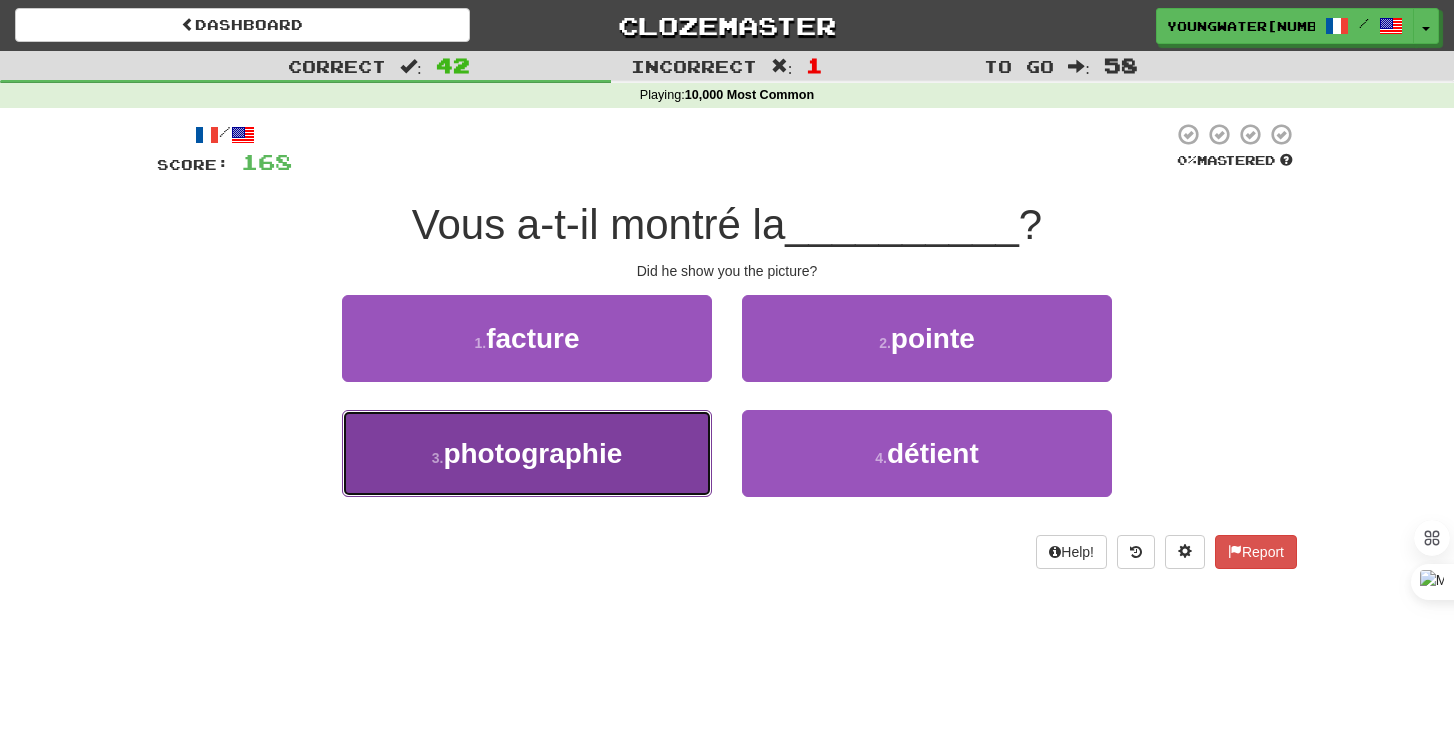 click on "3 .  photographie" at bounding box center (527, 453) 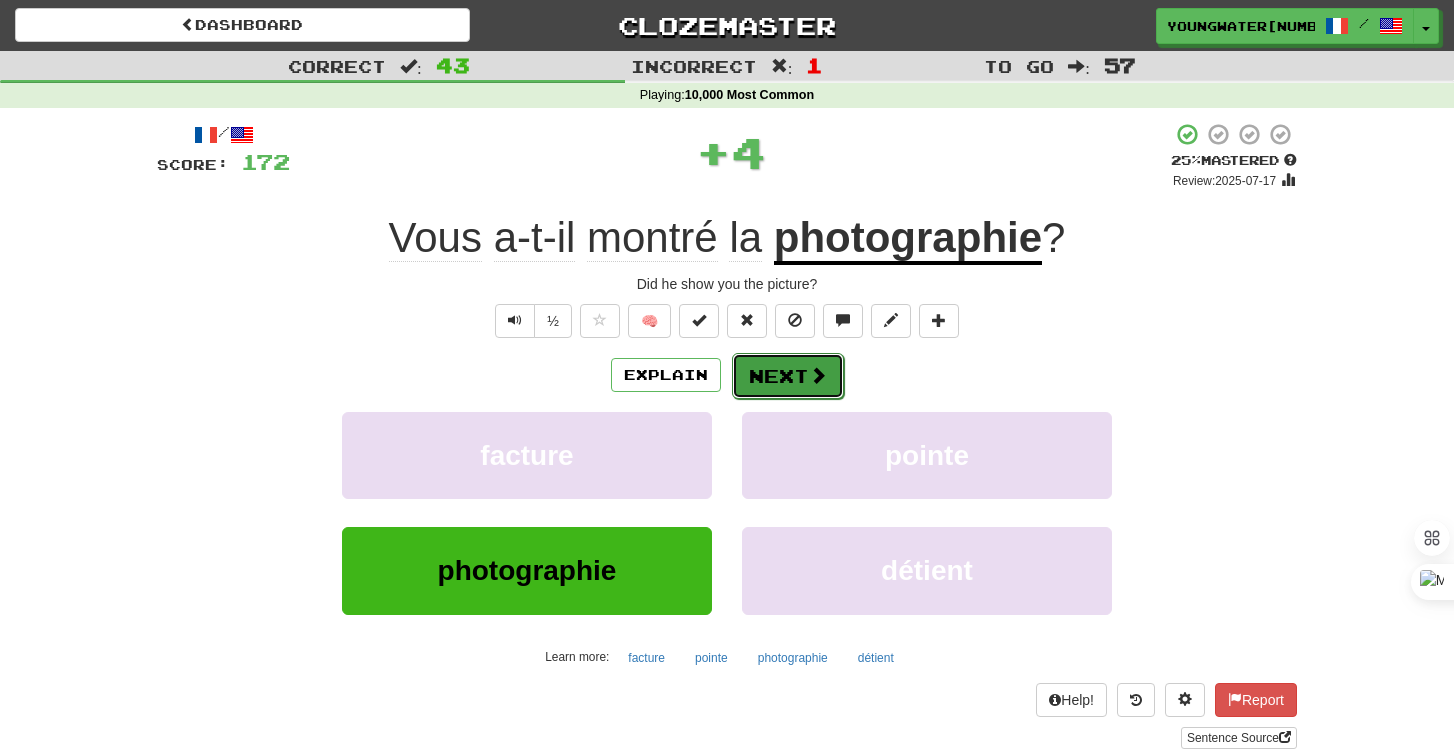 click on "Next" at bounding box center [788, 376] 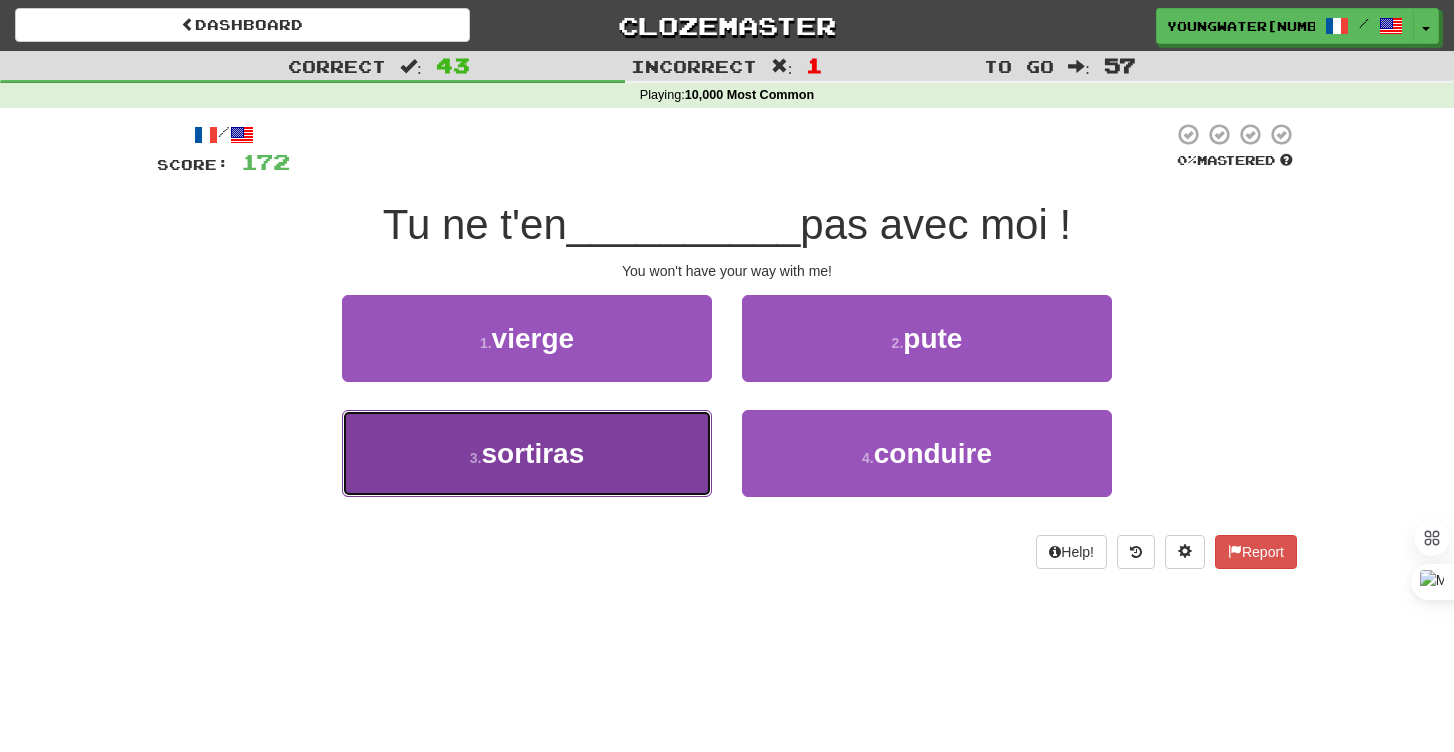 click on "3 .  sortiras" at bounding box center (527, 453) 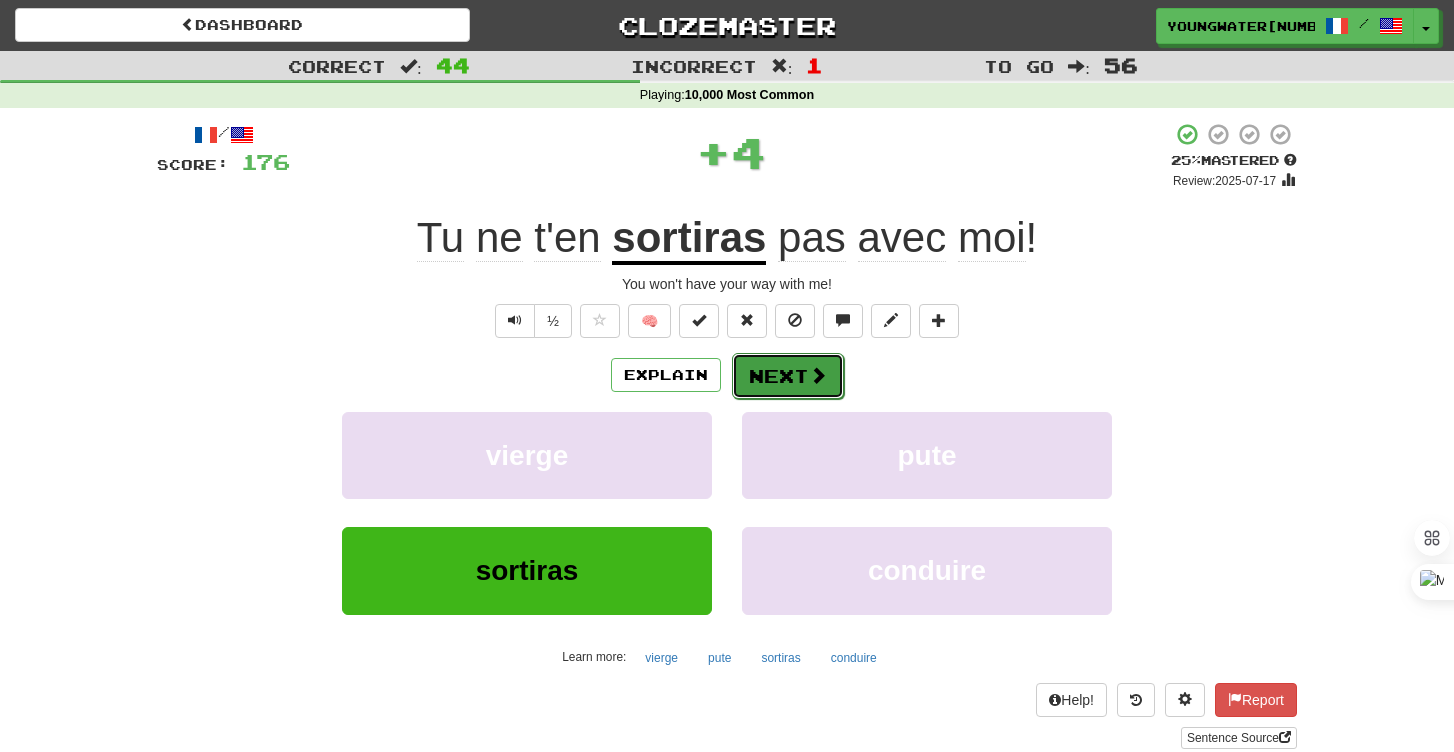 click on "Next" at bounding box center (788, 376) 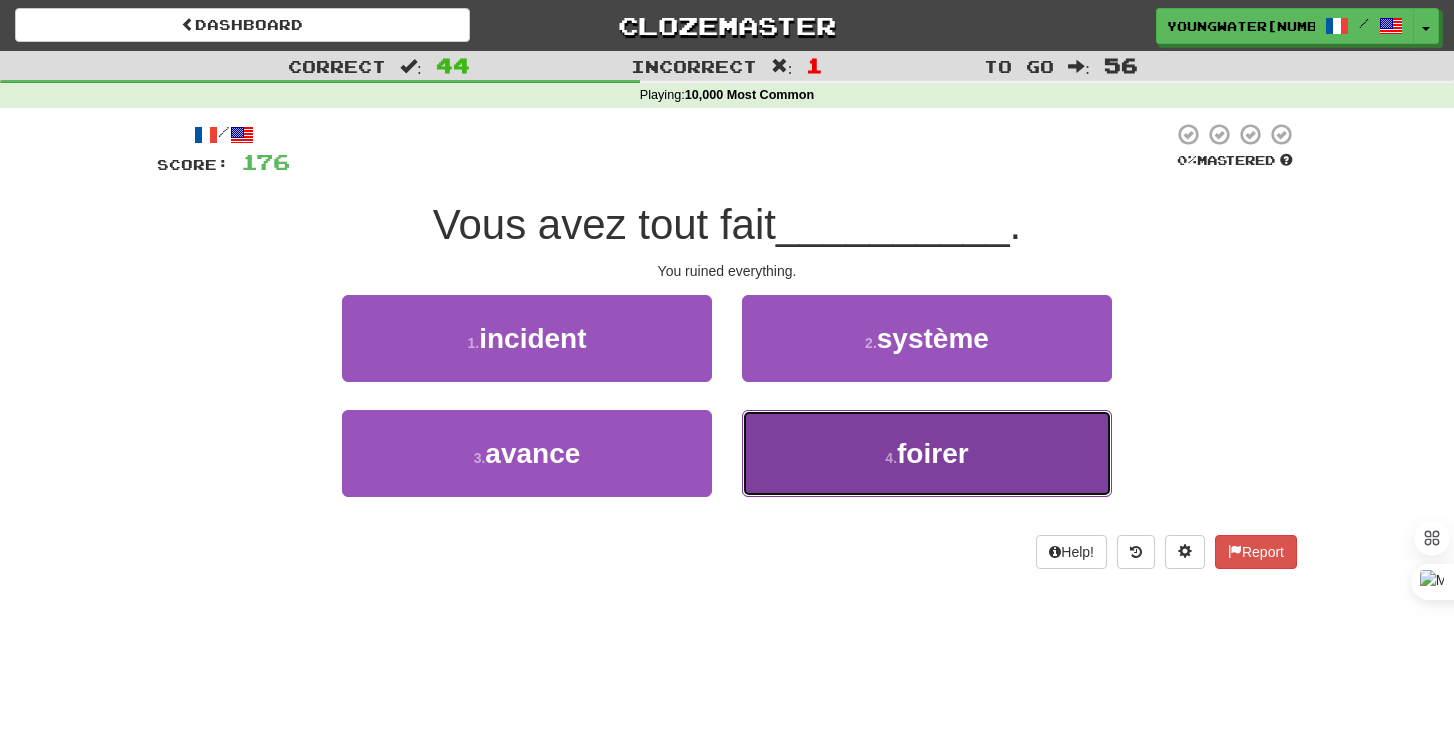 click on "4 .  foirer" at bounding box center (927, 453) 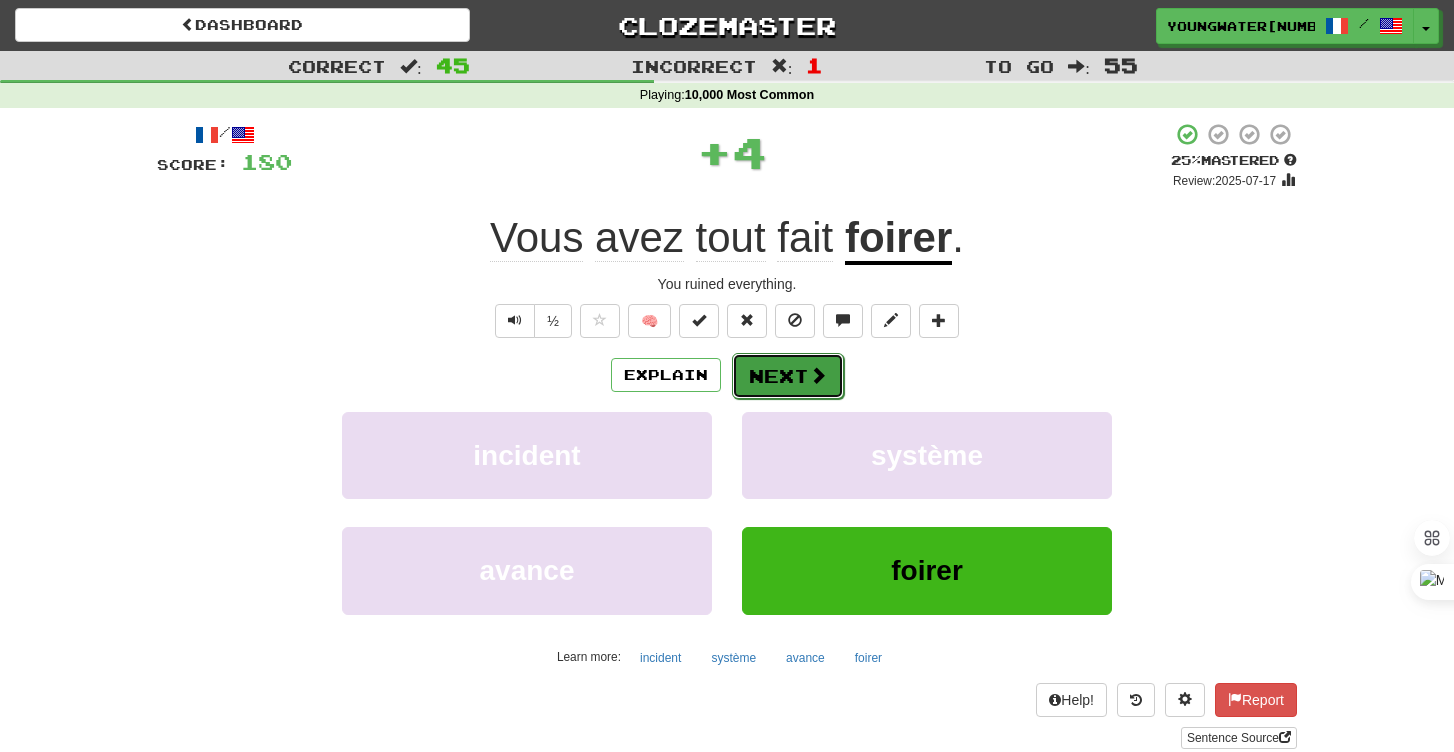 click on "Next" at bounding box center (788, 376) 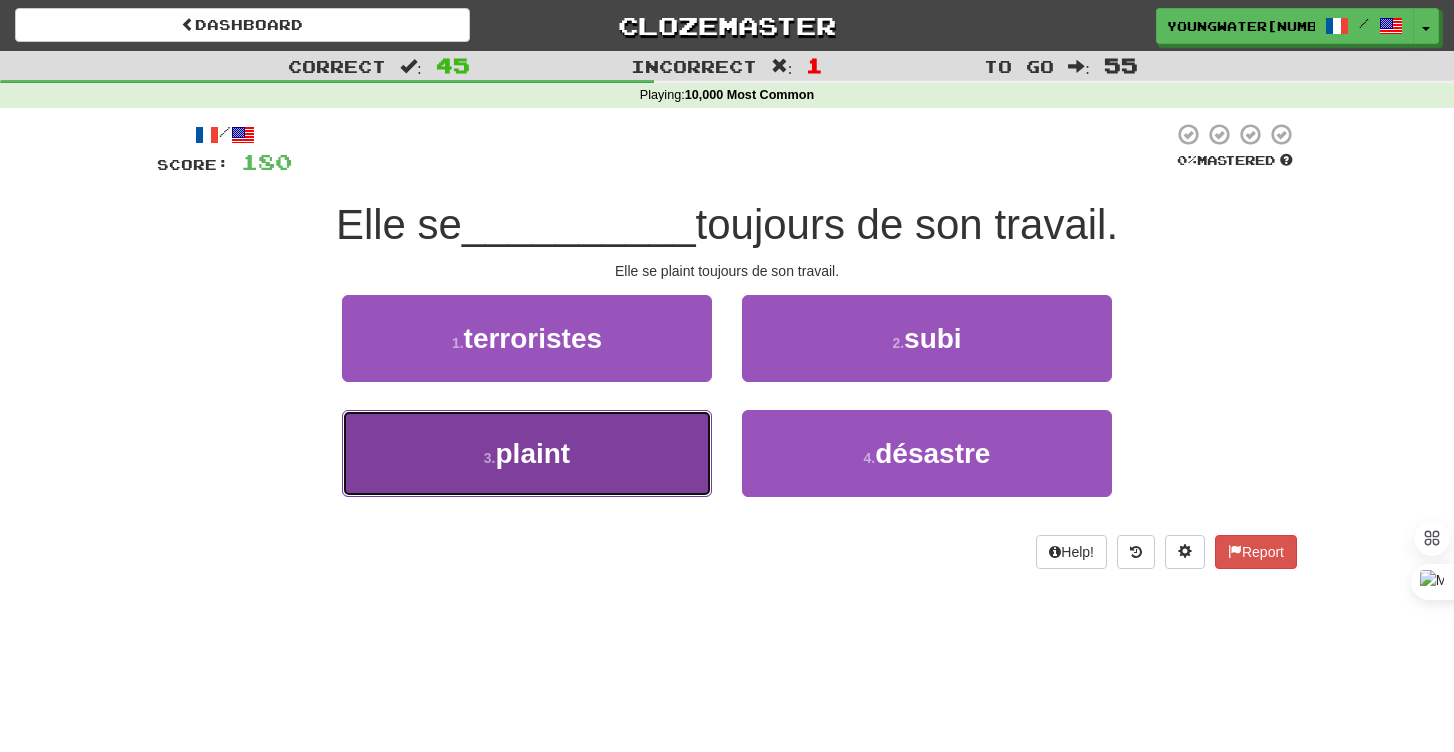 click on "3 .  plaint" at bounding box center [527, 453] 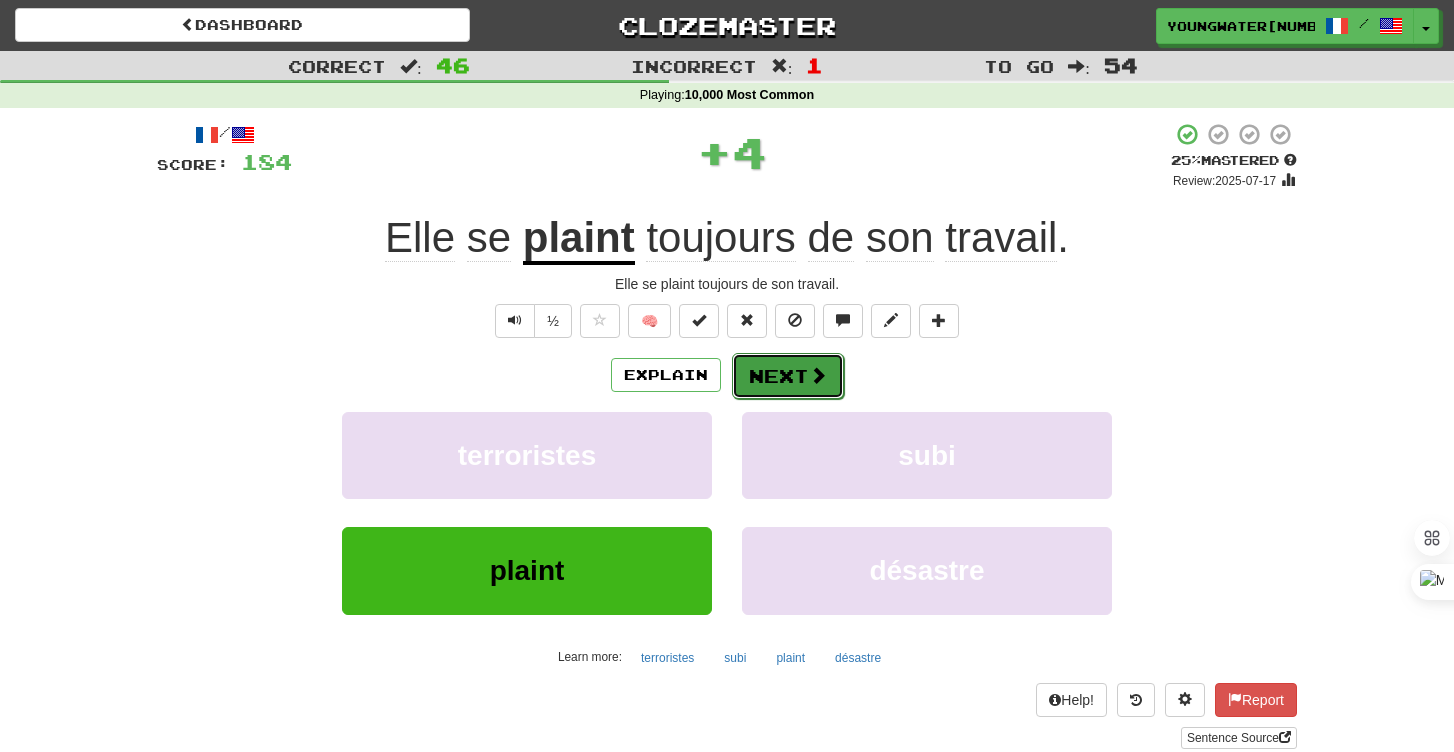 click on "Next" at bounding box center [788, 376] 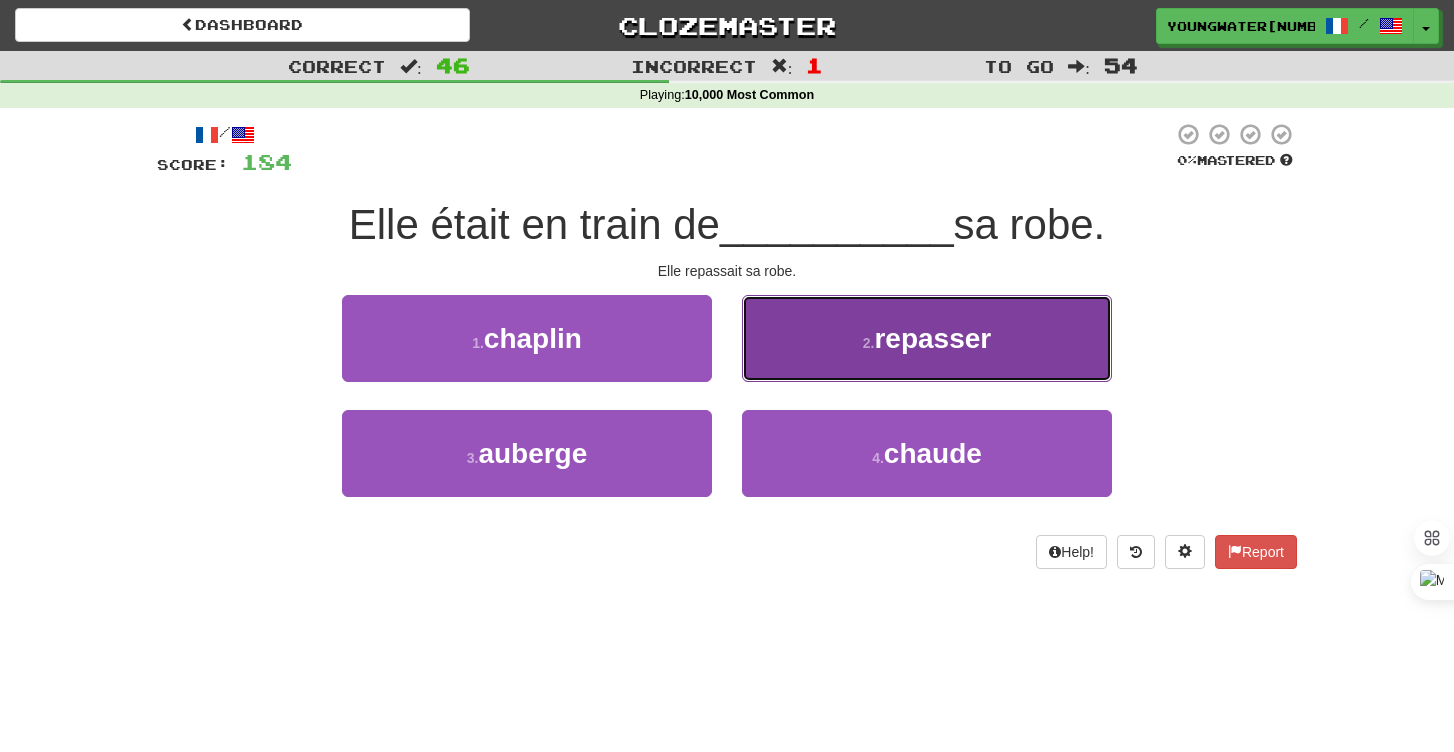 click on "2 .  repasser" at bounding box center [927, 338] 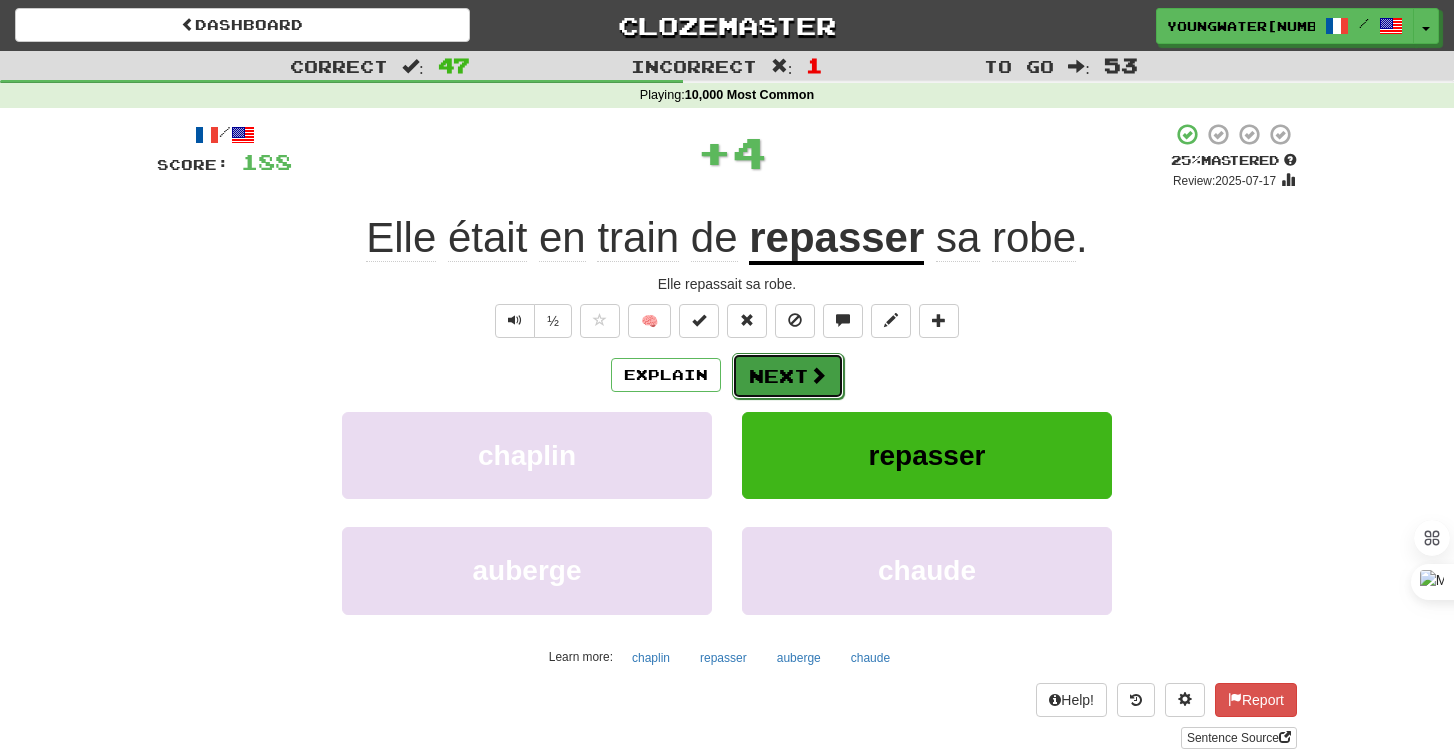 click on "Next" at bounding box center [788, 376] 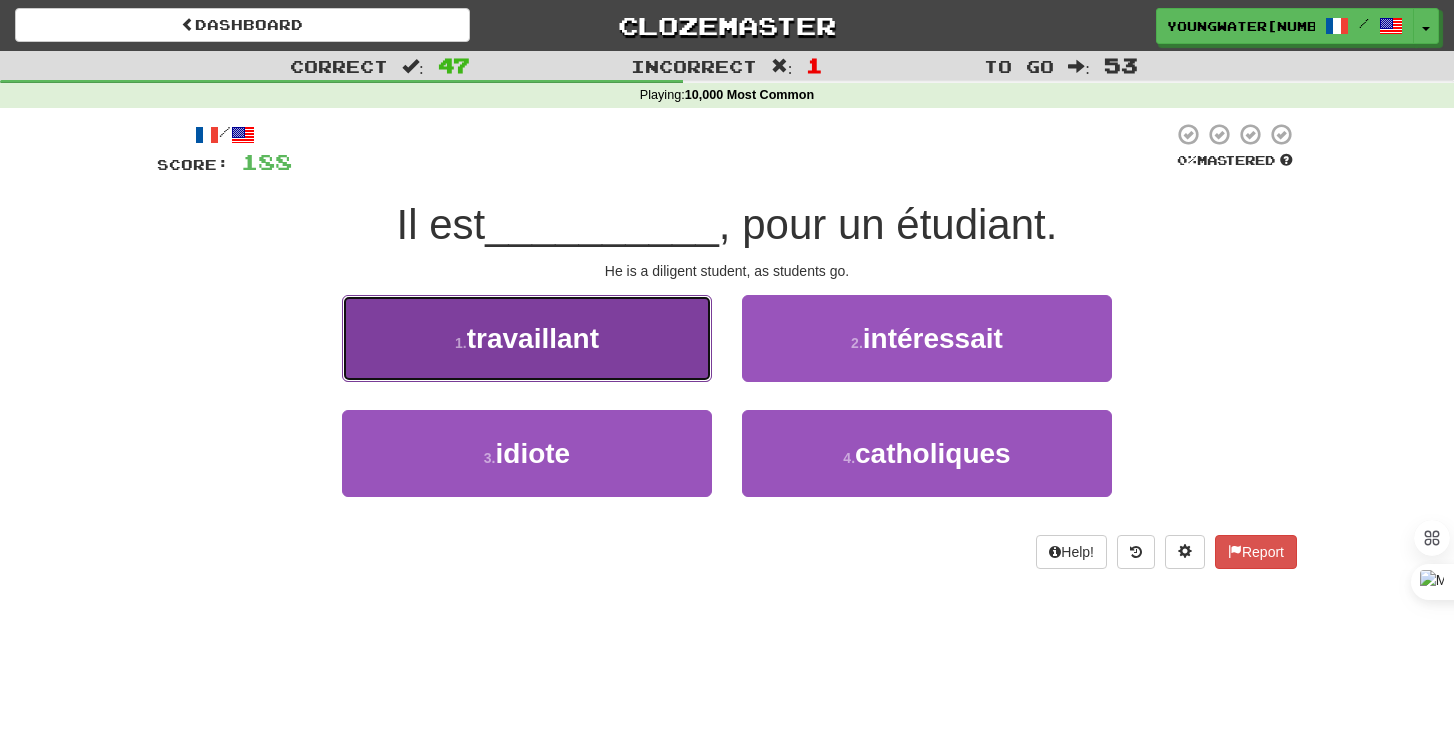 click on "1 .  travaillant" at bounding box center (527, 338) 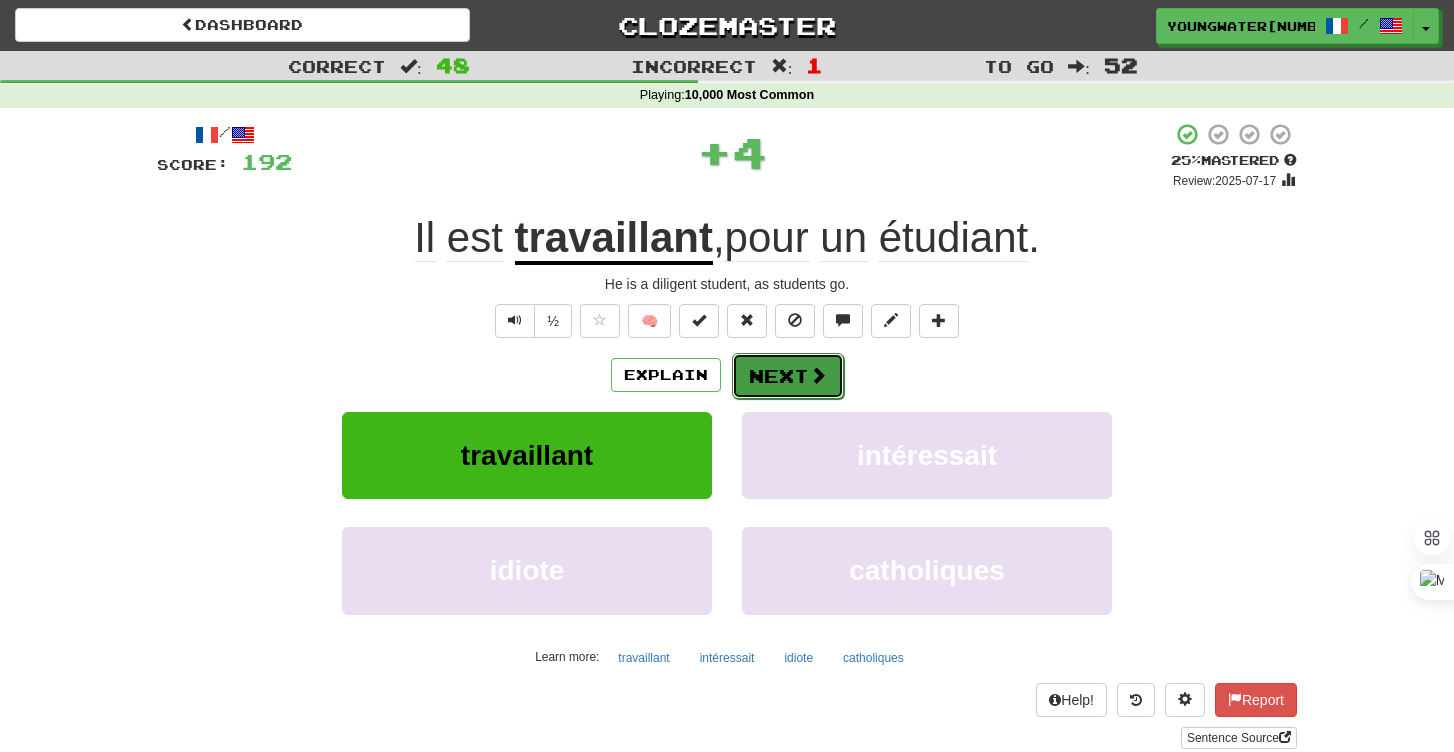 click on "Next" at bounding box center (788, 376) 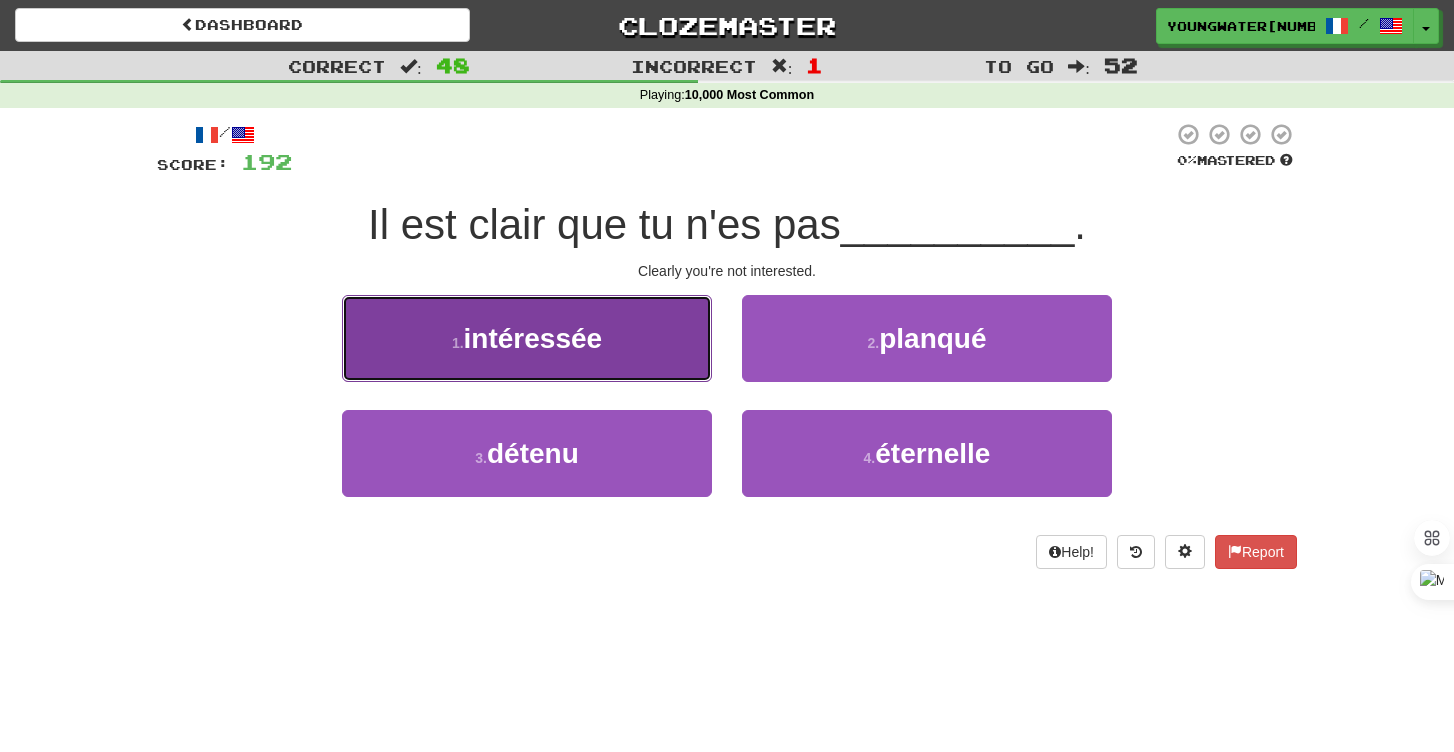 click on "1 .  intéressée" at bounding box center [527, 338] 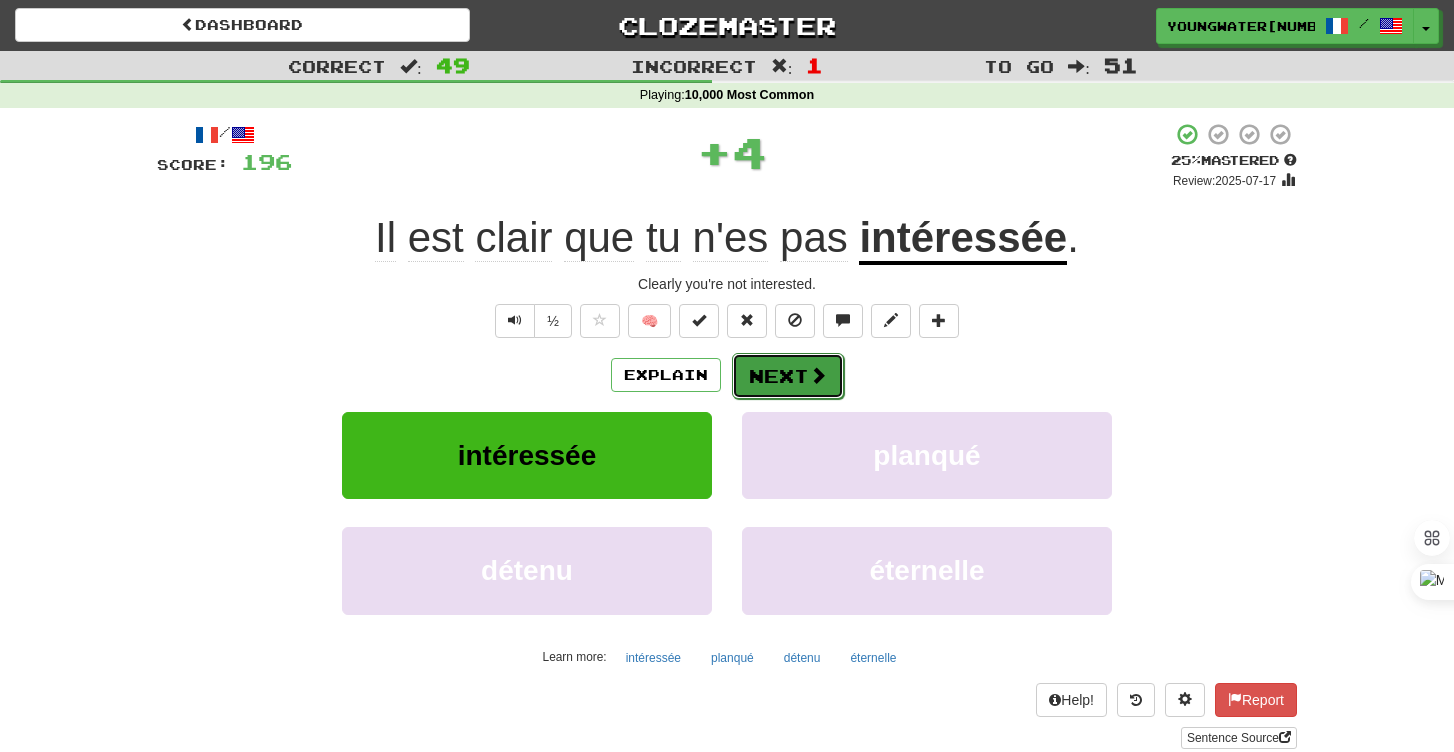 click on "Next" at bounding box center (788, 376) 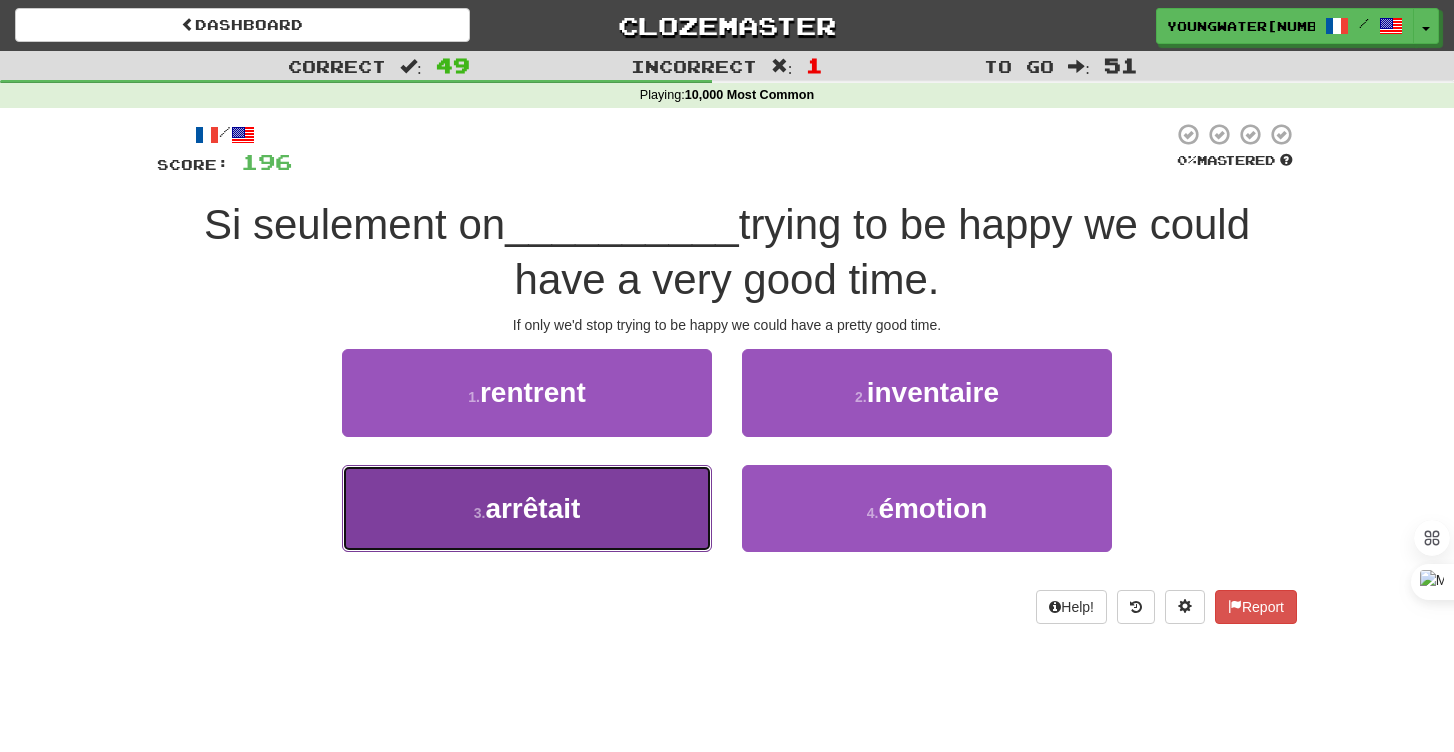 click on "3 .  arrêtait" at bounding box center (527, 508) 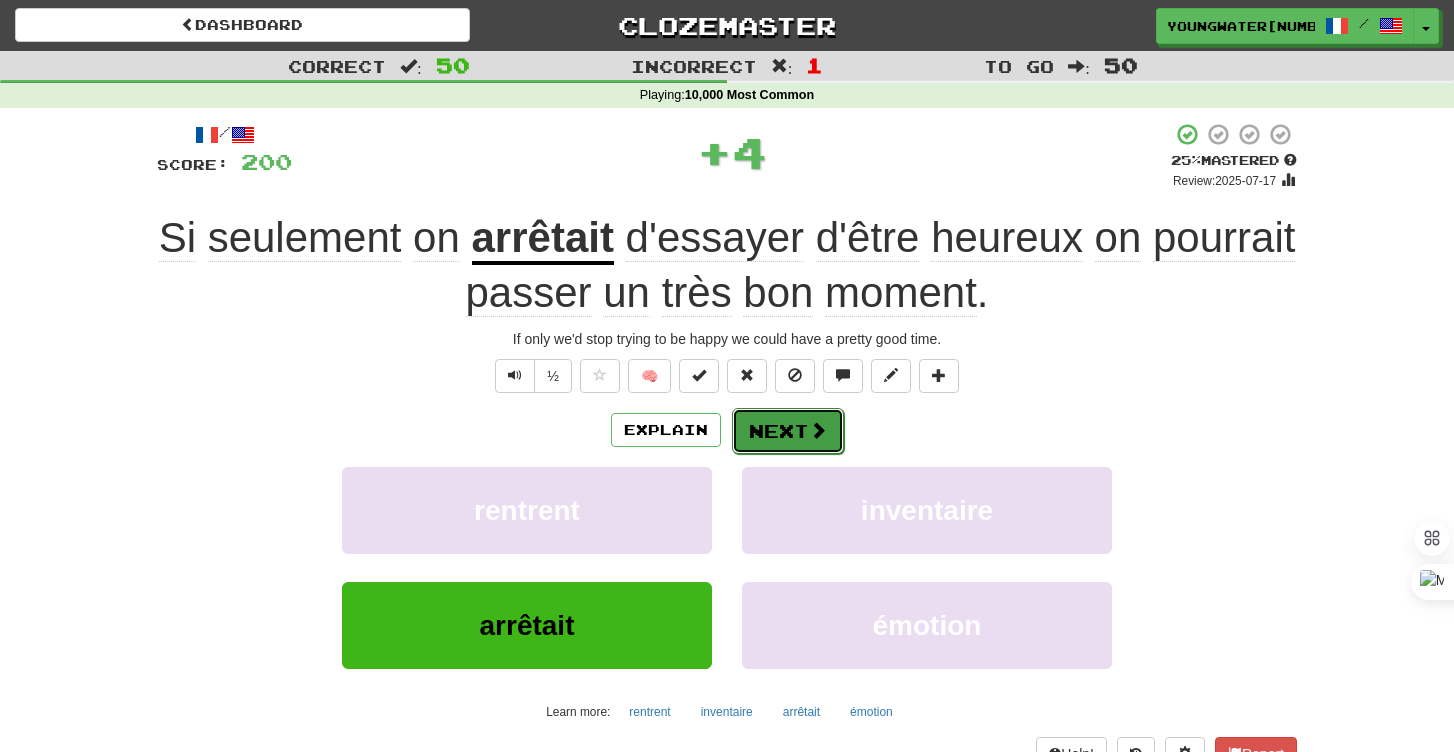 click on "Next" at bounding box center [788, 431] 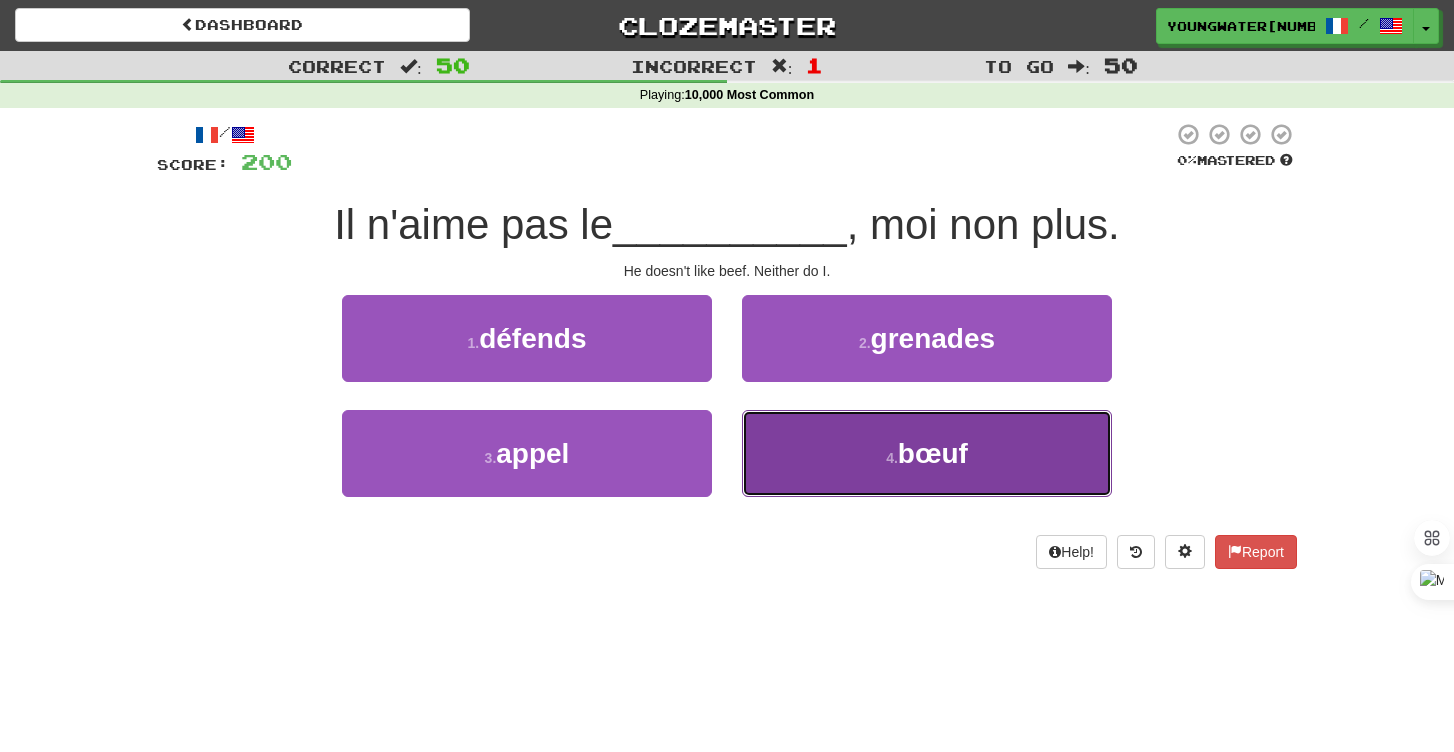 click on "4 .  bœuf" at bounding box center (927, 453) 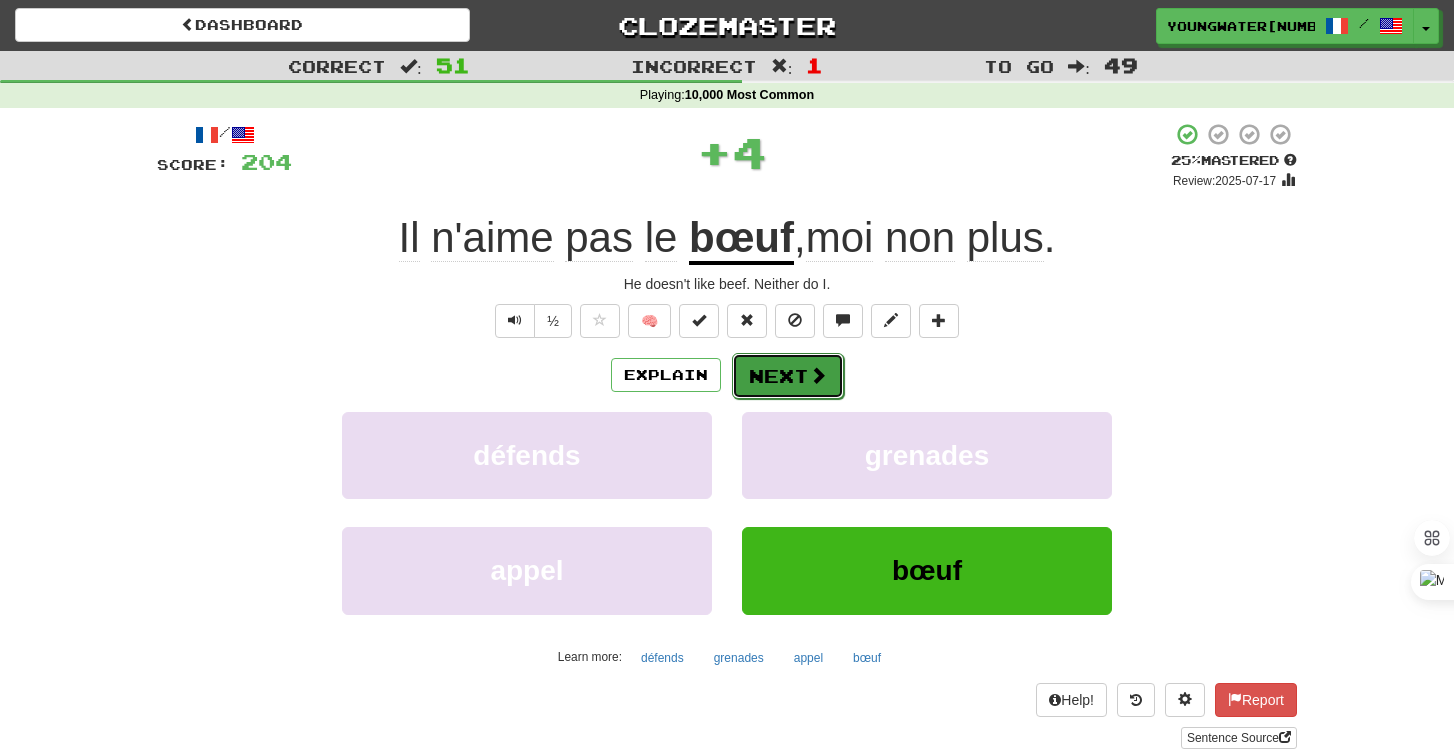 click on "Next" at bounding box center [788, 376] 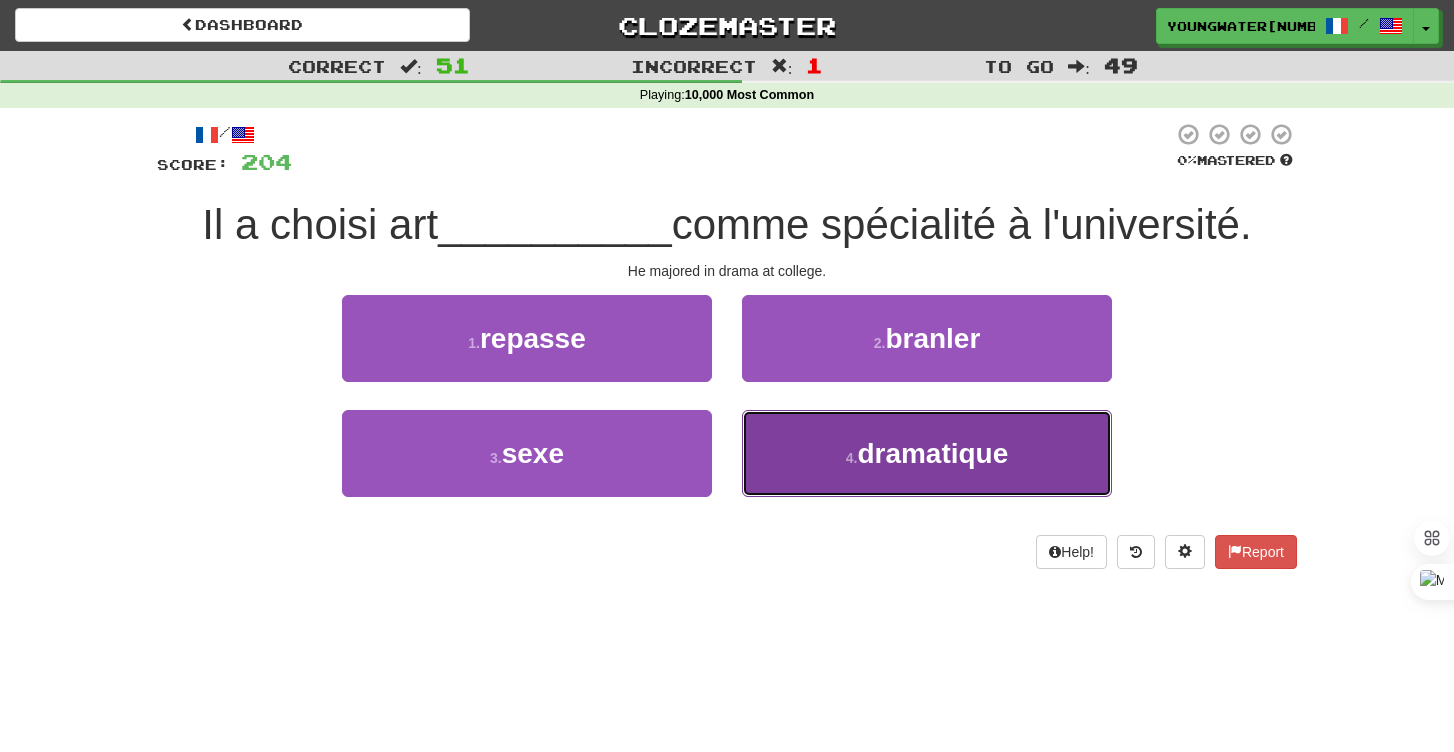 click on "4 .  dramatique" at bounding box center [927, 453] 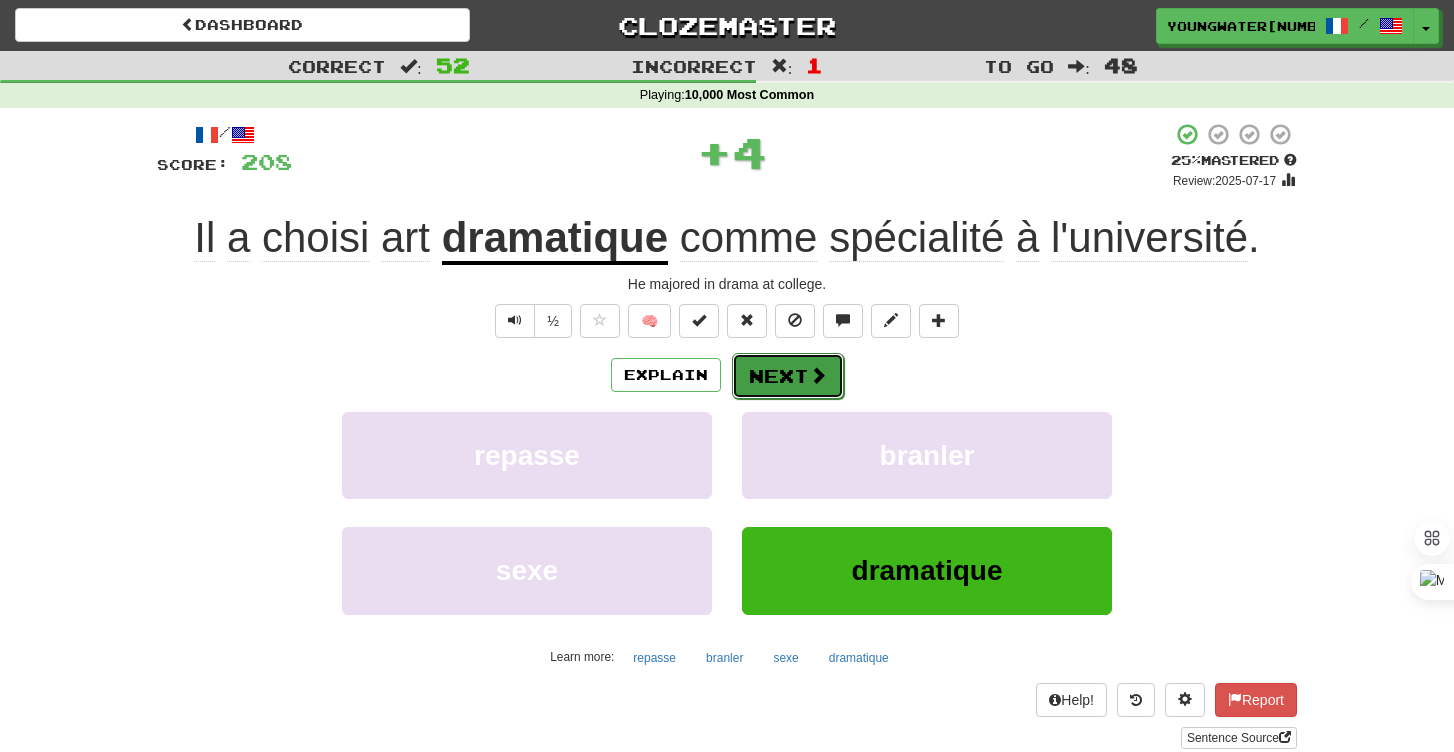 click on "Next" at bounding box center [788, 376] 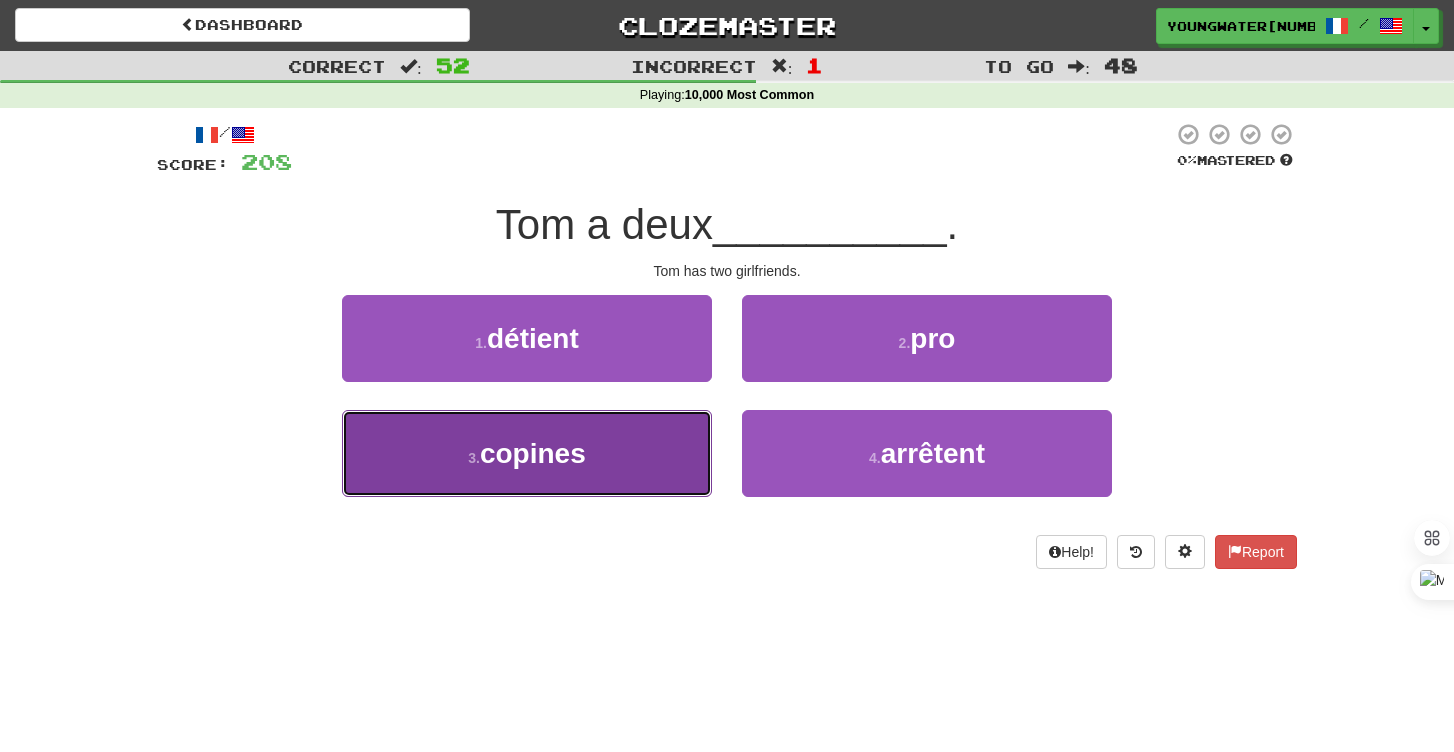 click on "3 .  copines" at bounding box center (527, 453) 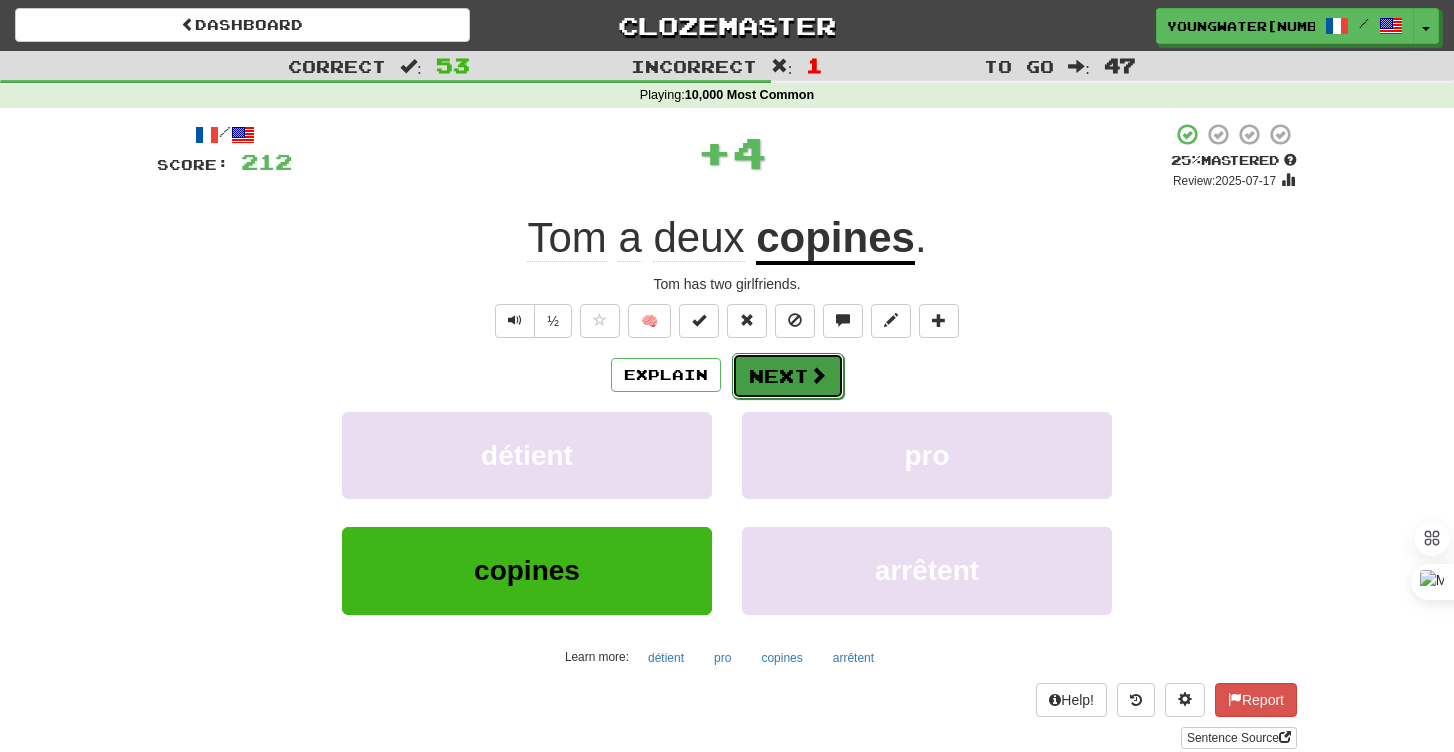 click on "Next" at bounding box center (788, 376) 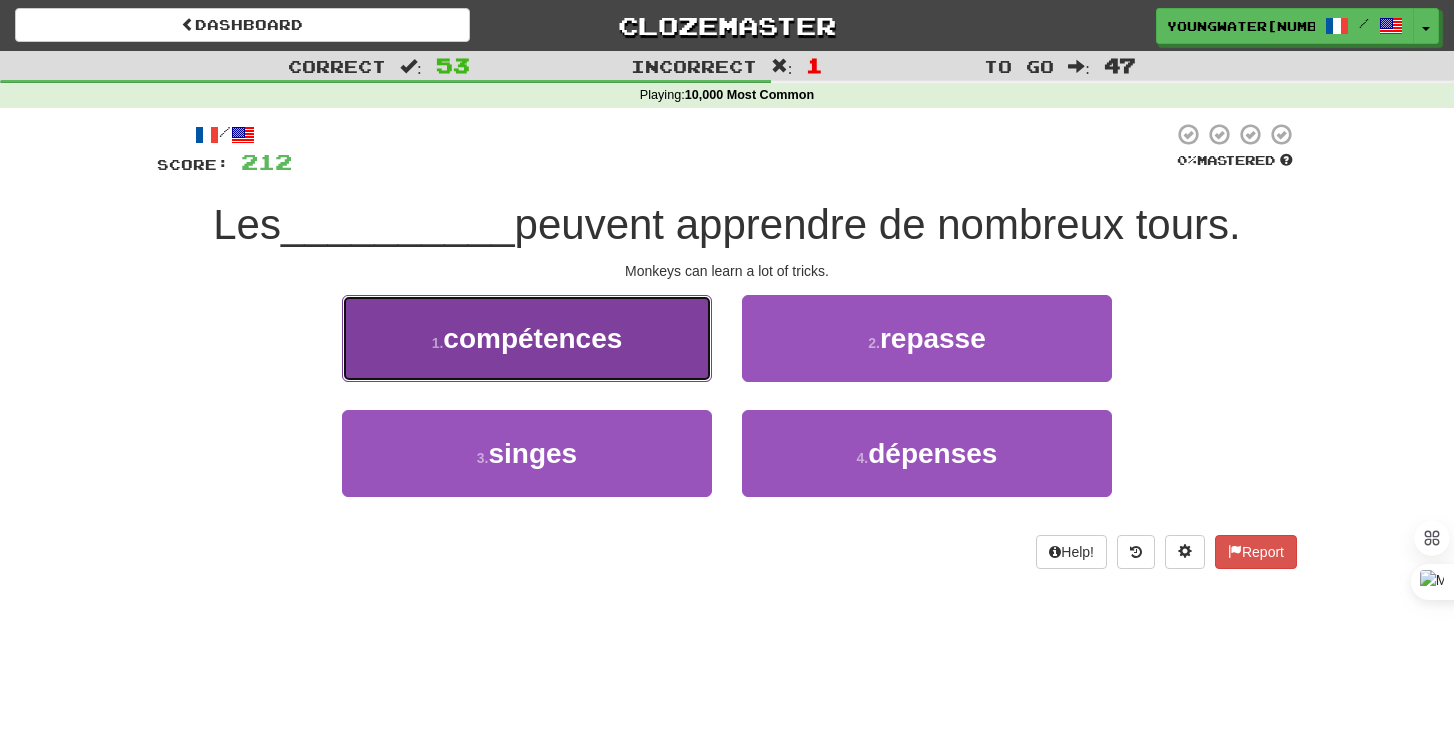 click on "1 .  compétences" at bounding box center (527, 338) 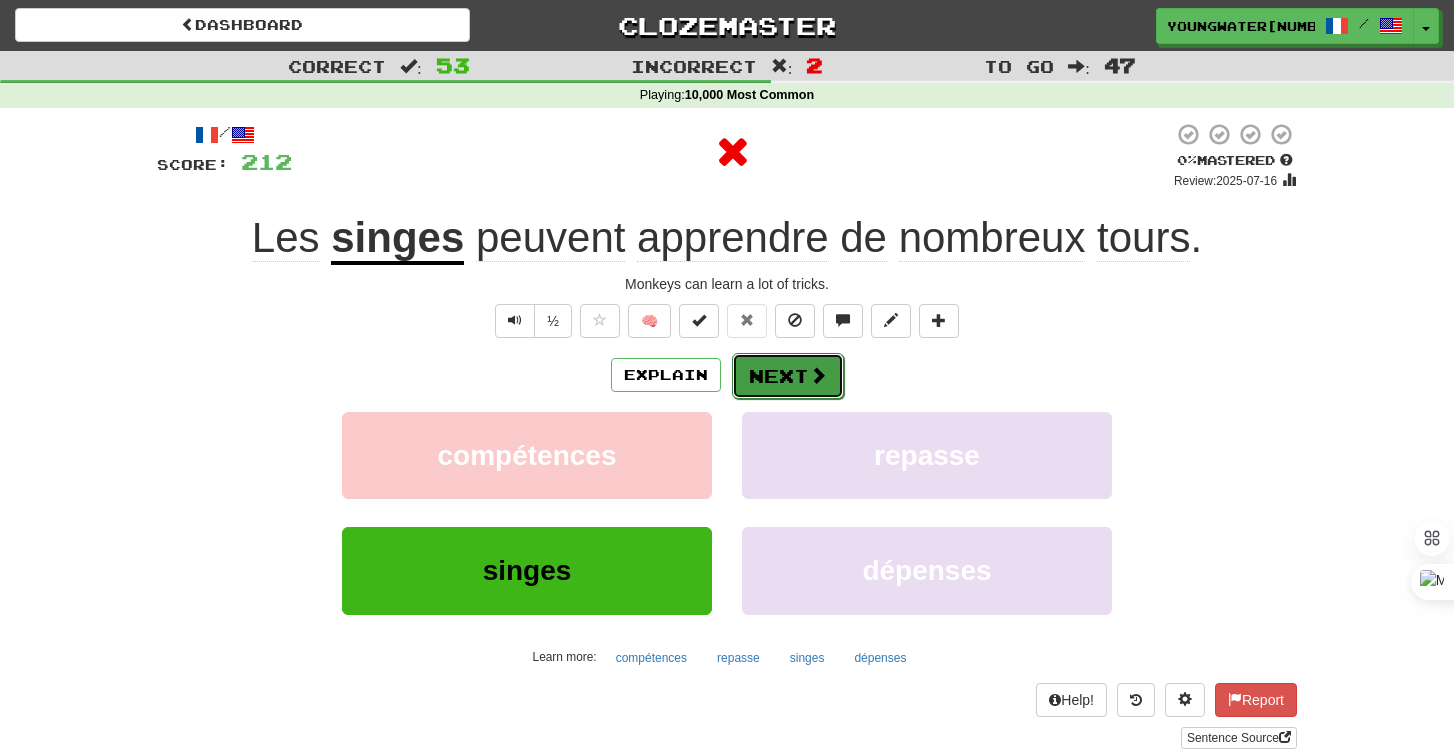click on "Next" at bounding box center (788, 376) 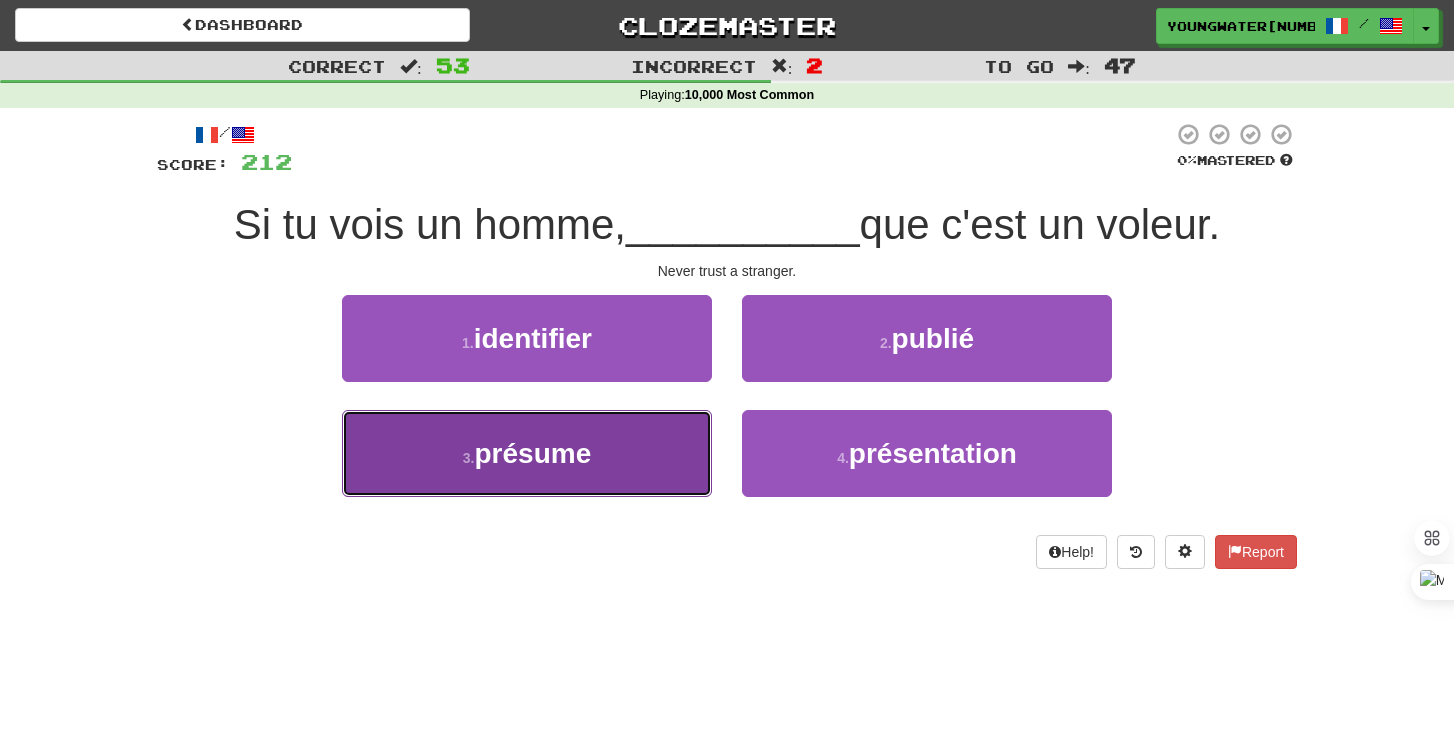 click on "3 . présume" at bounding box center (527, 453) 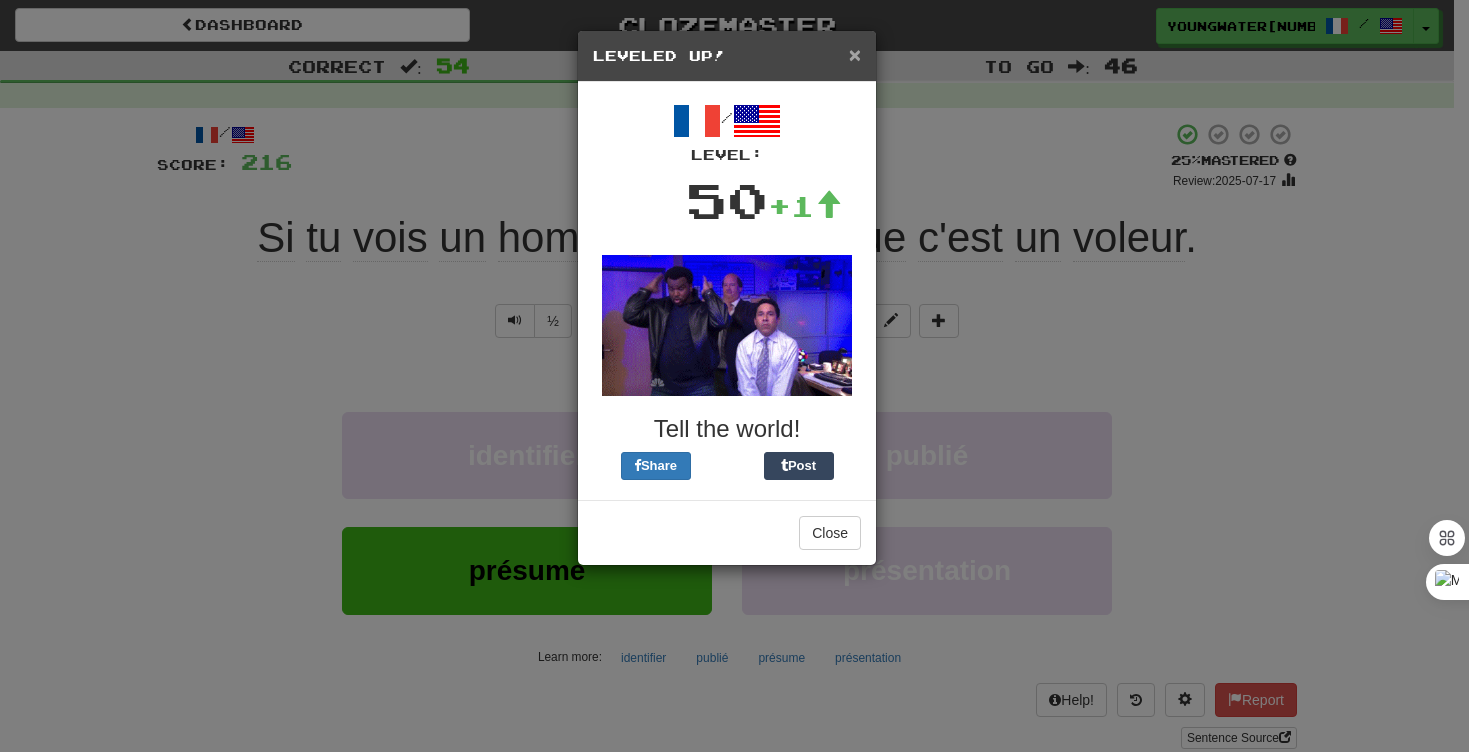 click on "×" at bounding box center [855, 54] 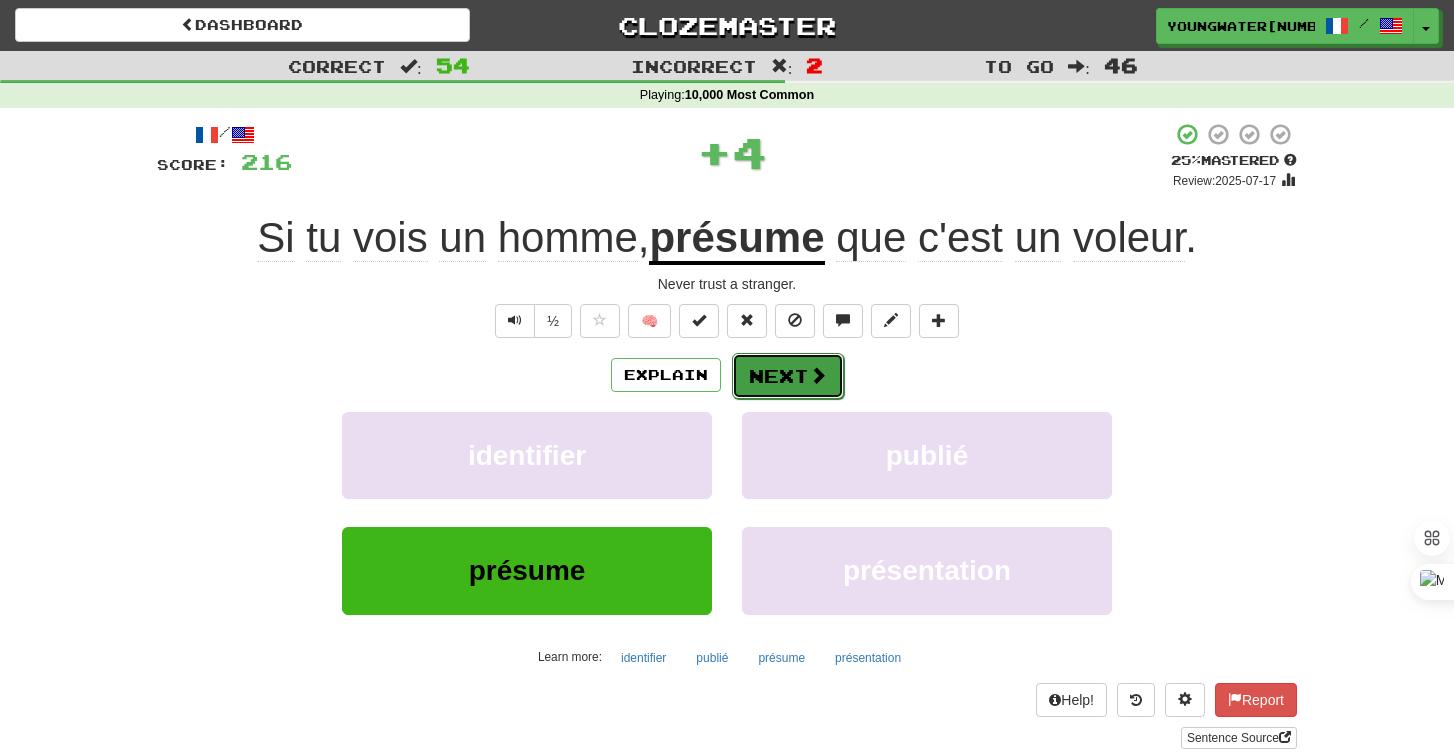 click on "Next" at bounding box center (788, 376) 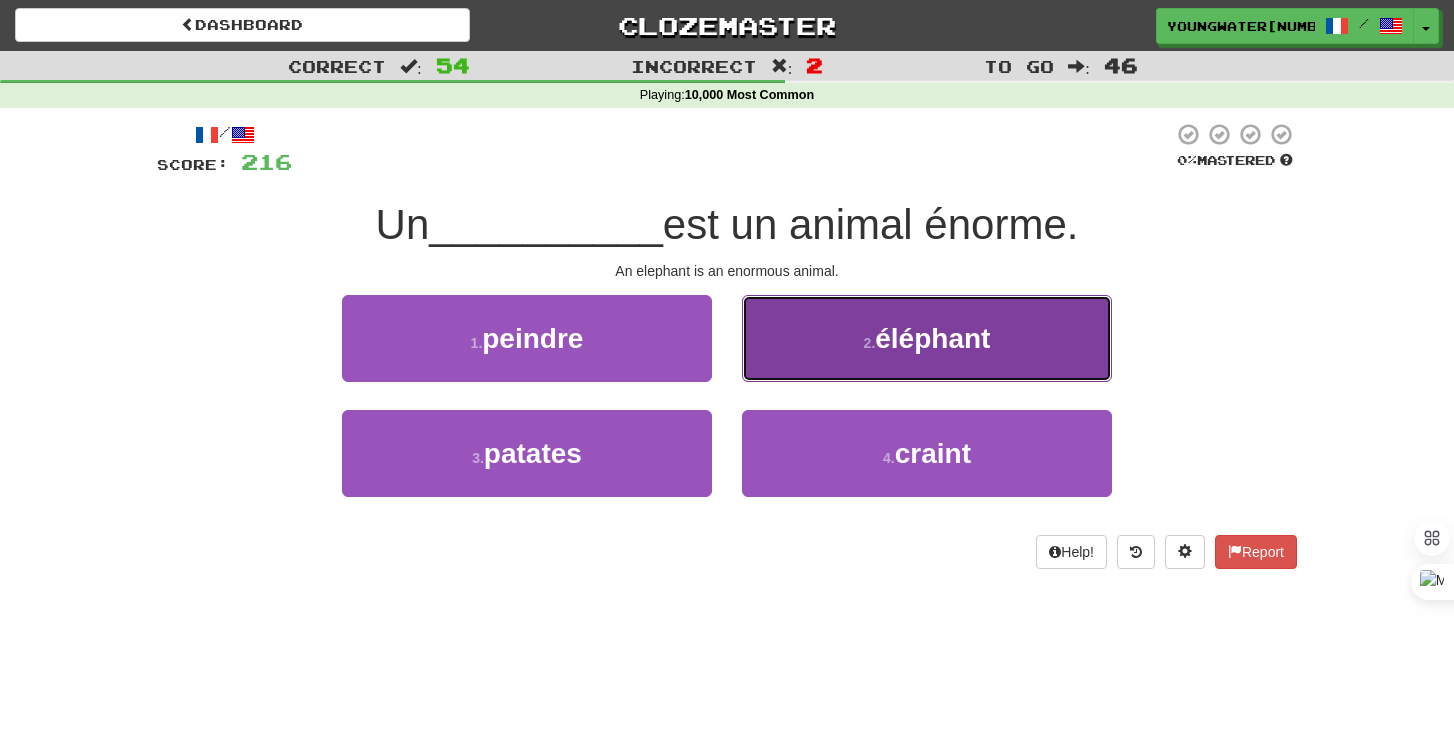 click on "2 .  éléphant" at bounding box center (927, 338) 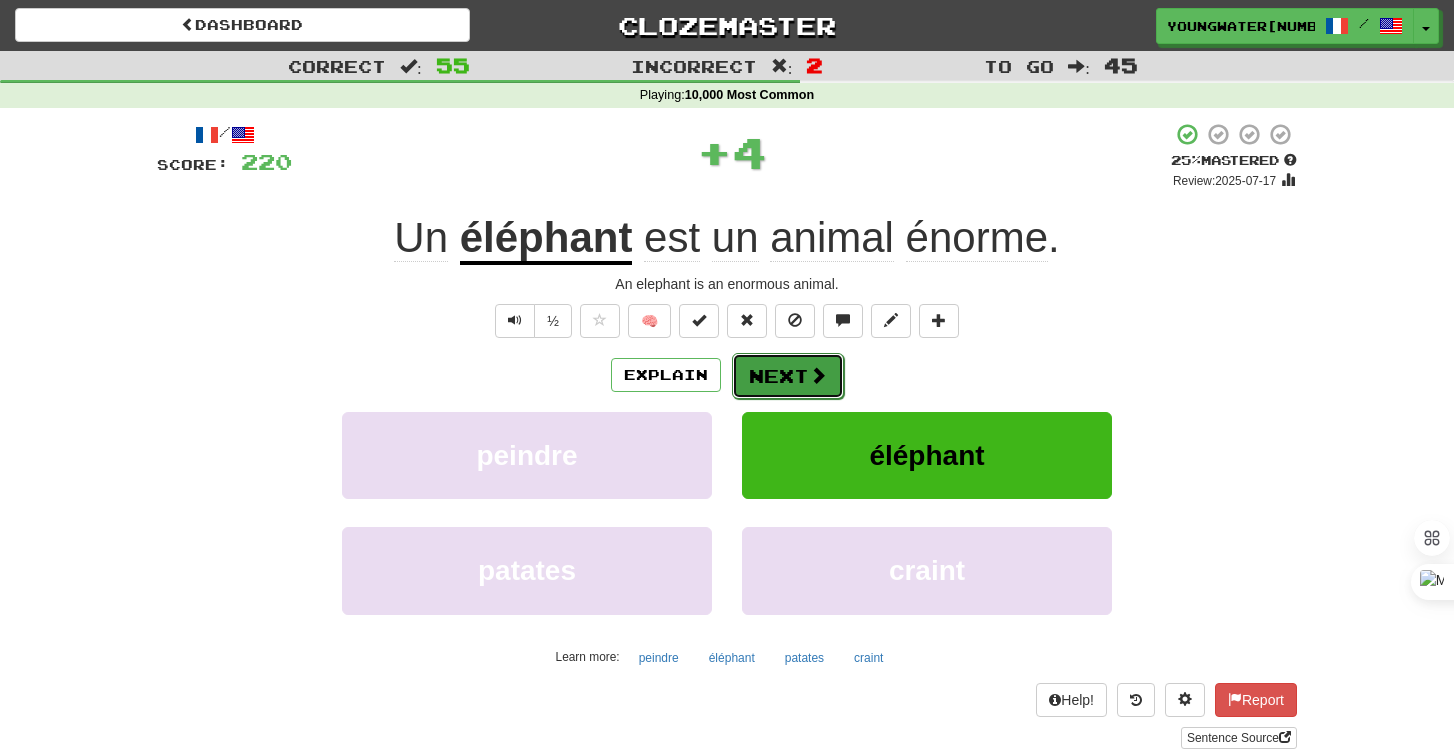 click on "Next" at bounding box center (788, 376) 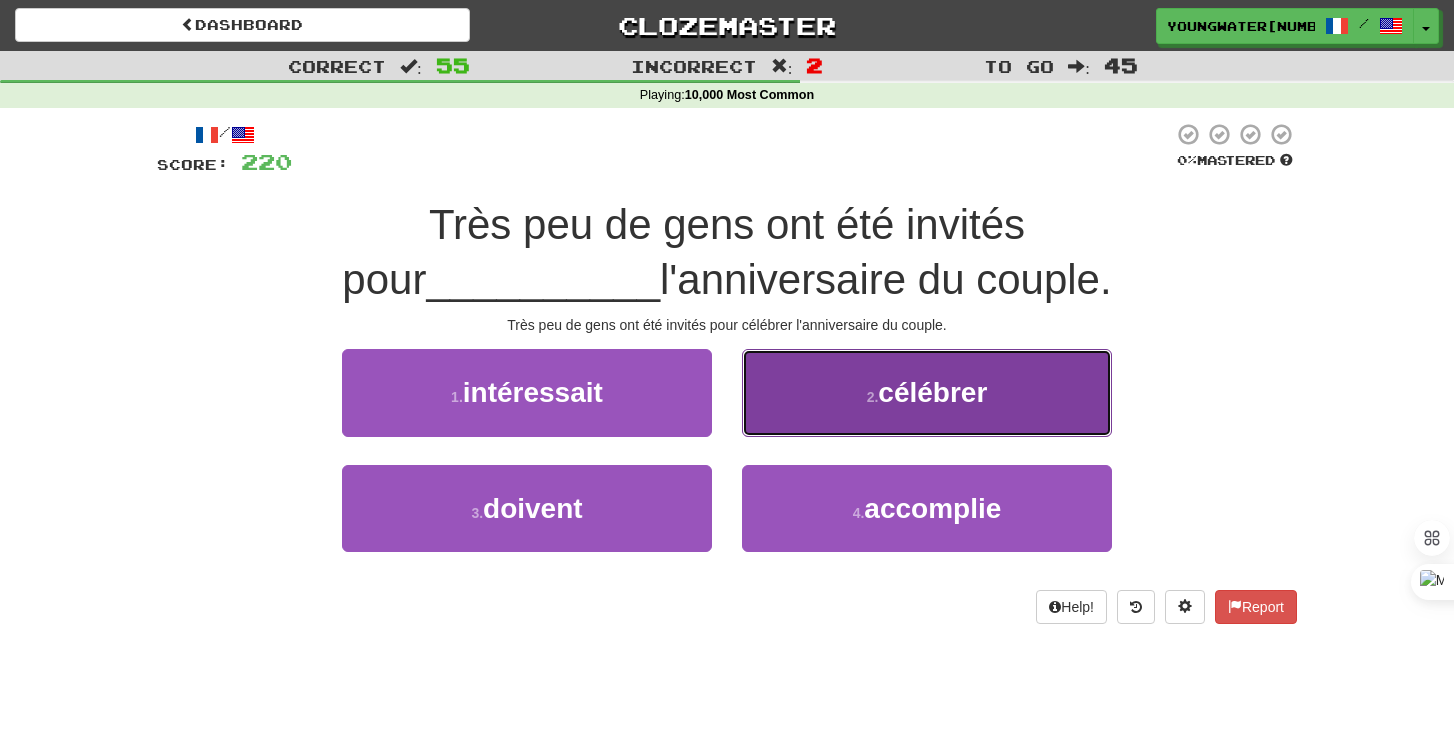 click on "célébrer" at bounding box center (932, 392) 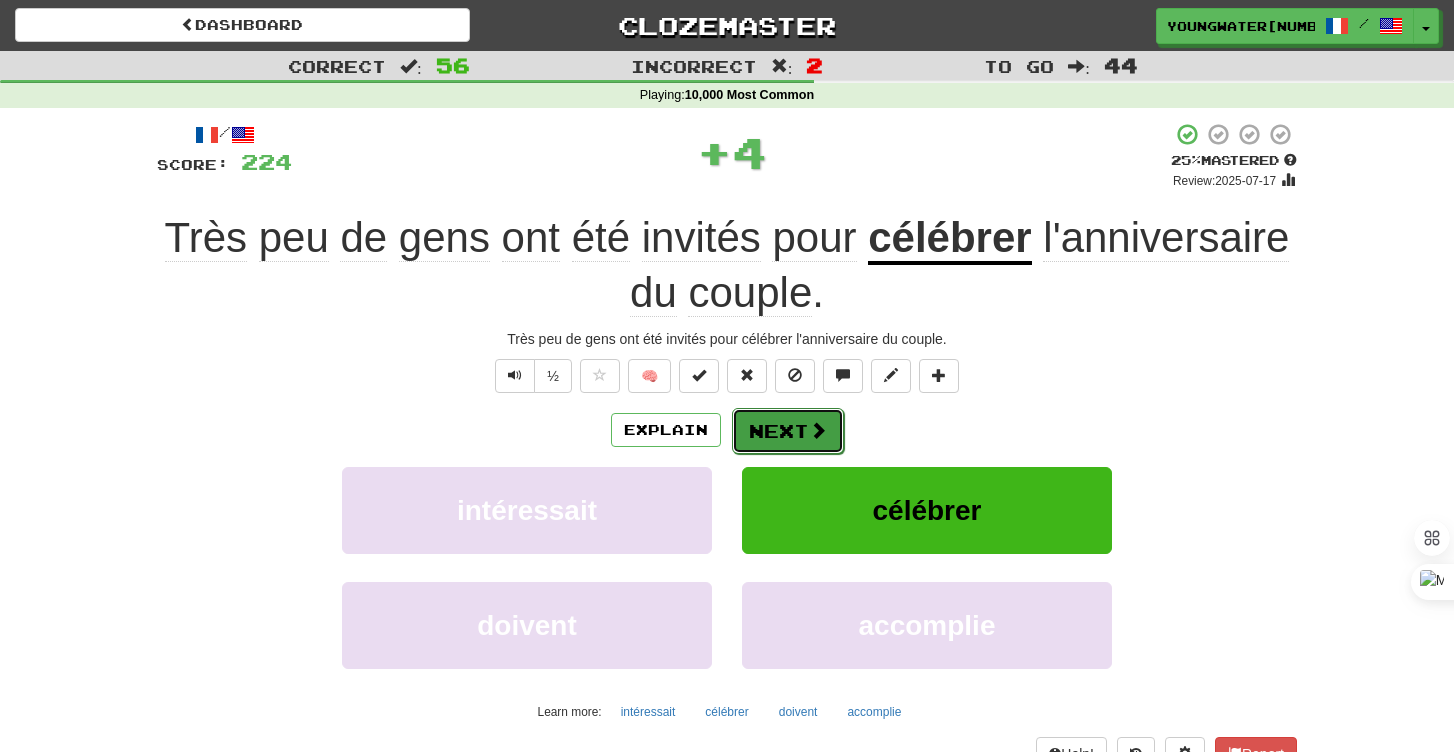 click on "Next" at bounding box center (788, 431) 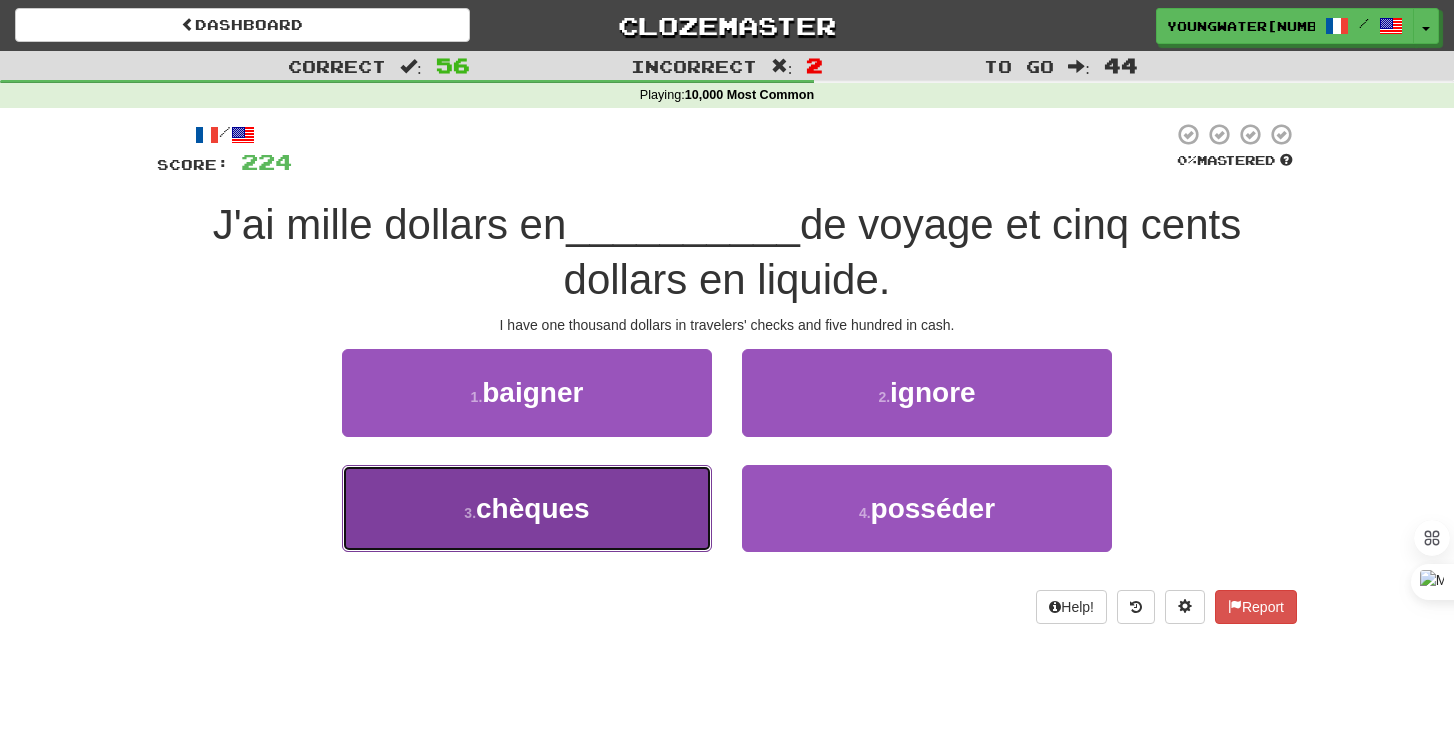 click on "3 . chèques" at bounding box center (527, 508) 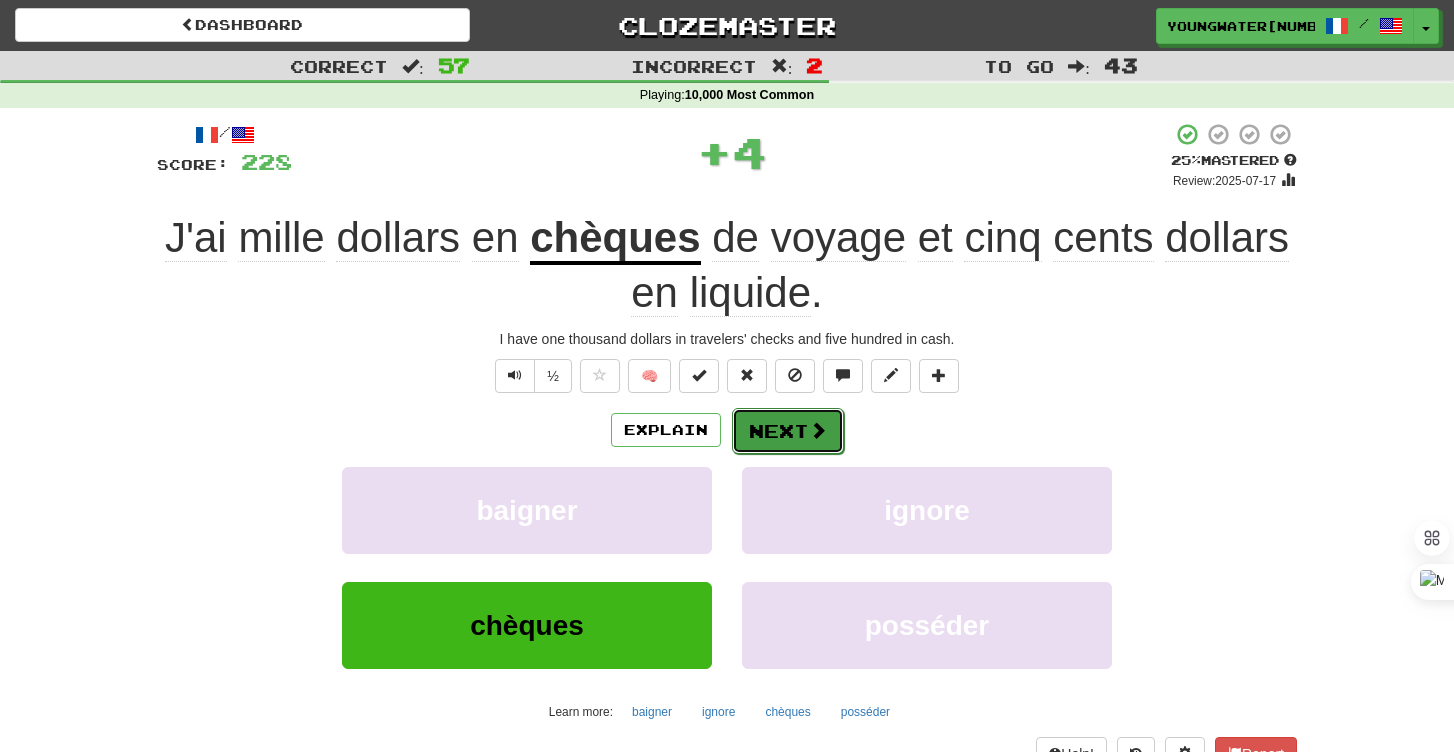 click at bounding box center (818, 430) 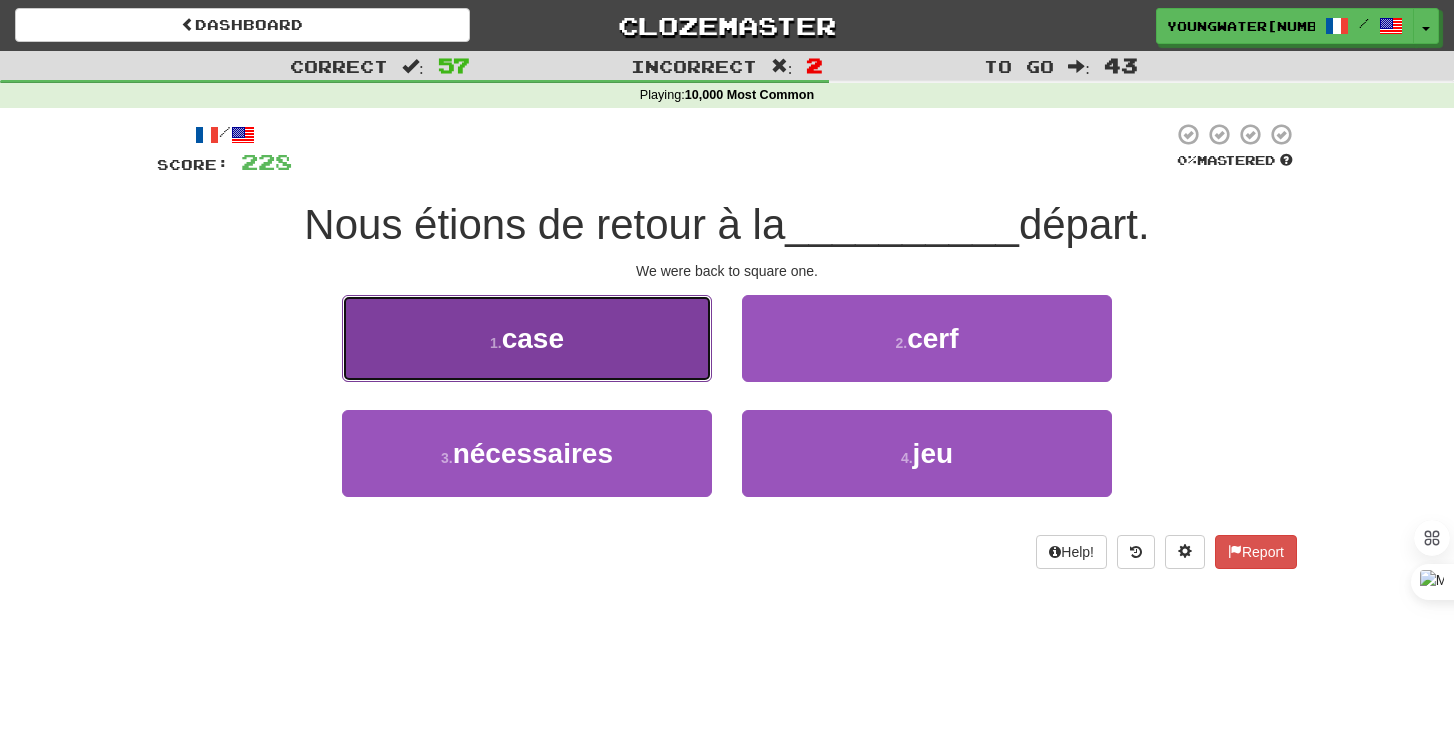 click on "1 . case" at bounding box center (527, 338) 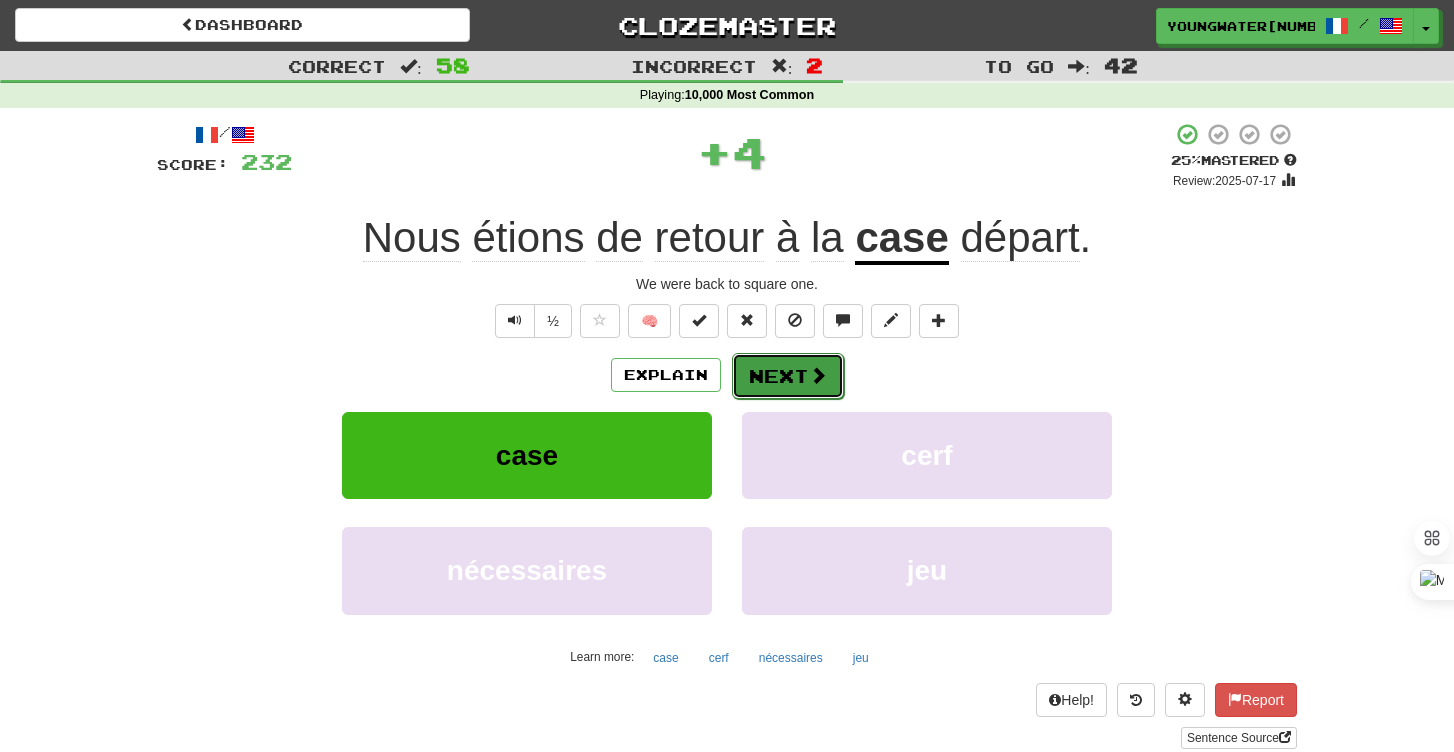 click on "Next" at bounding box center [788, 376] 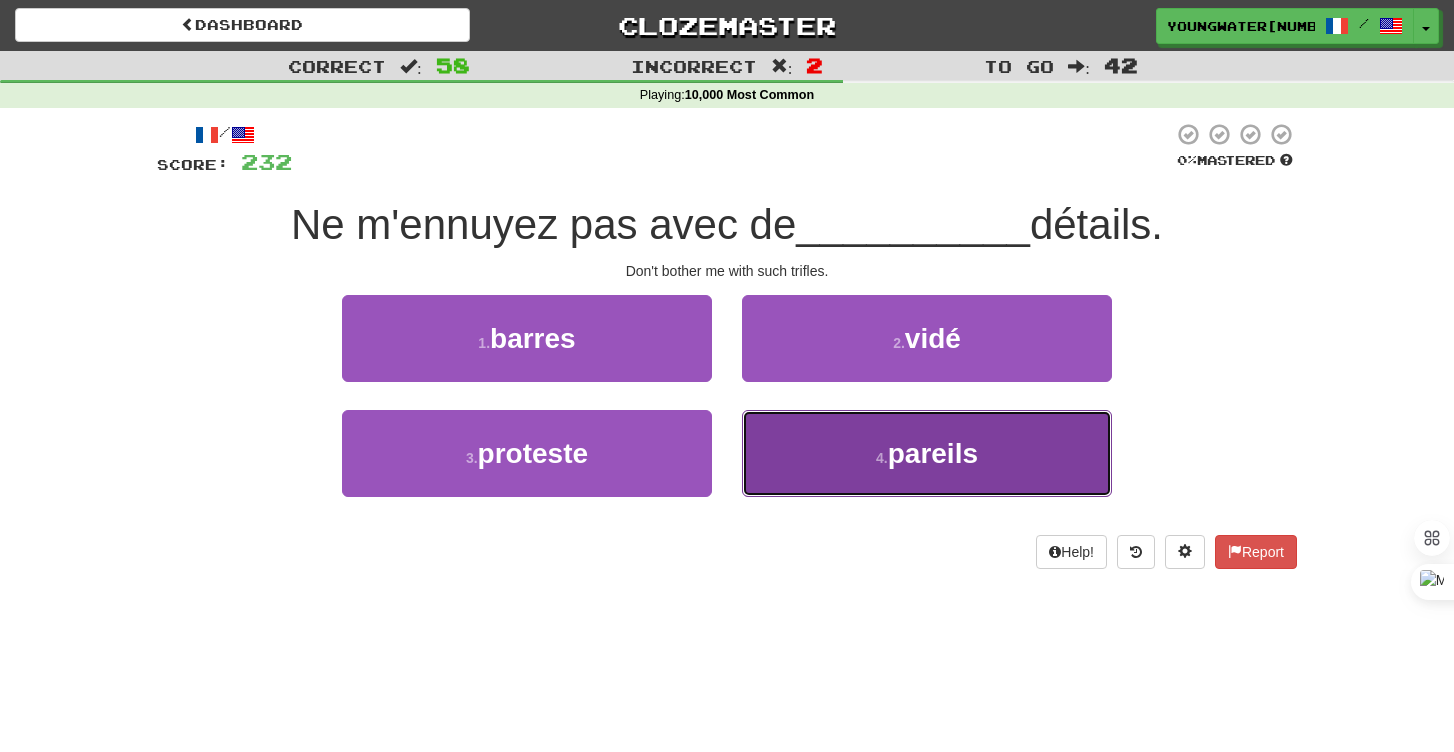 click on "4 .  pareils" at bounding box center [927, 453] 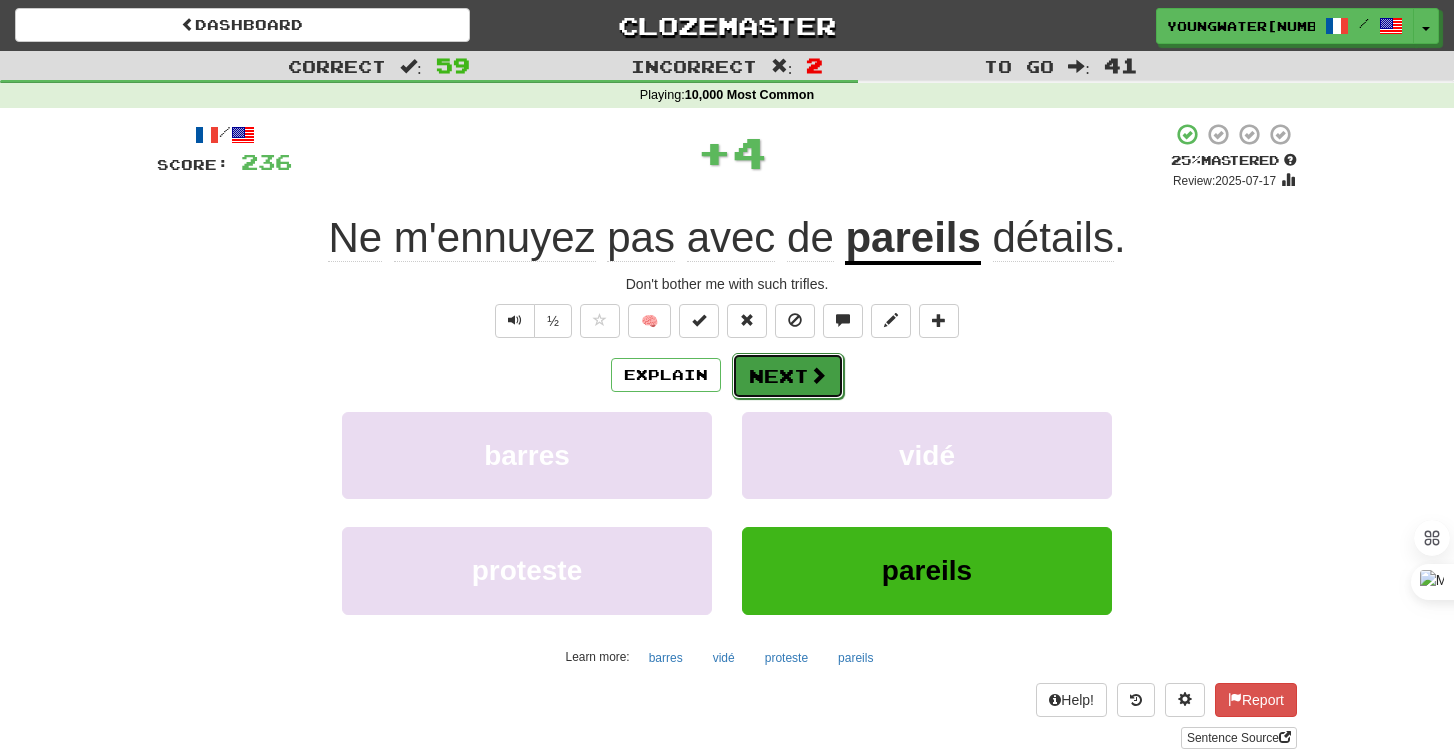 click on "Next" at bounding box center (788, 376) 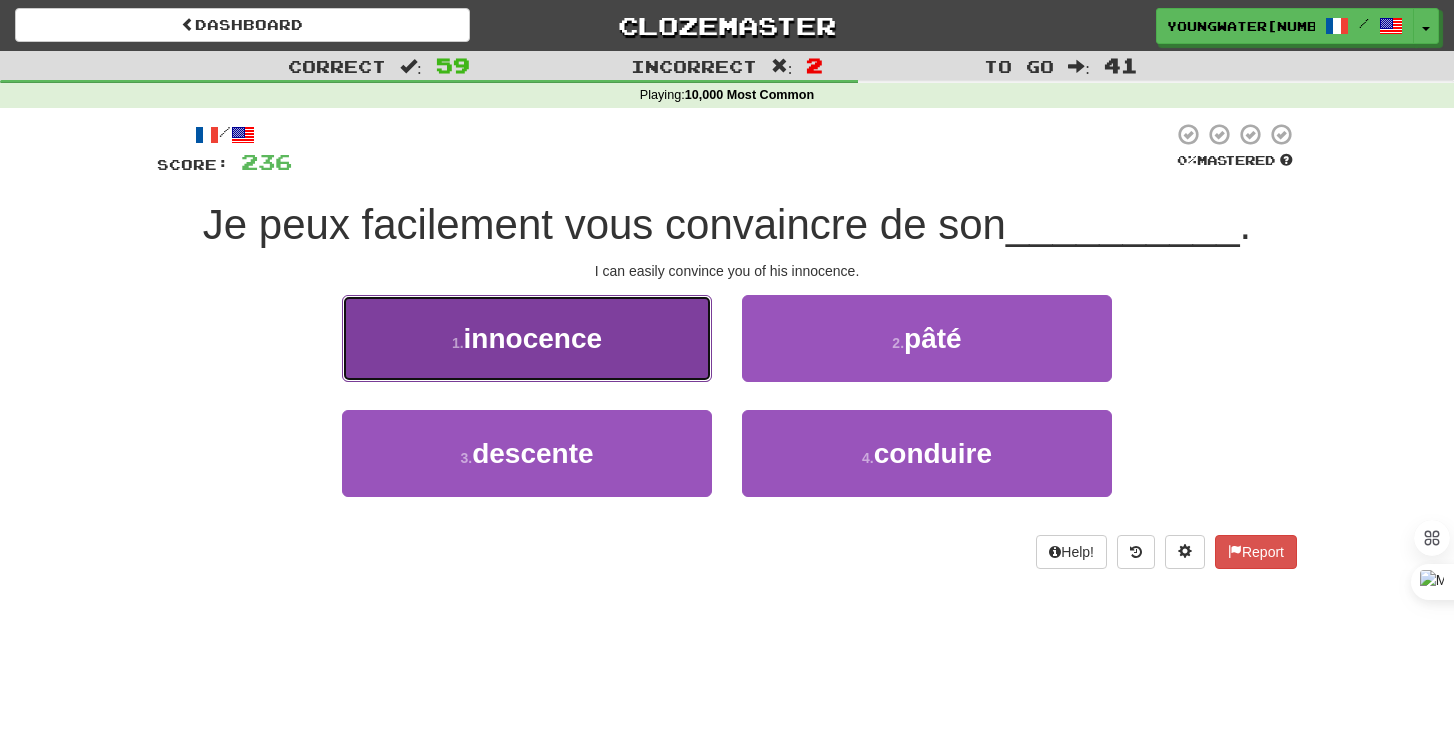 click on "1 .  innocence" at bounding box center (527, 338) 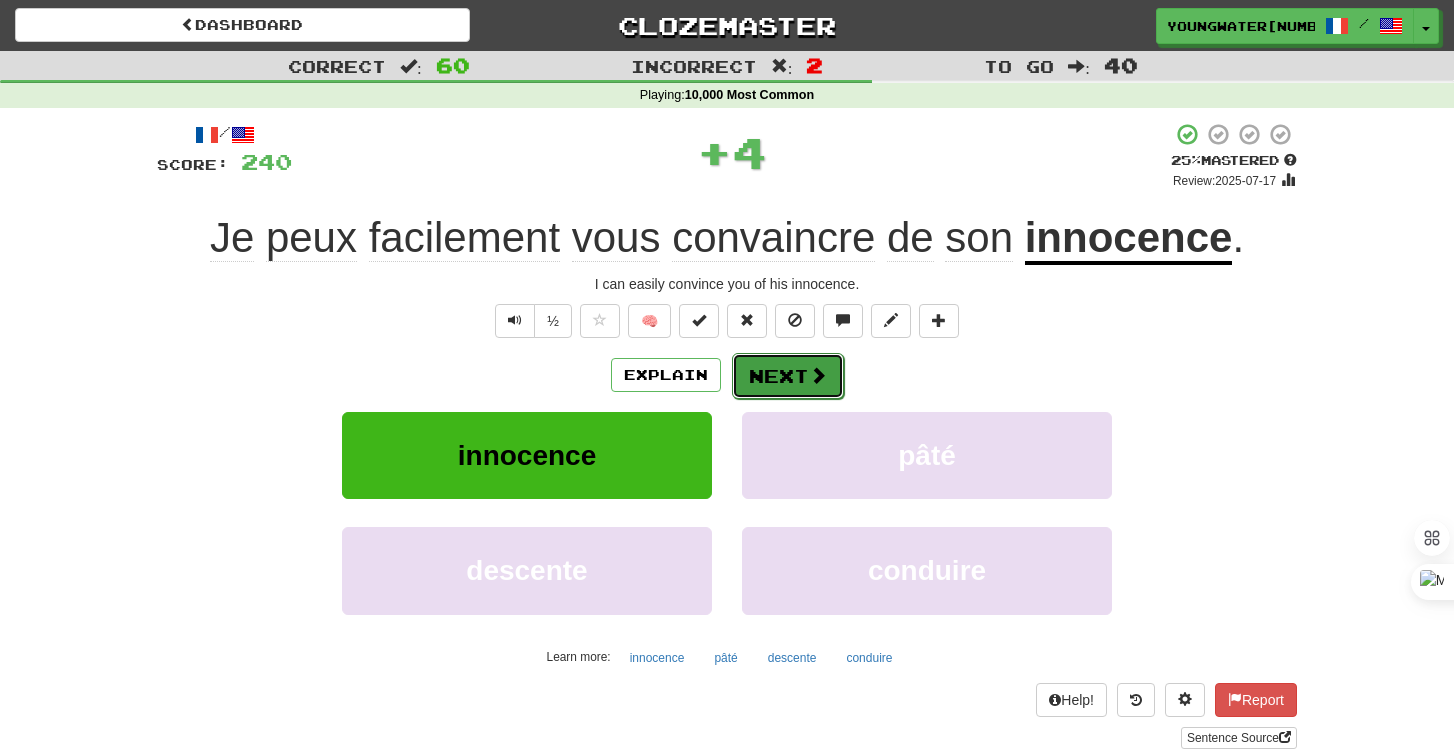 click on "Next" at bounding box center [788, 376] 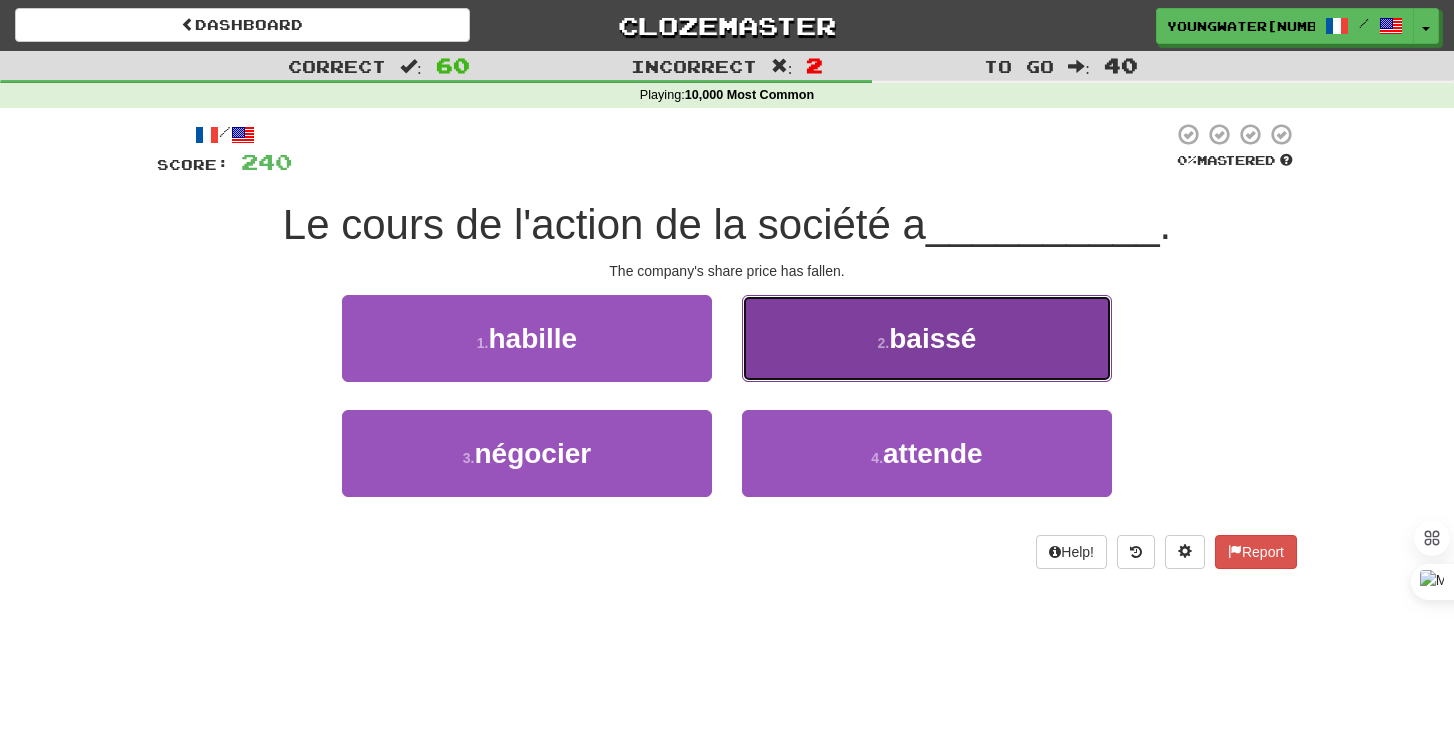 click on "2 .  baissé" at bounding box center [927, 338] 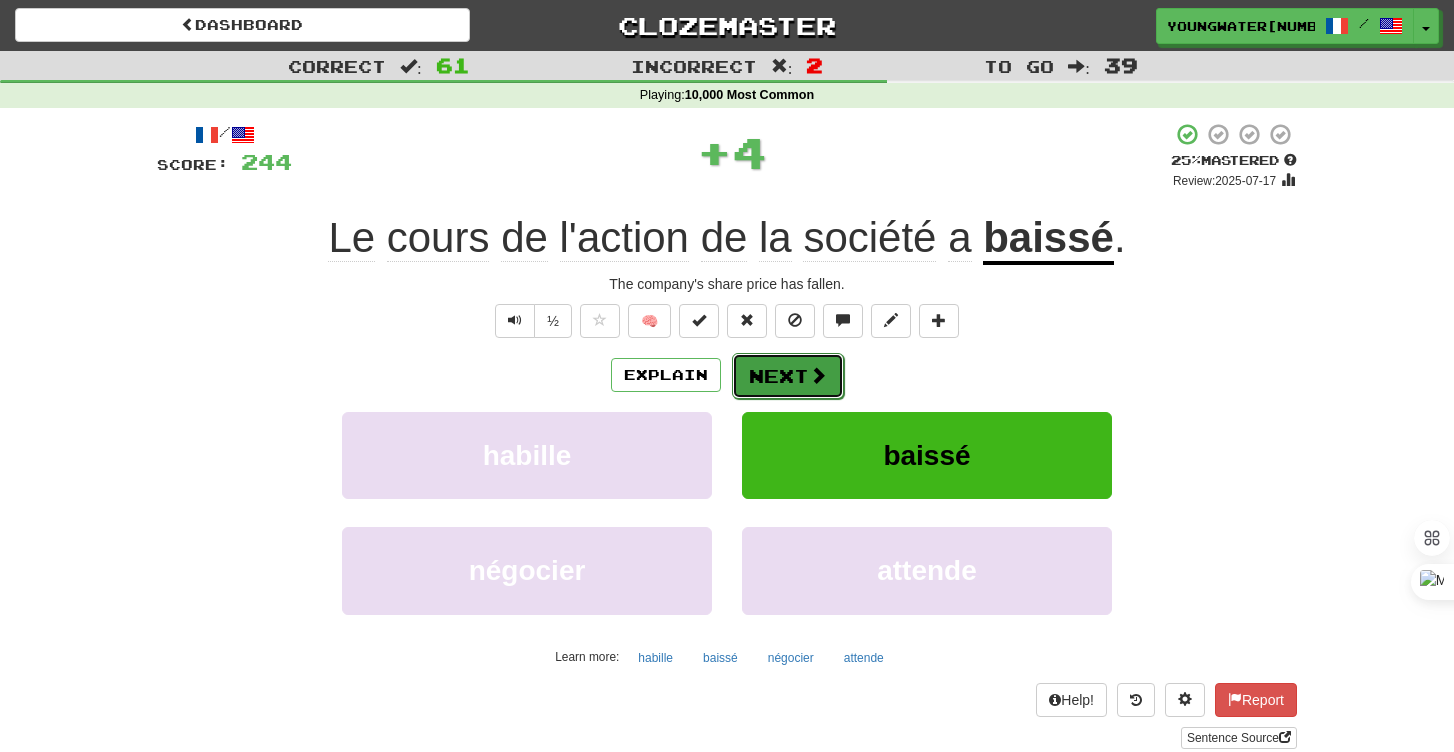 click on "Next" at bounding box center [788, 376] 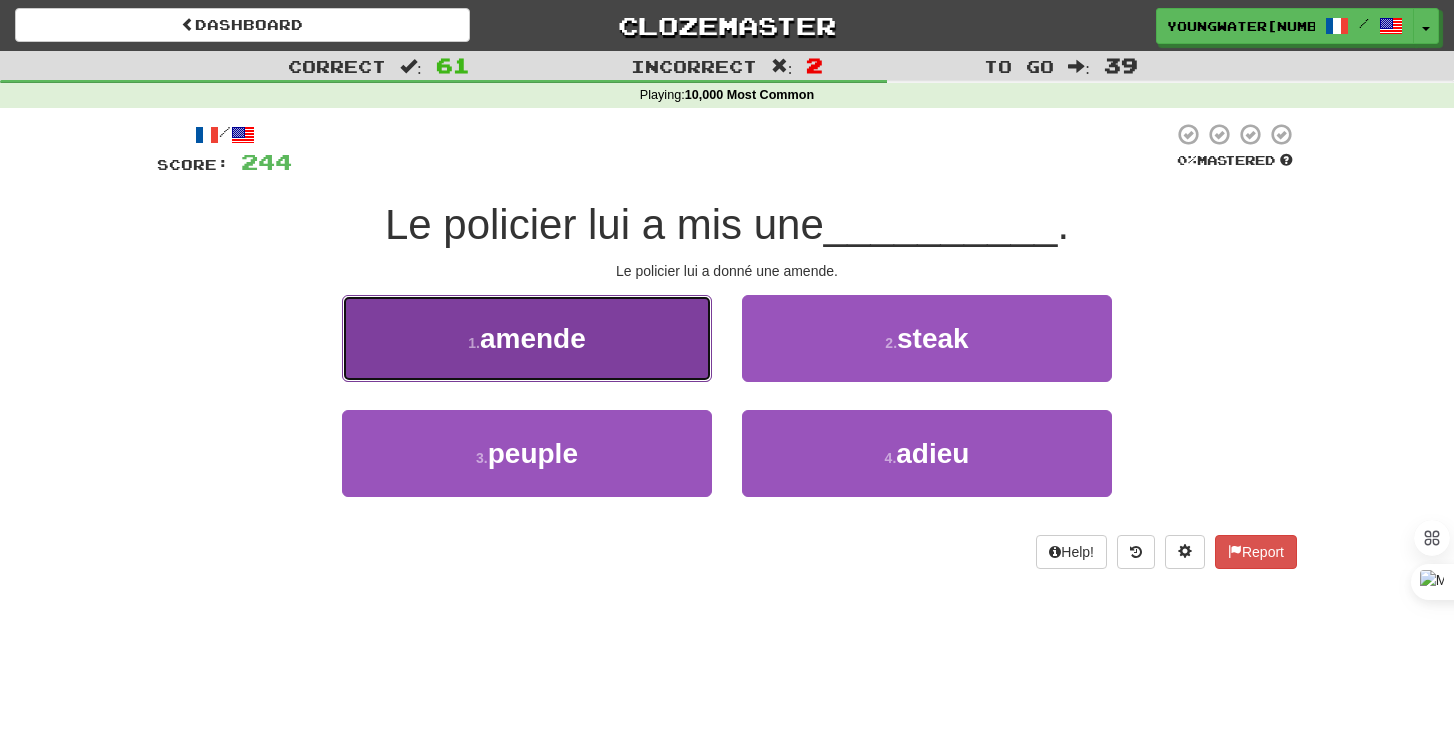 click on "1 .  amende" at bounding box center (527, 338) 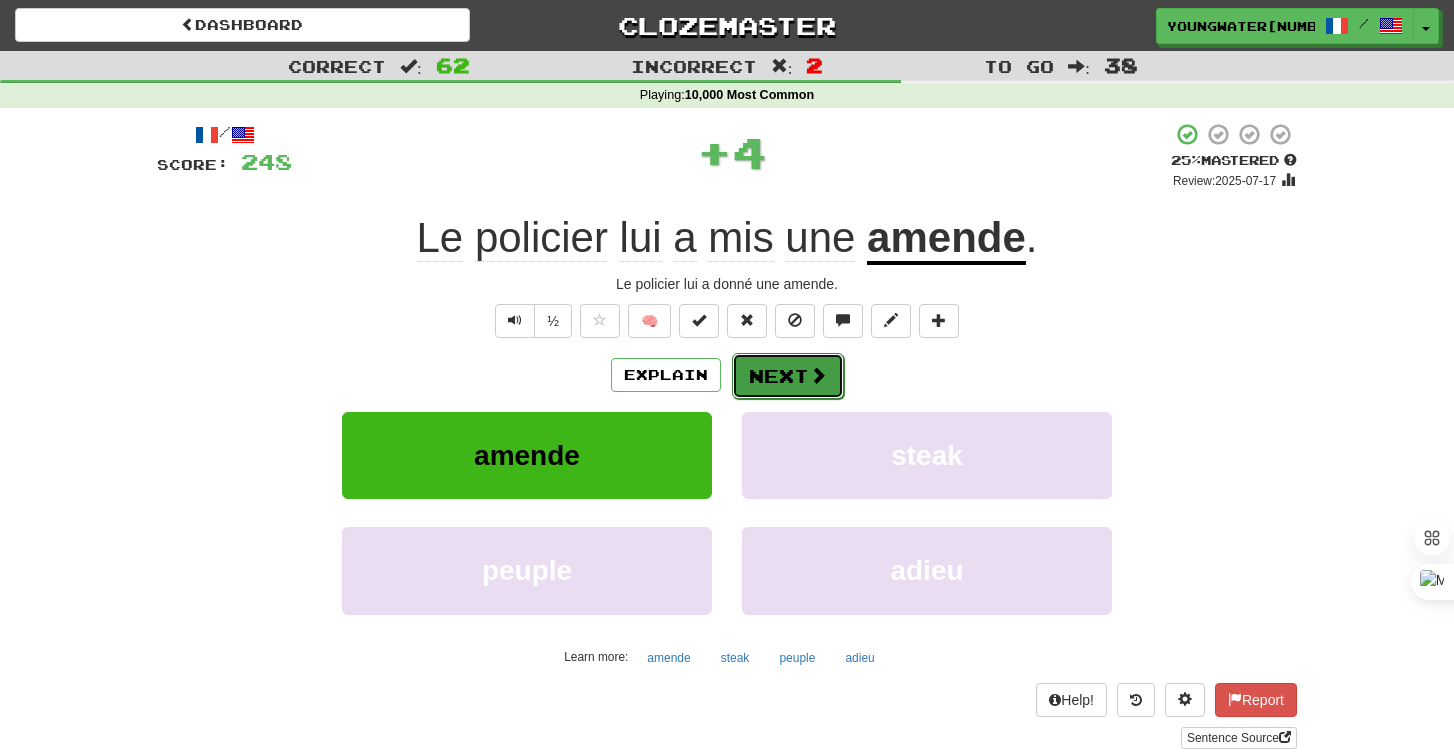 click on "Next" at bounding box center (788, 376) 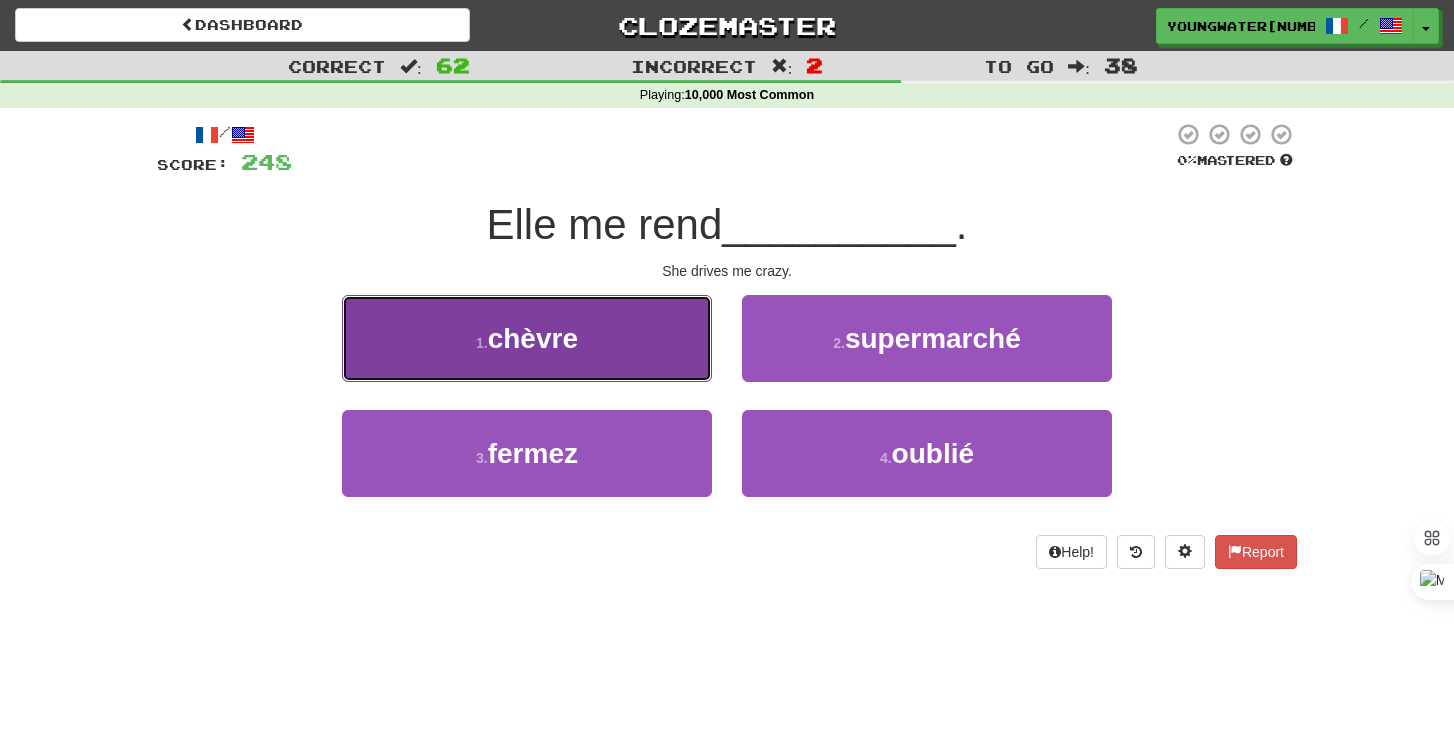 click on "1 .  chèvre" at bounding box center (527, 338) 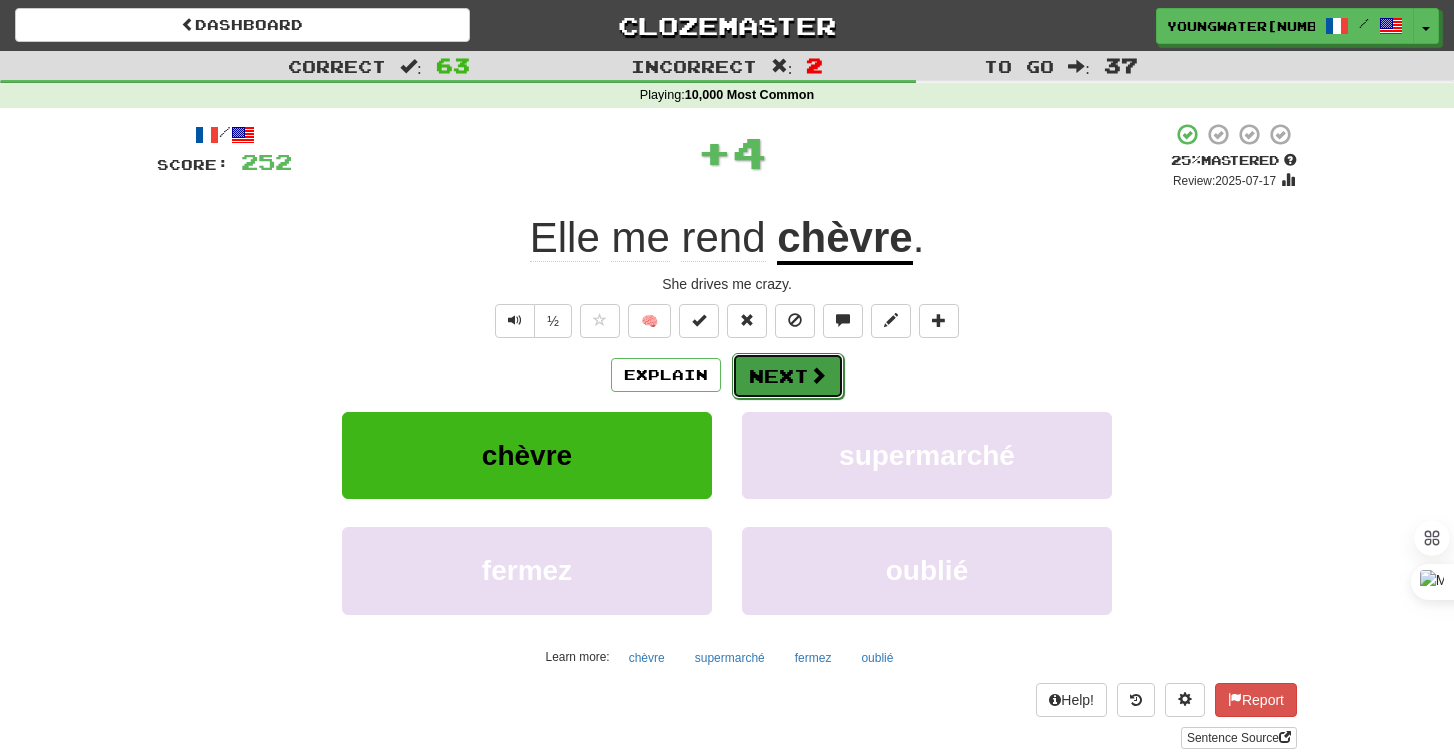 click on "Next" at bounding box center (788, 376) 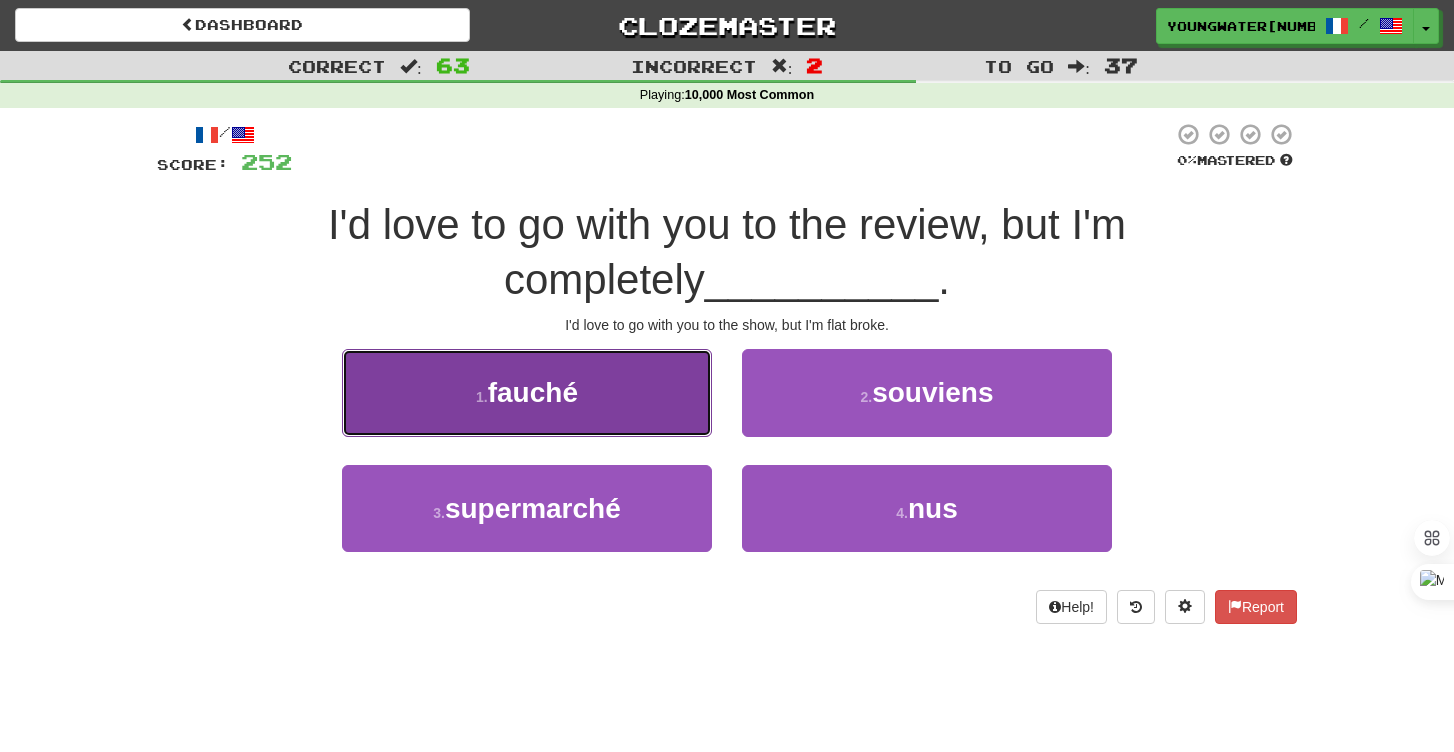 click on "fauché" at bounding box center (533, 392) 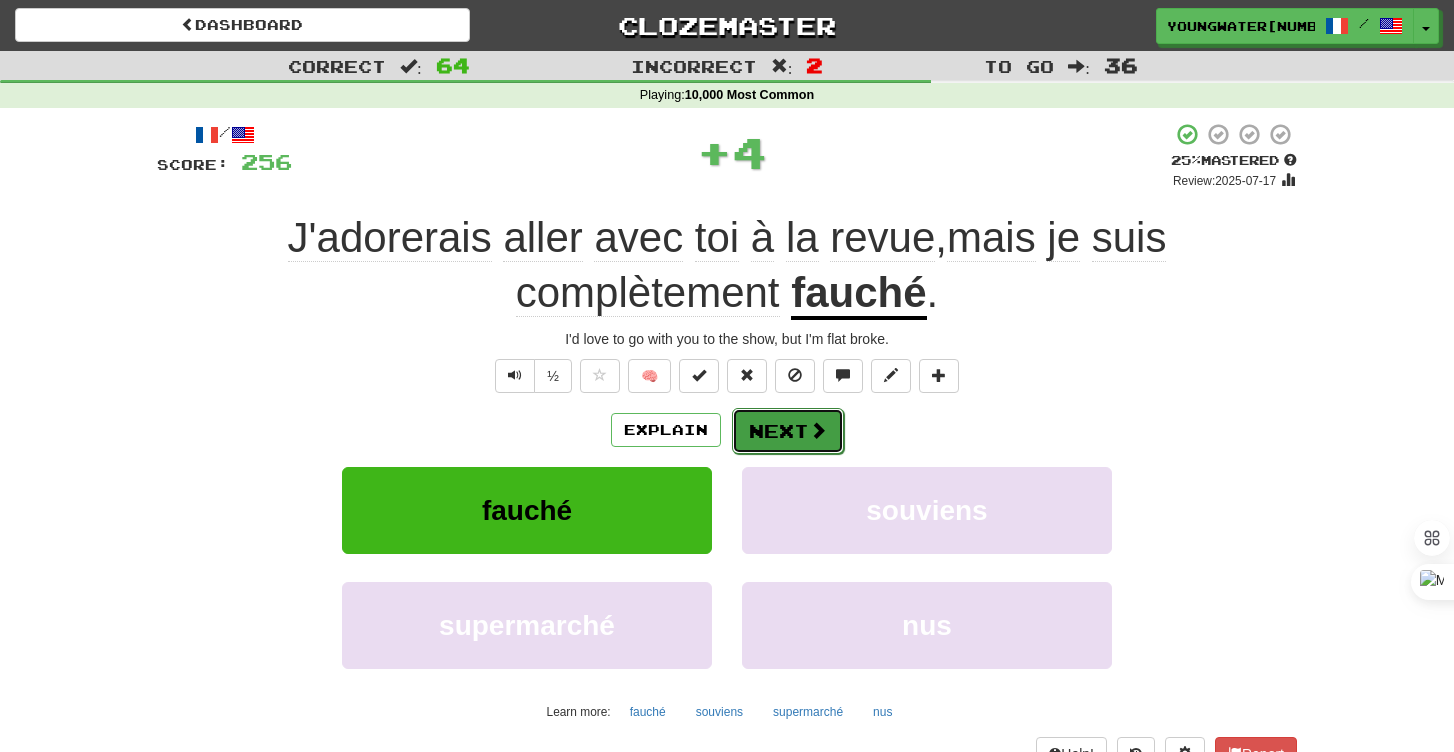 click on "Next" at bounding box center (788, 431) 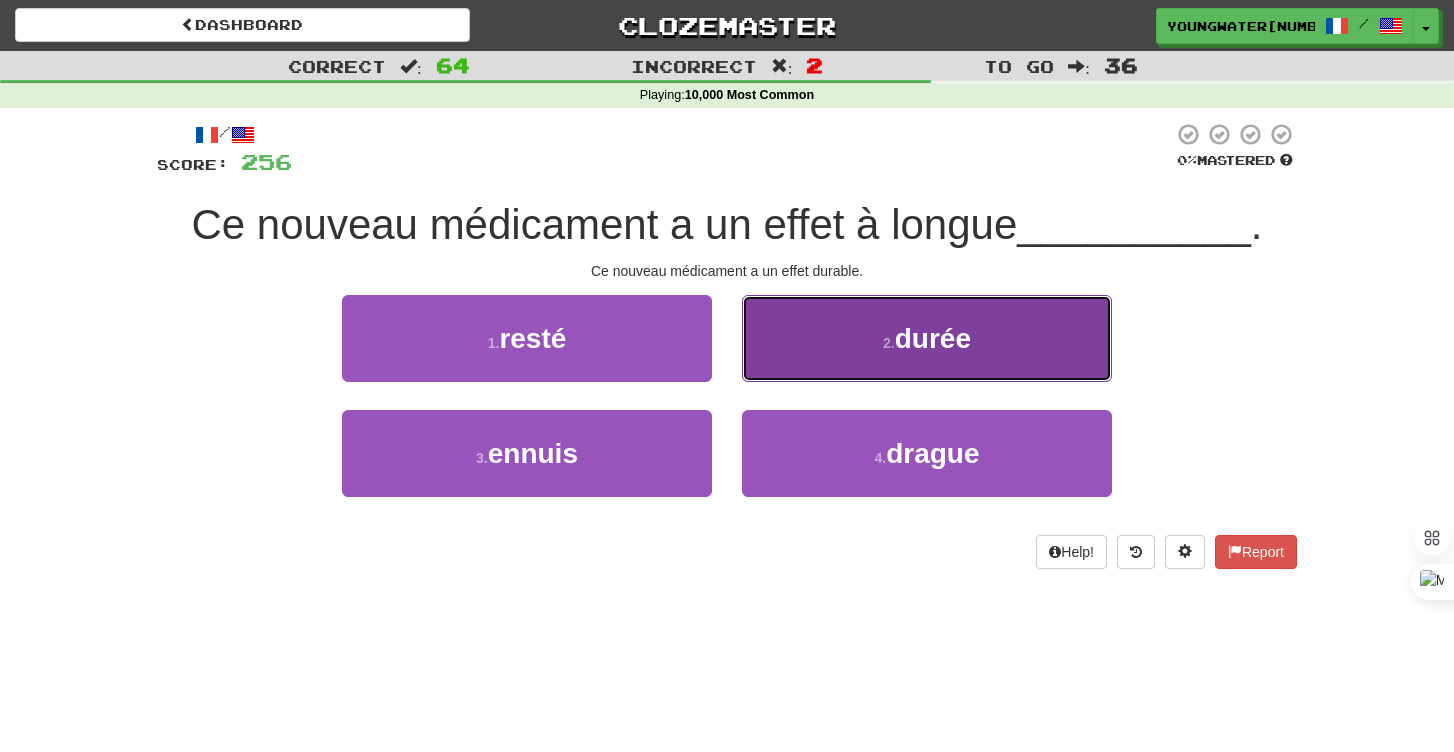 click on "2 . durée" at bounding box center (927, 338) 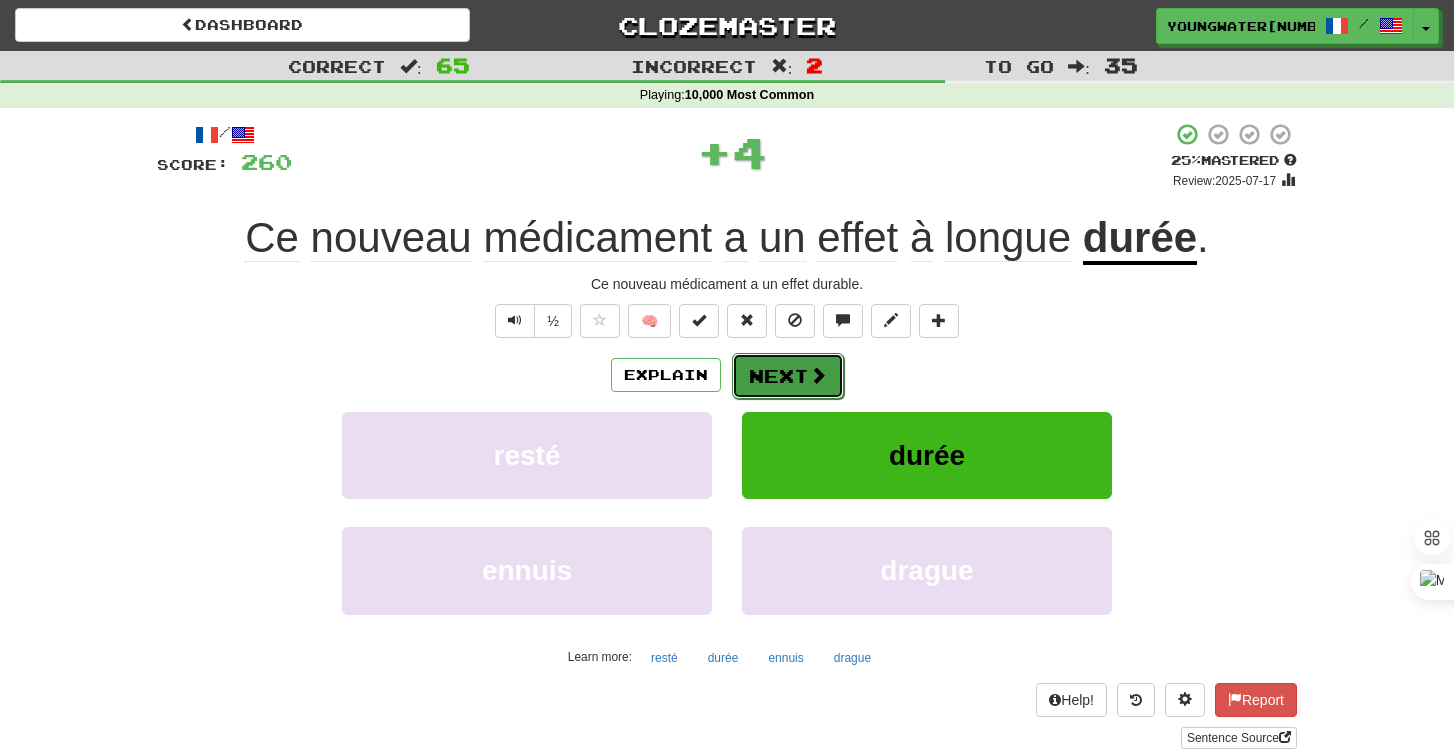 click on "Next" at bounding box center (788, 376) 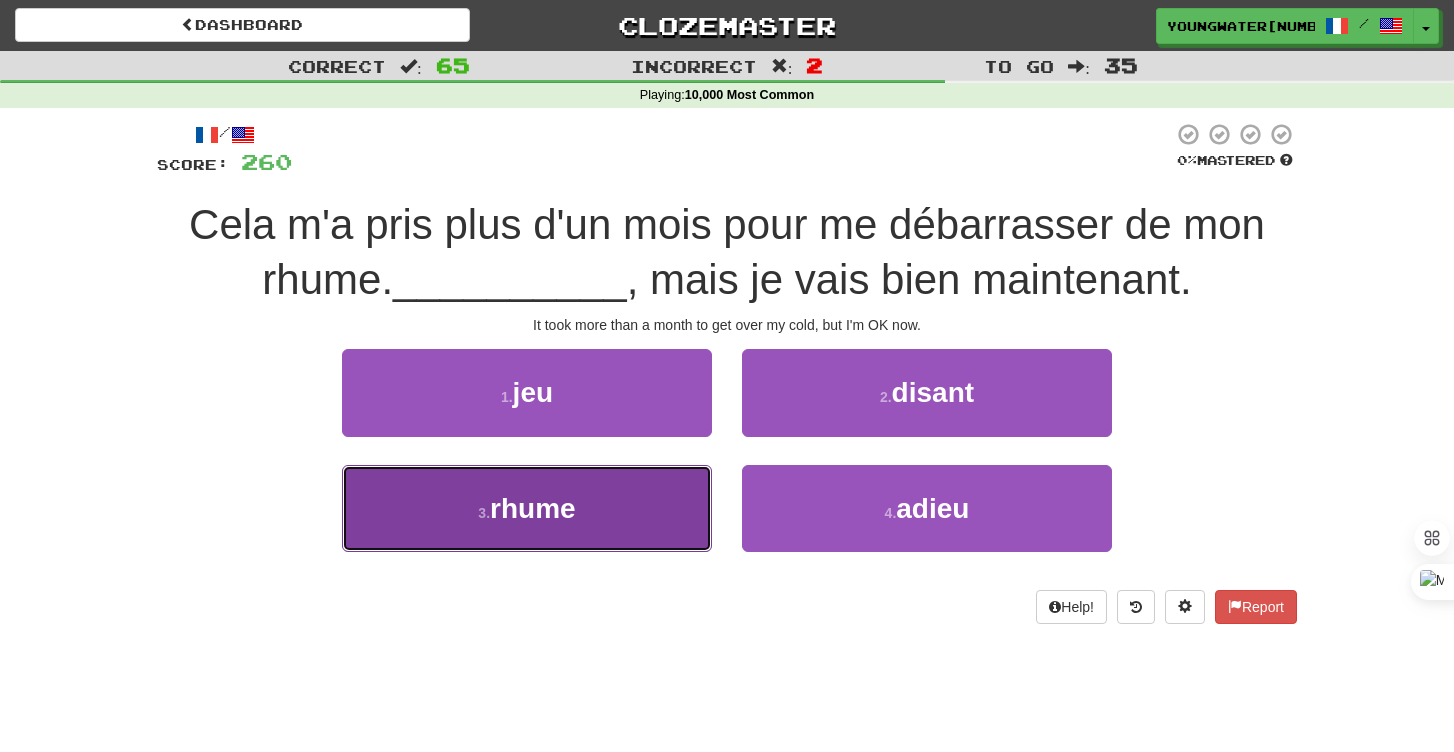 click on "3 .  rhume" at bounding box center (527, 508) 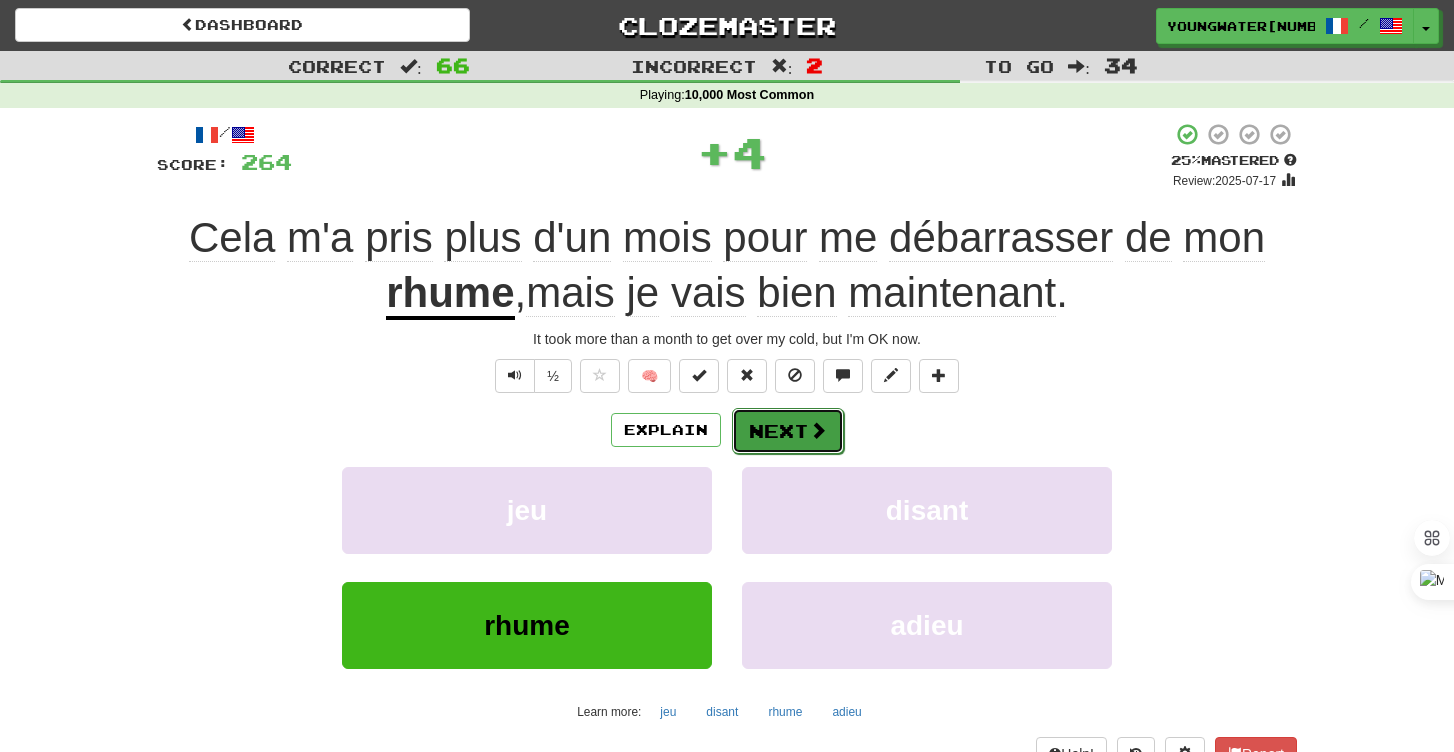 click on "Next" at bounding box center [788, 431] 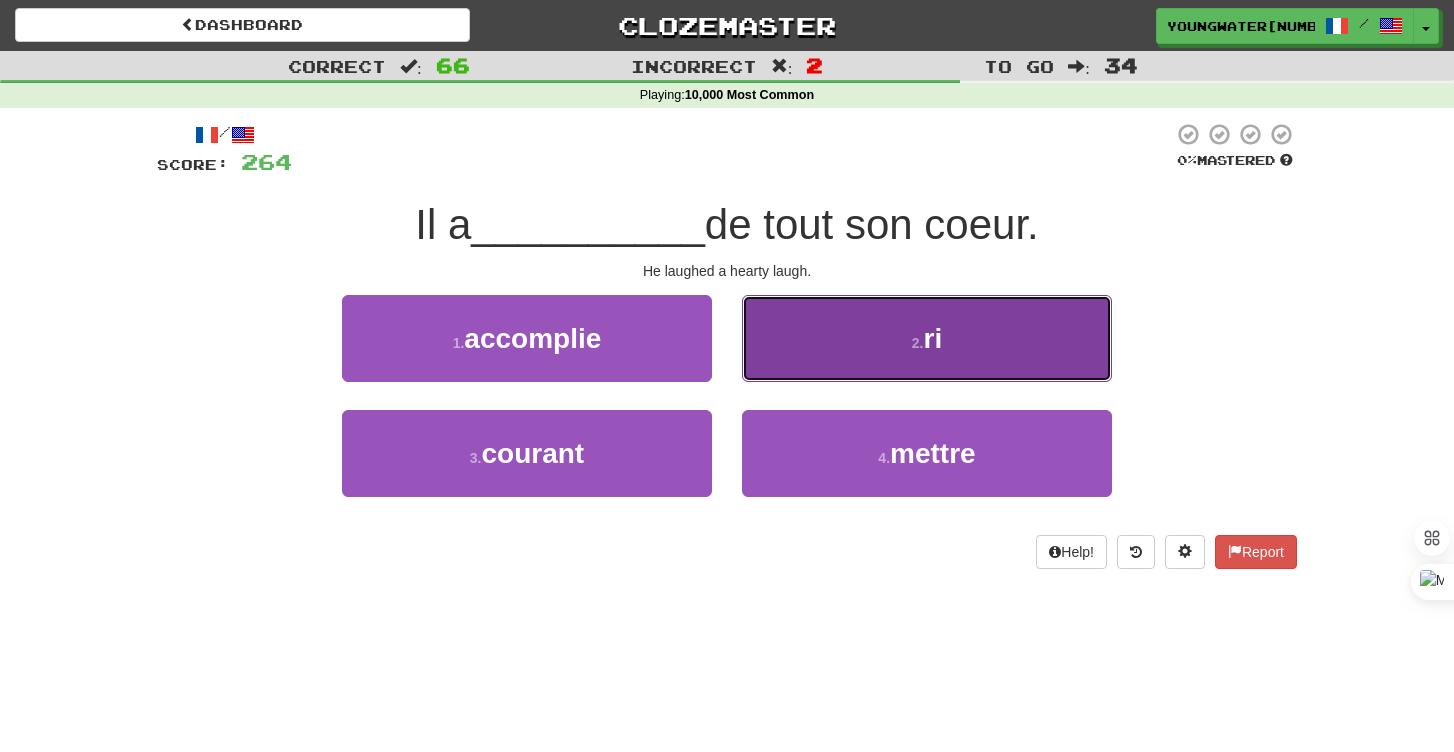 click on "2 .  ri" at bounding box center (927, 338) 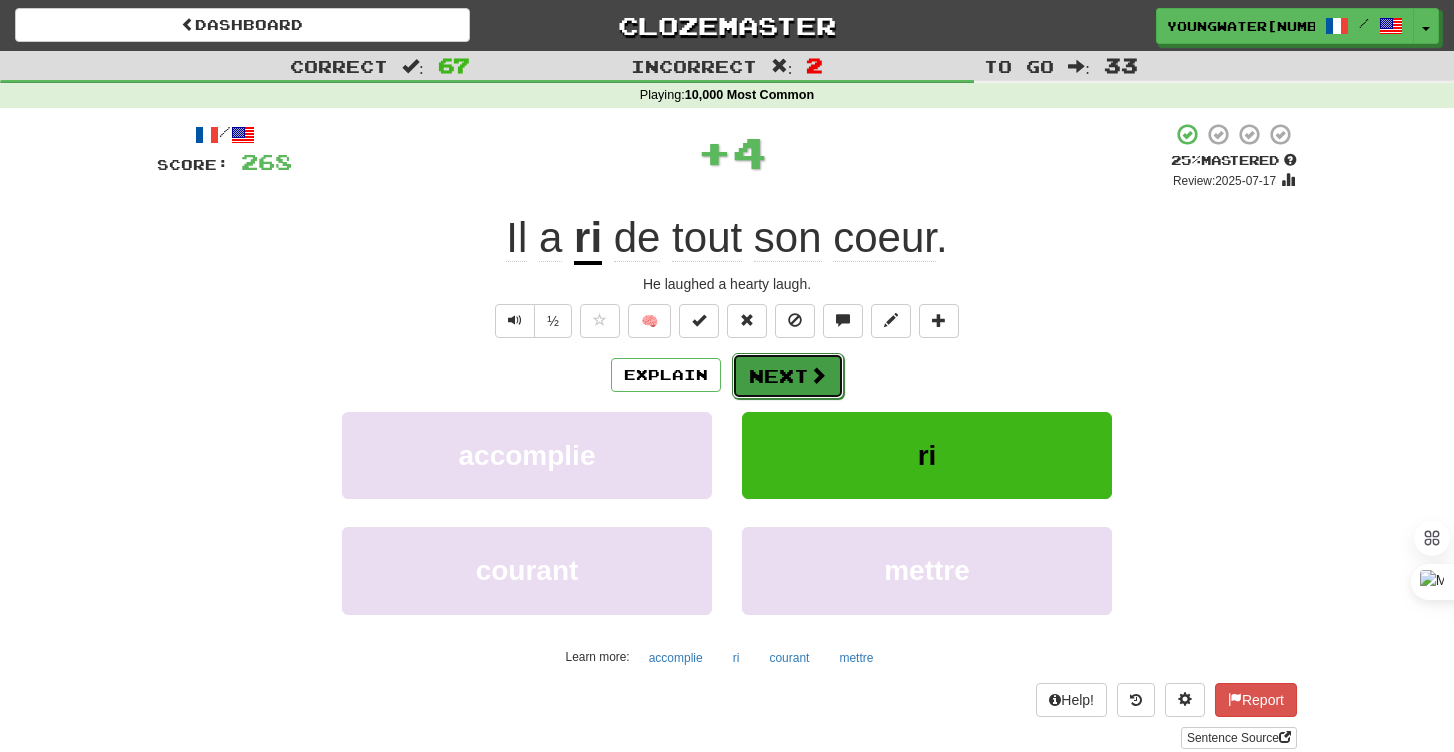 click on "Next" at bounding box center (788, 376) 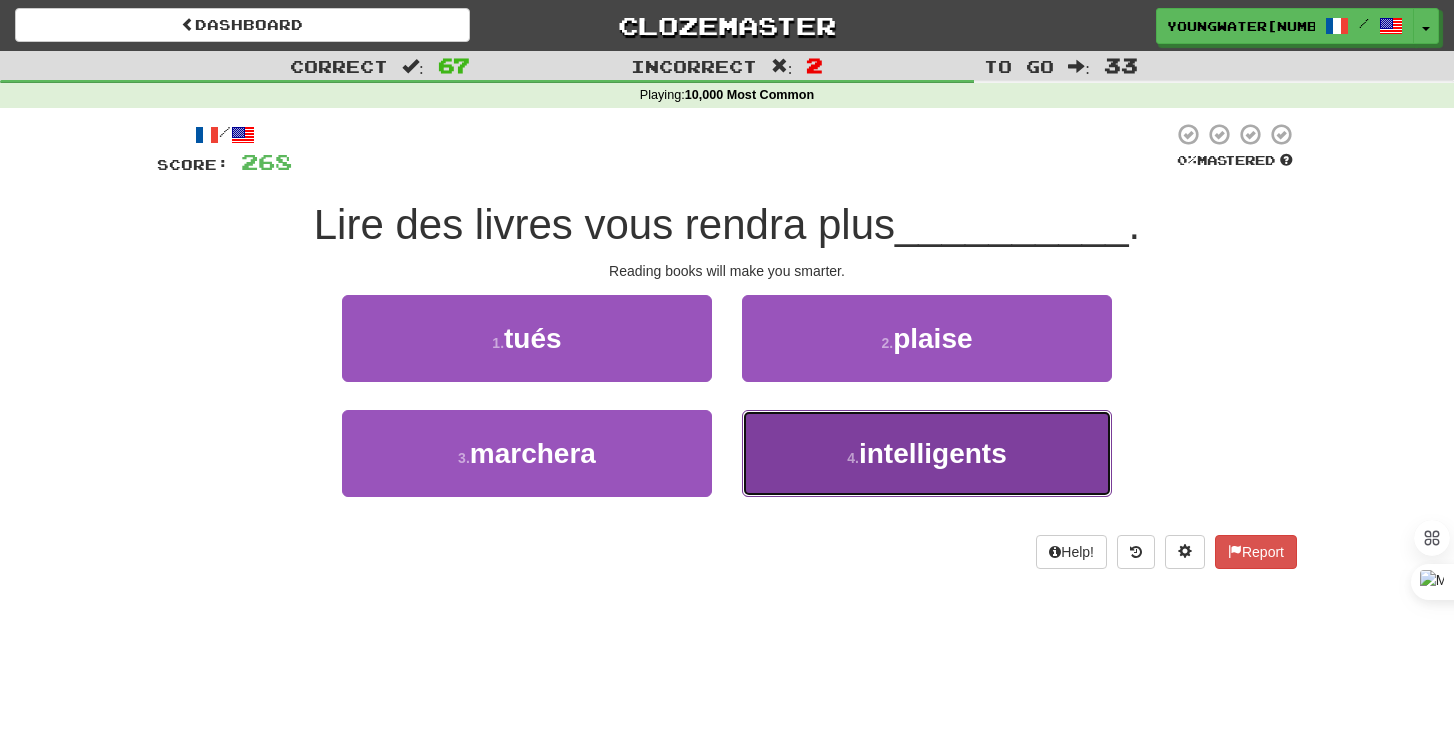 click on "4 .  intelligents" at bounding box center [927, 453] 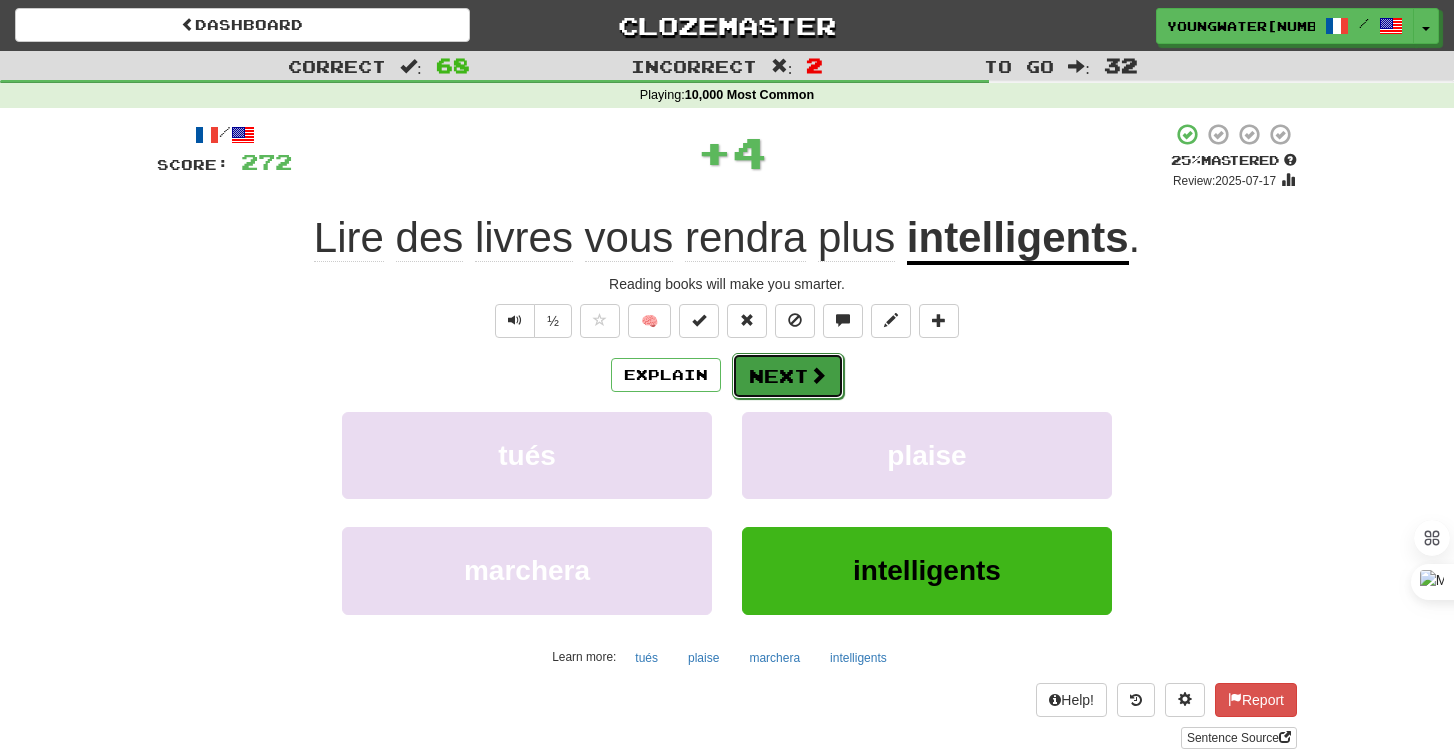 click on "Next" at bounding box center (788, 376) 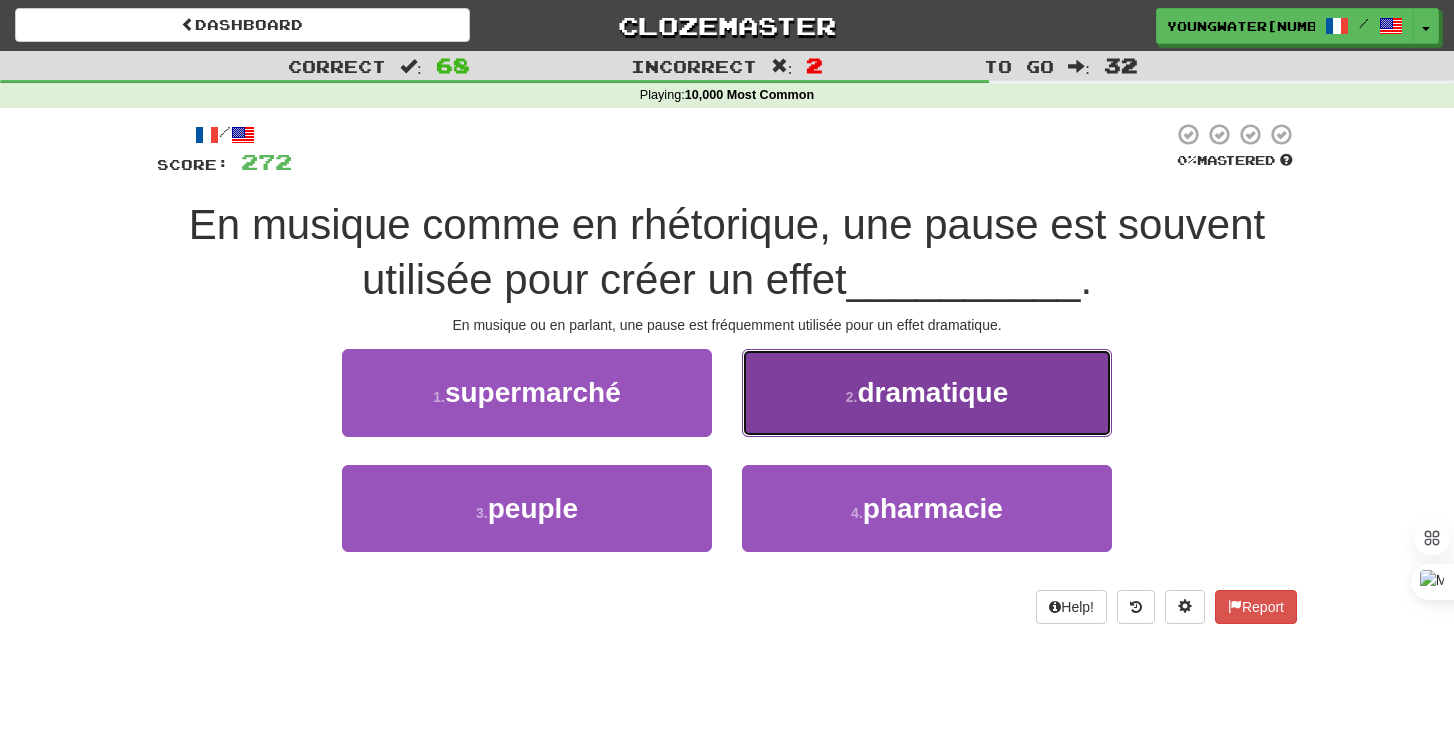 click on "2 .  dramatique" at bounding box center [927, 392] 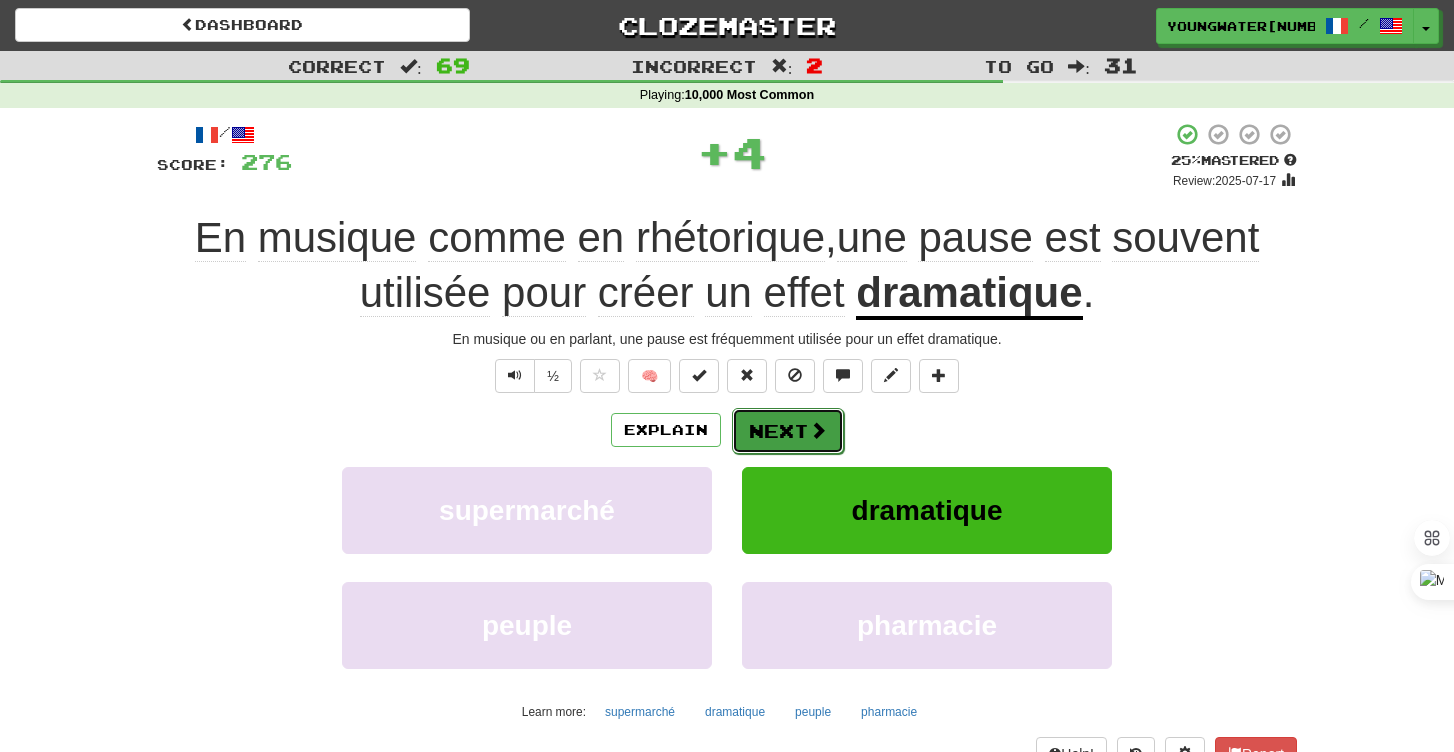 click on "Next" at bounding box center [788, 431] 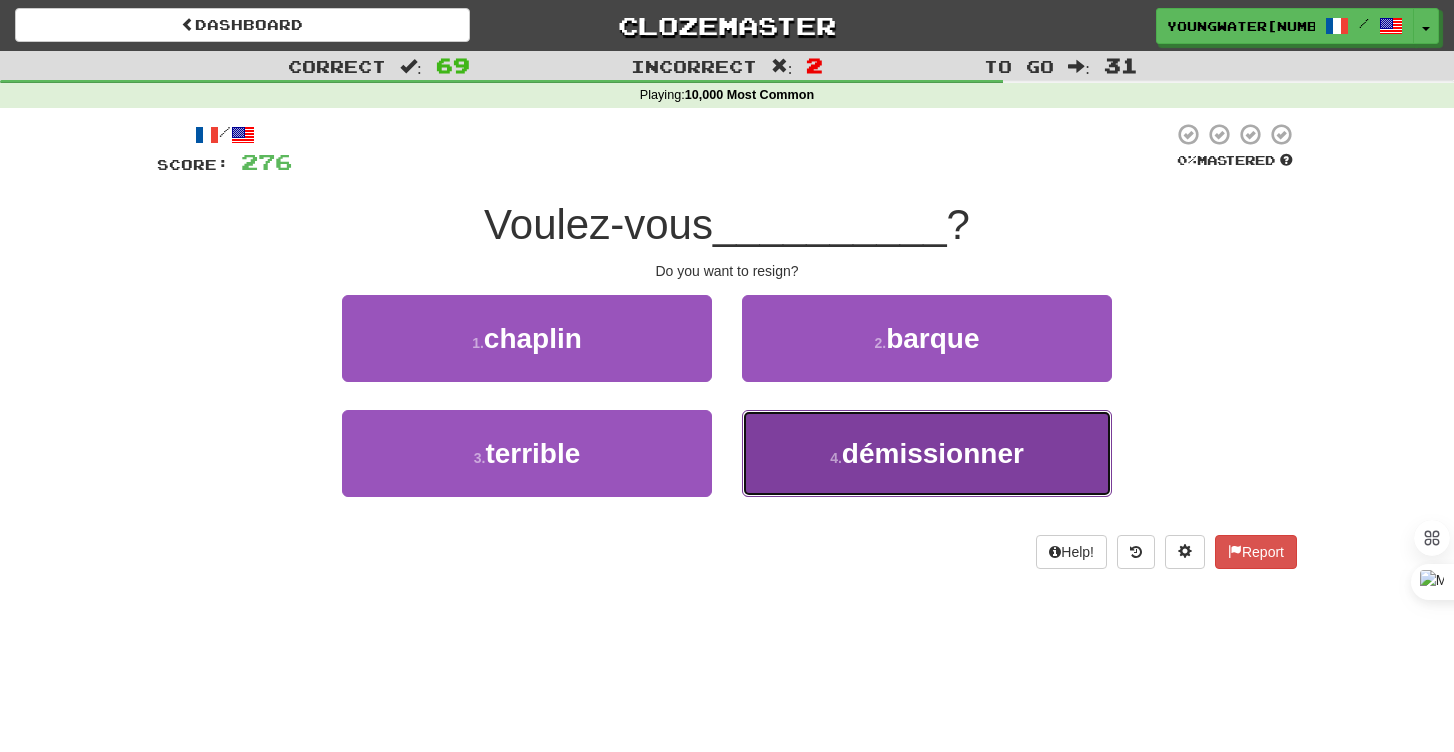 click on "4 .  démissionner" at bounding box center [927, 453] 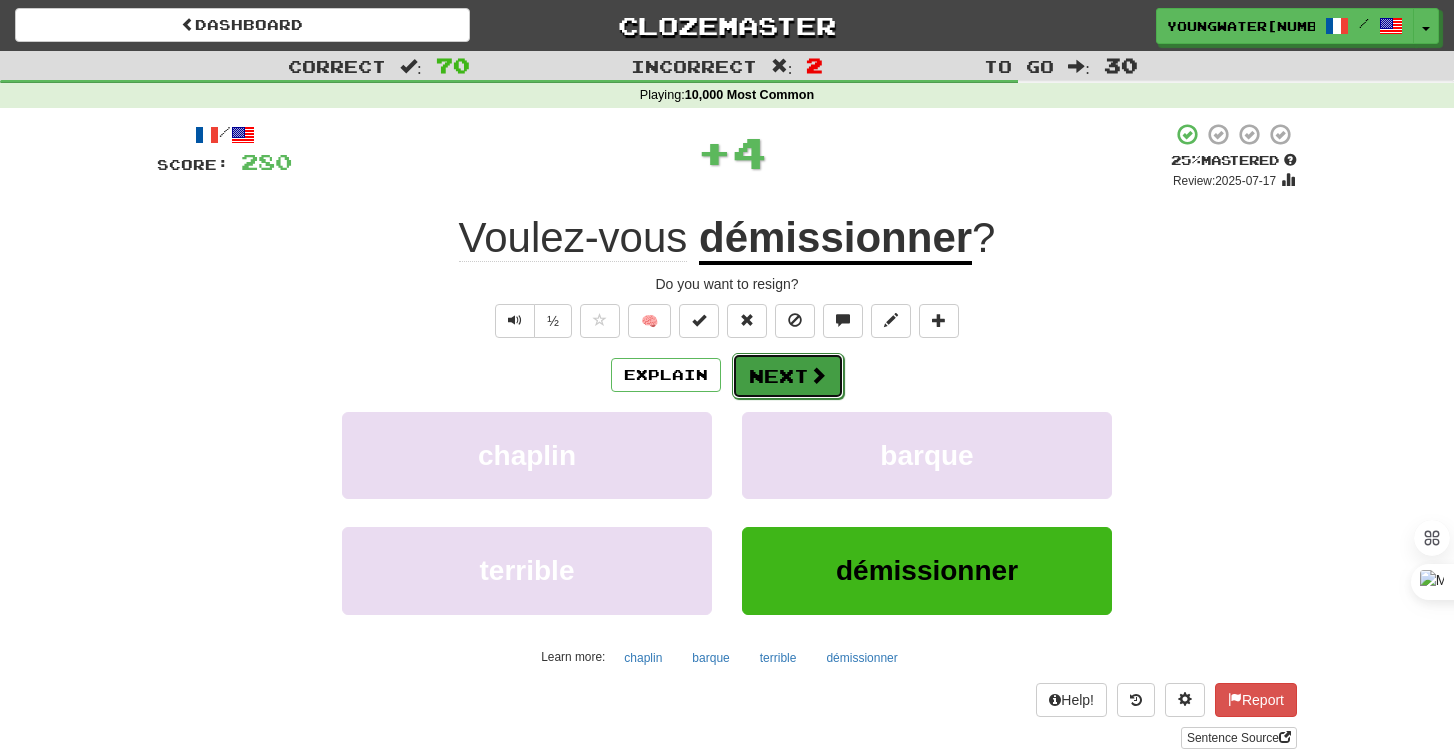 click on "Next" at bounding box center (788, 376) 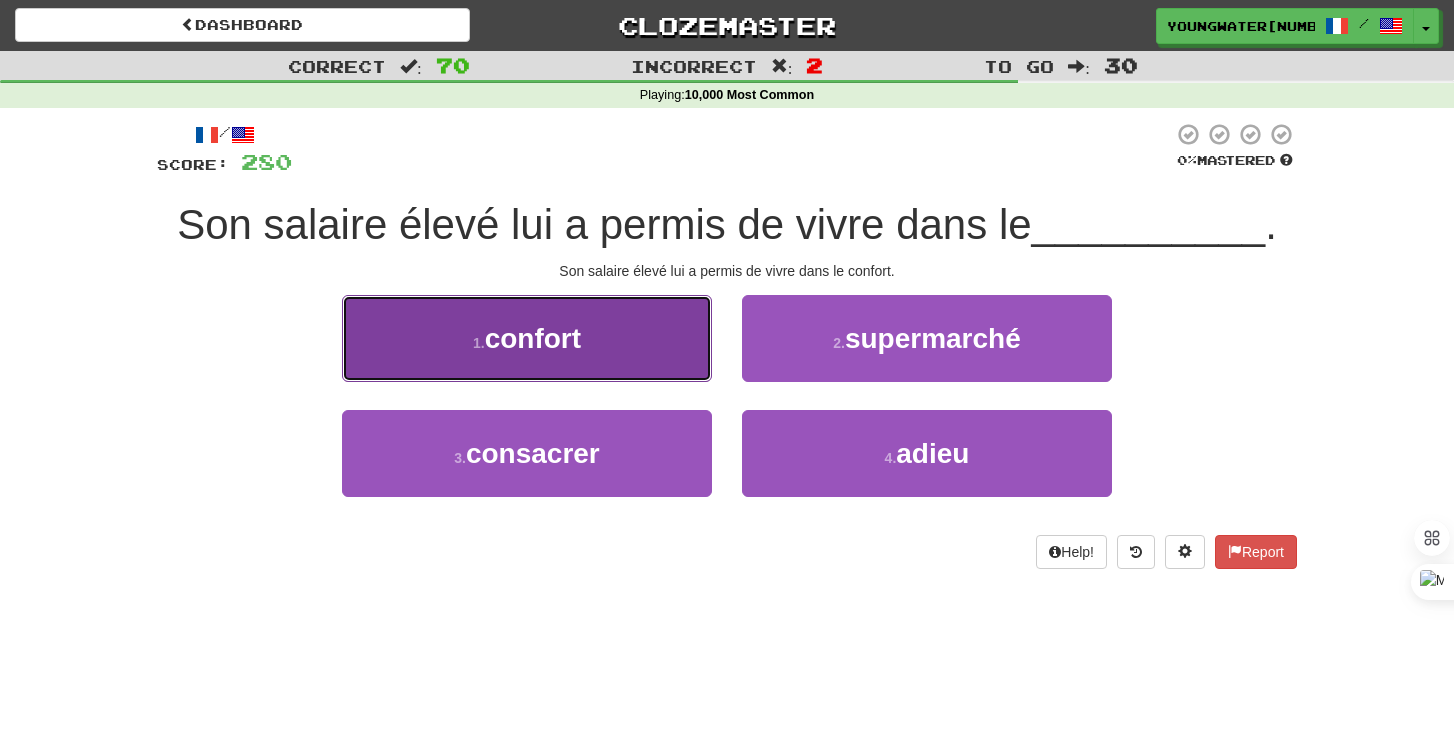 click on "1 .  confort" at bounding box center (527, 338) 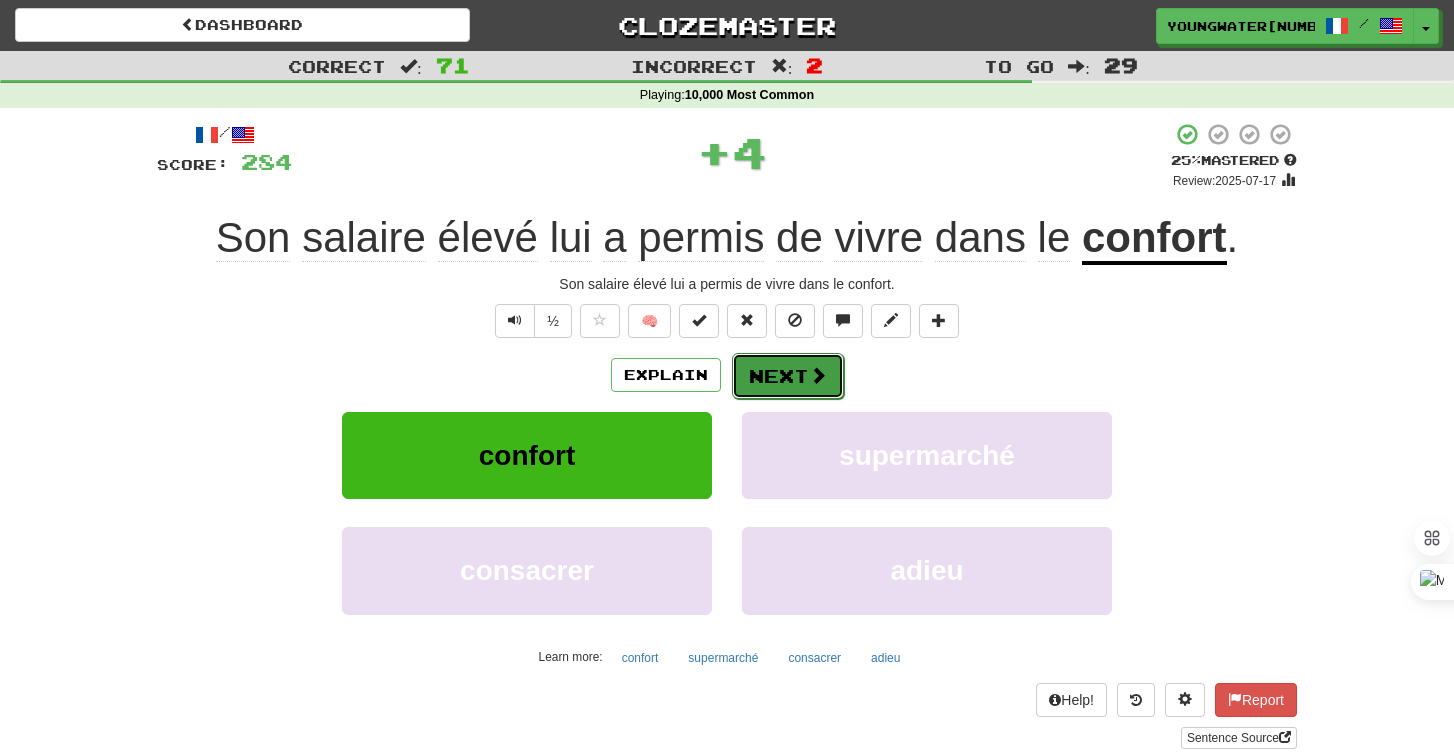 click on "Next" at bounding box center [788, 376] 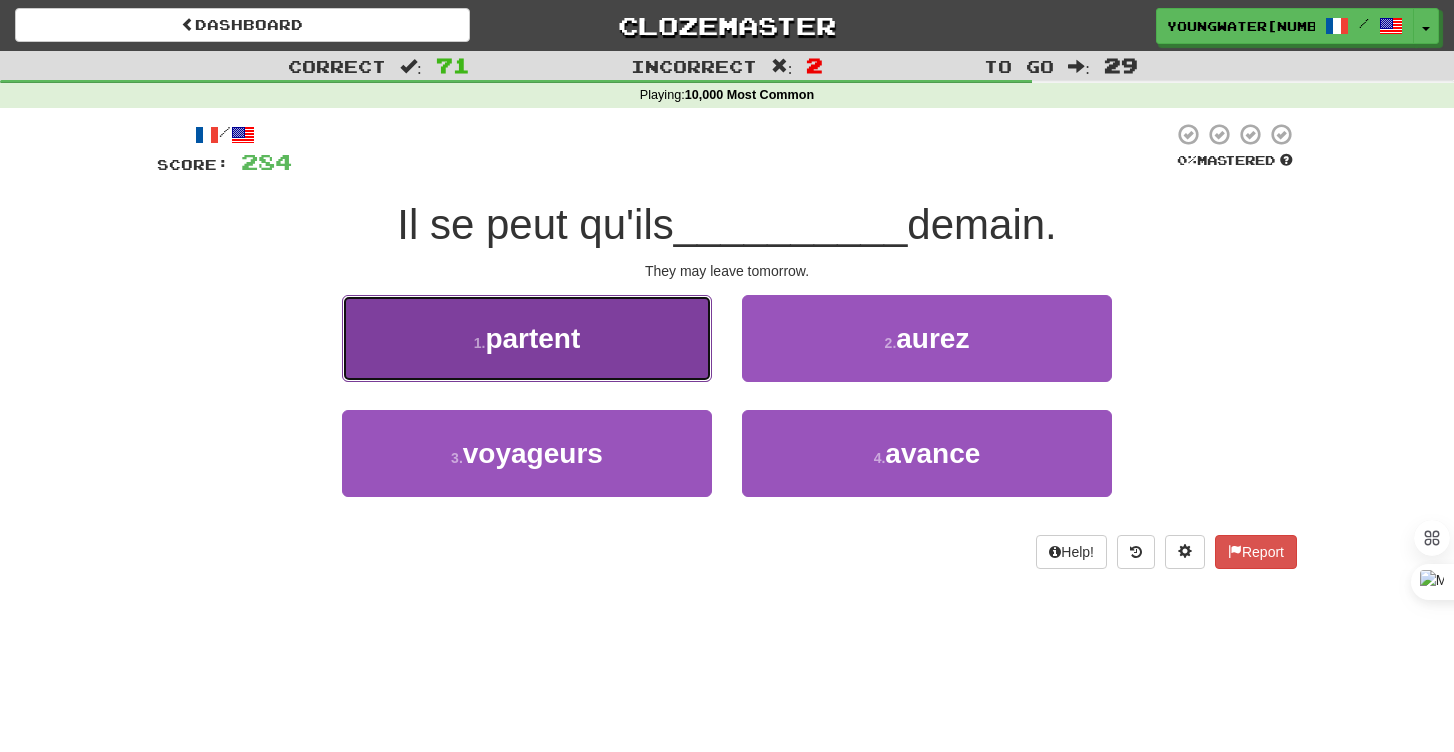 click on "1 .  partent" at bounding box center [527, 338] 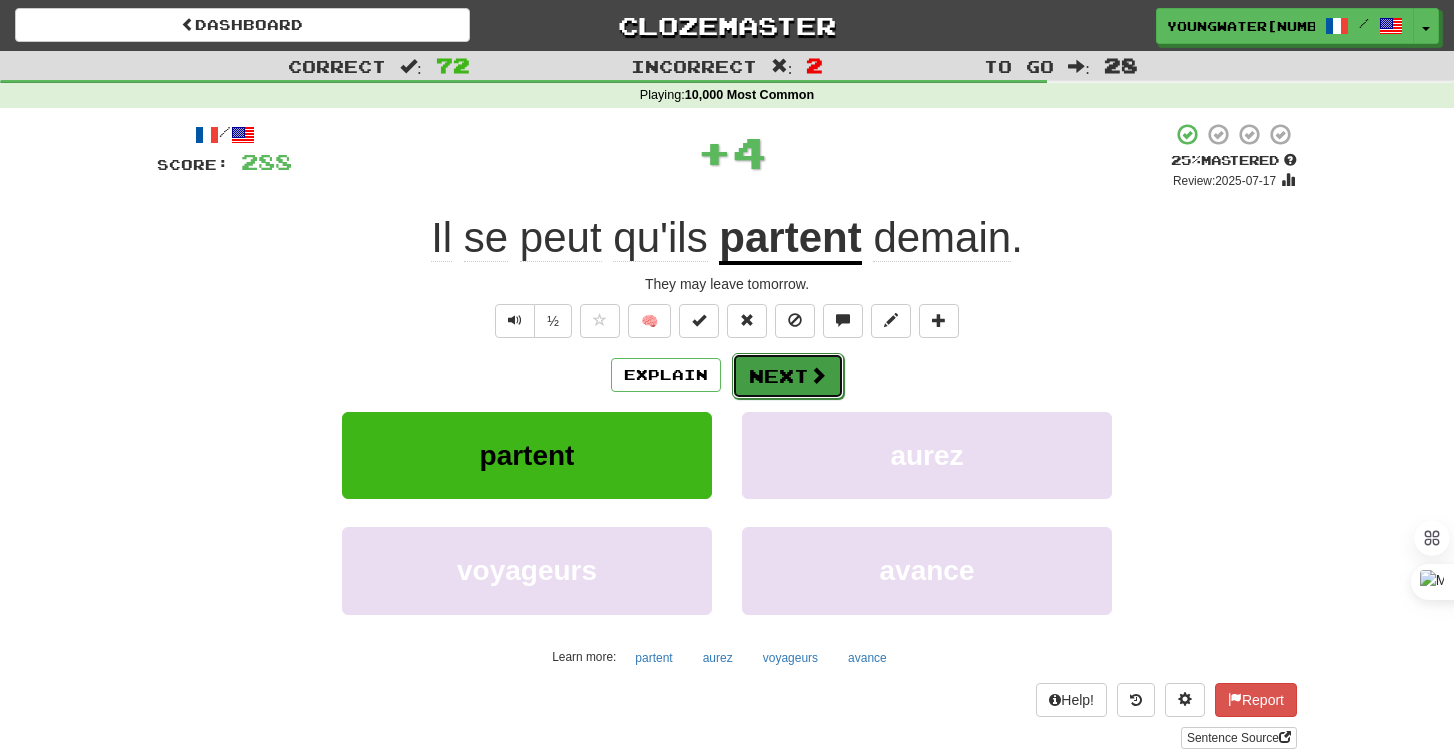 click on "Next" at bounding box center [788, 376] 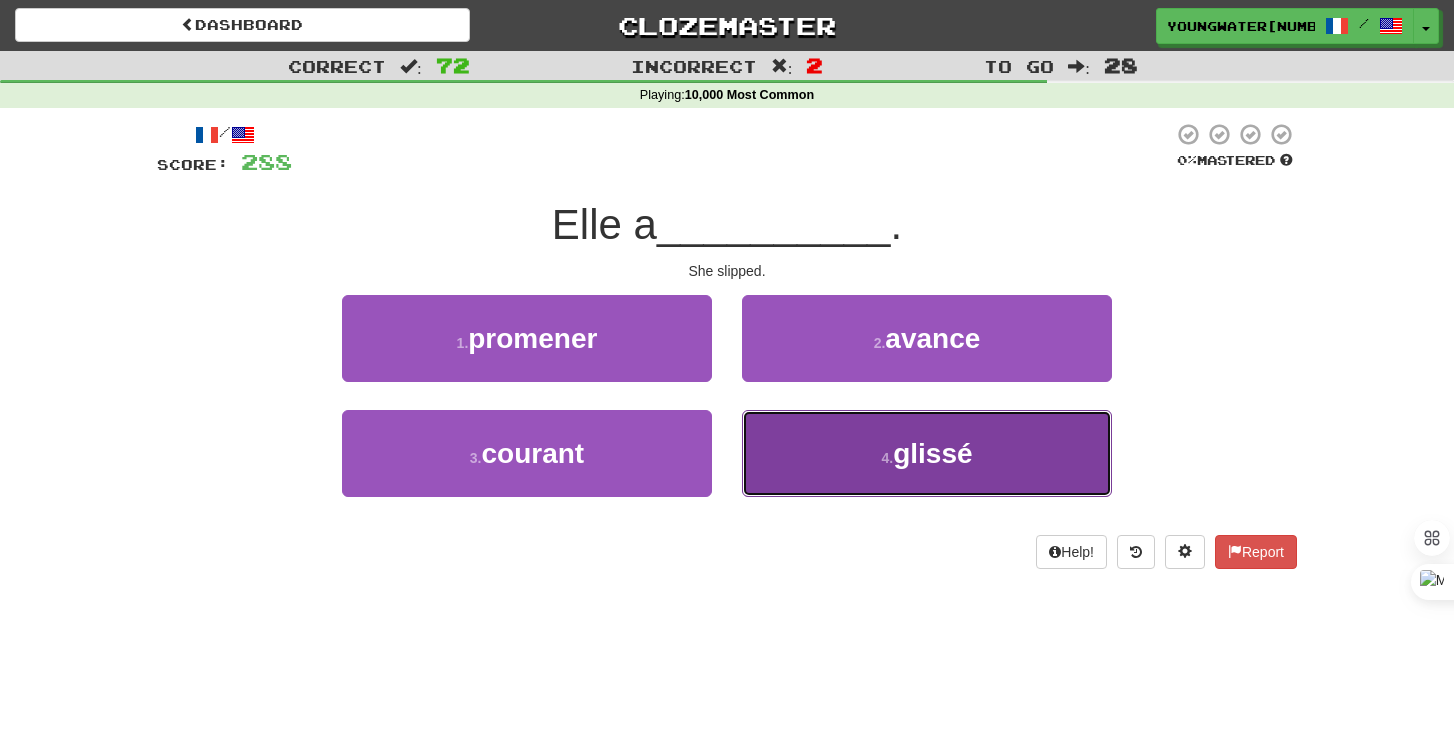 click on "4 .  glissé" at bounding box center (927, 453) 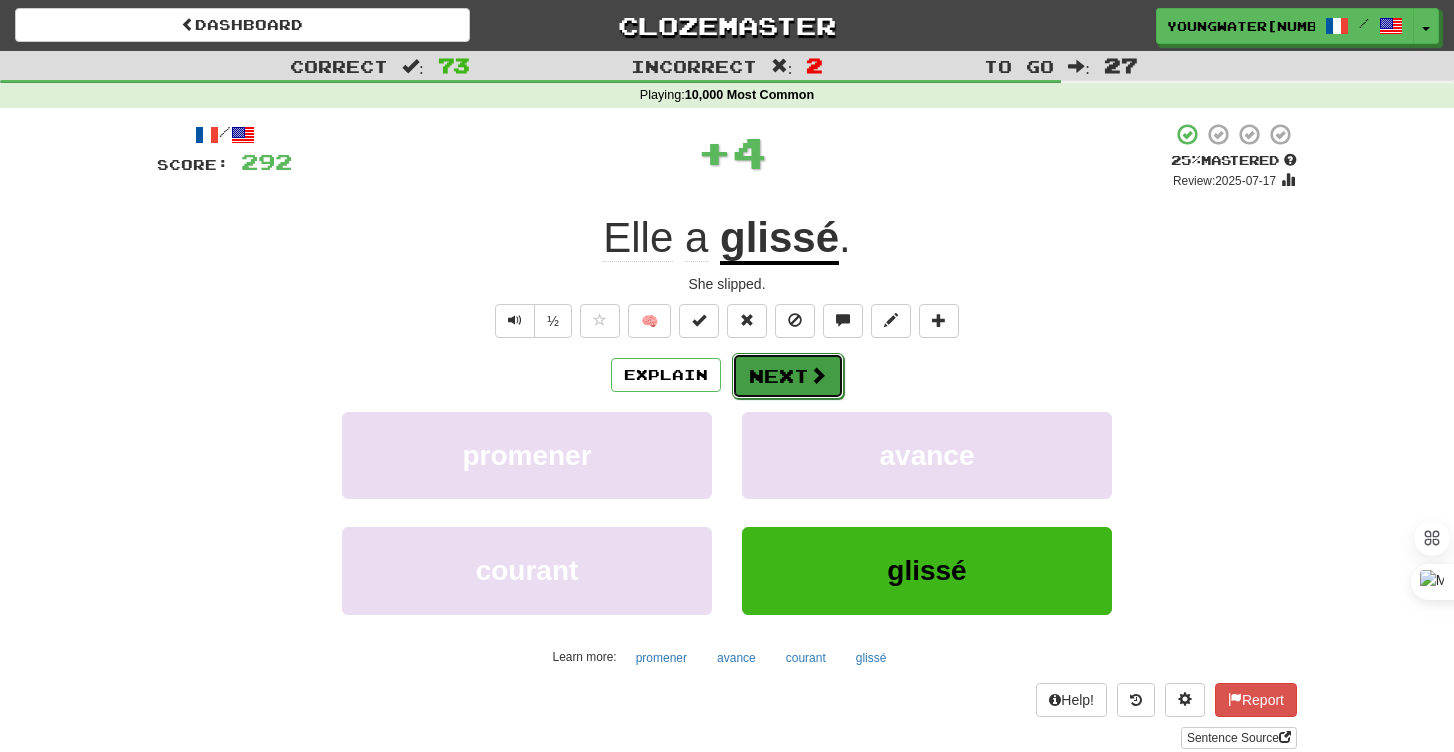 click on "Next" at bounding box center [788, 376] 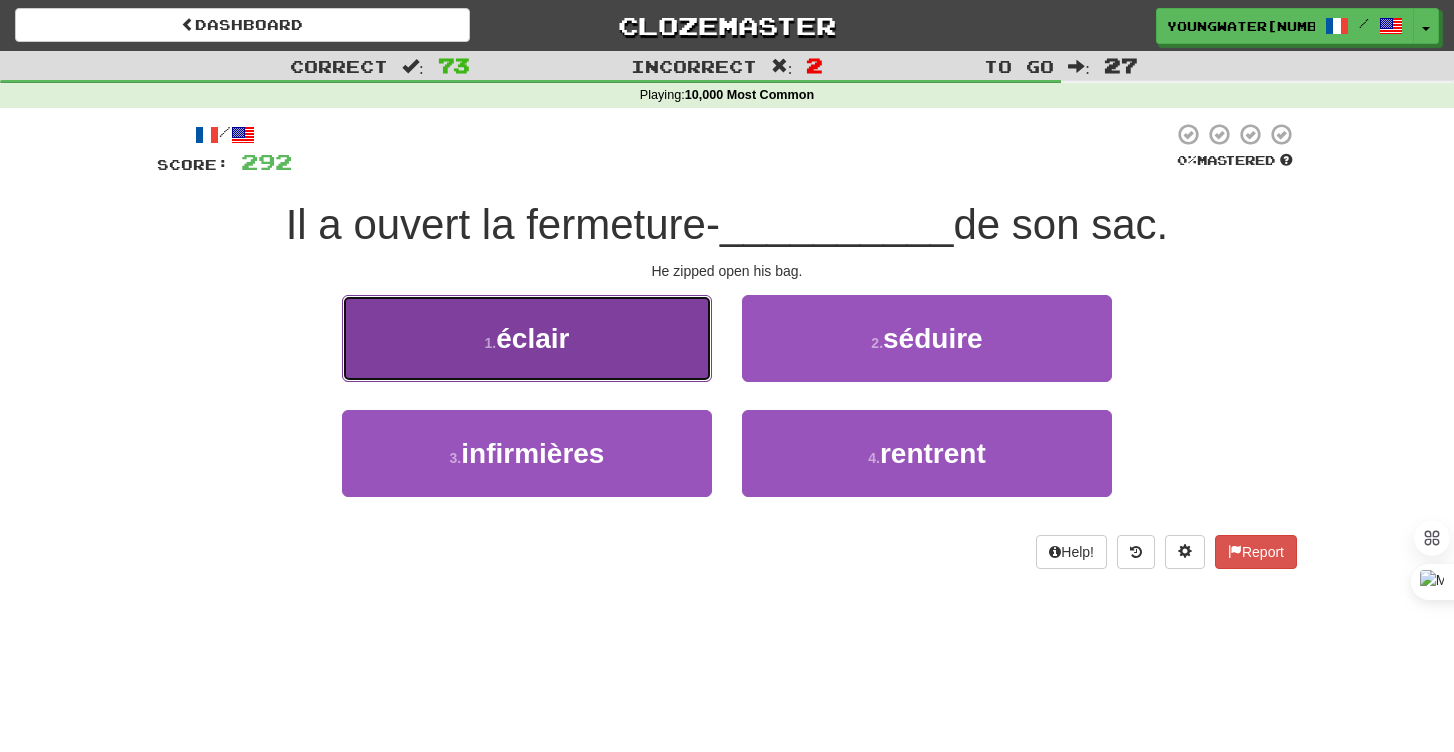 click on "1 .  éclair" at bounding box center [527, 338] 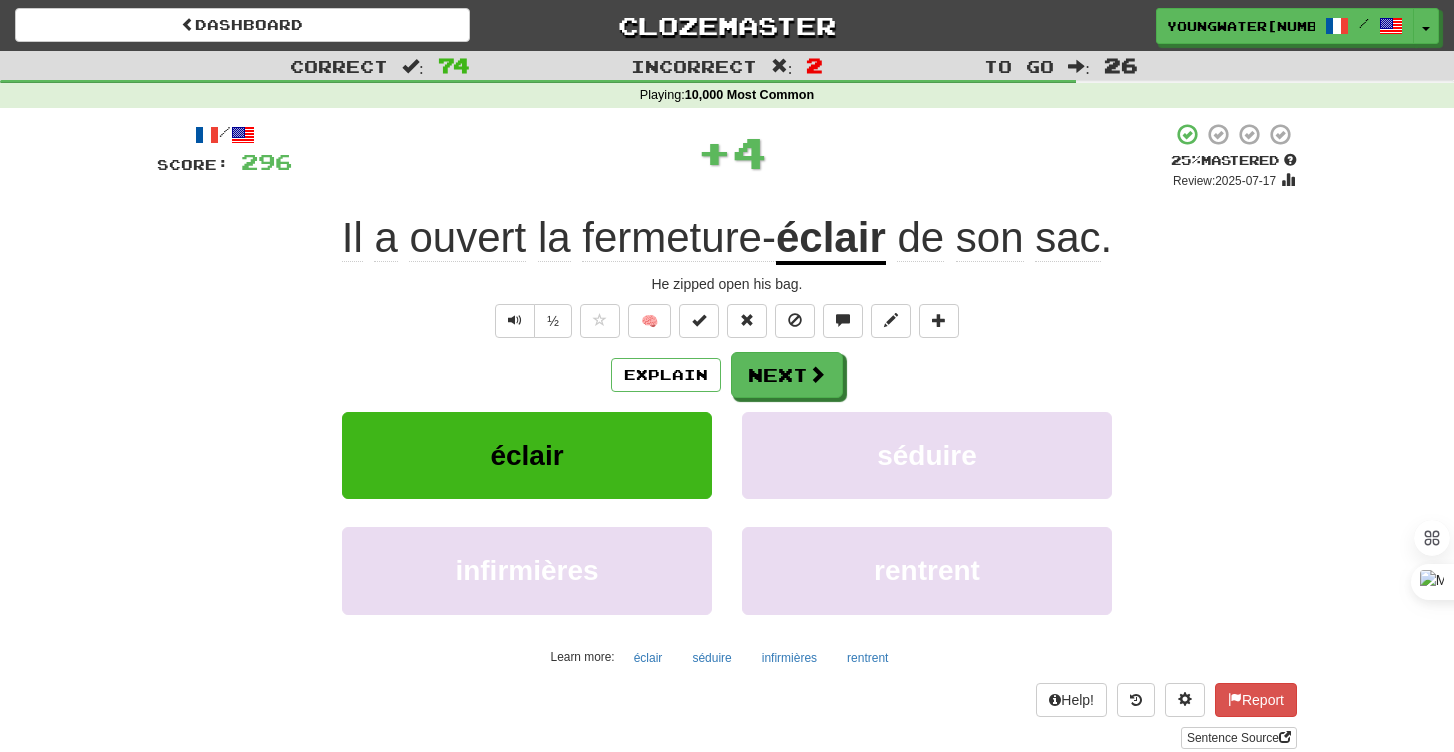 click on "Explain Next éclair séduire infirmières rentrent Learn more: éclair séduire infirmières rentrent" at bounding box center (727, 512) 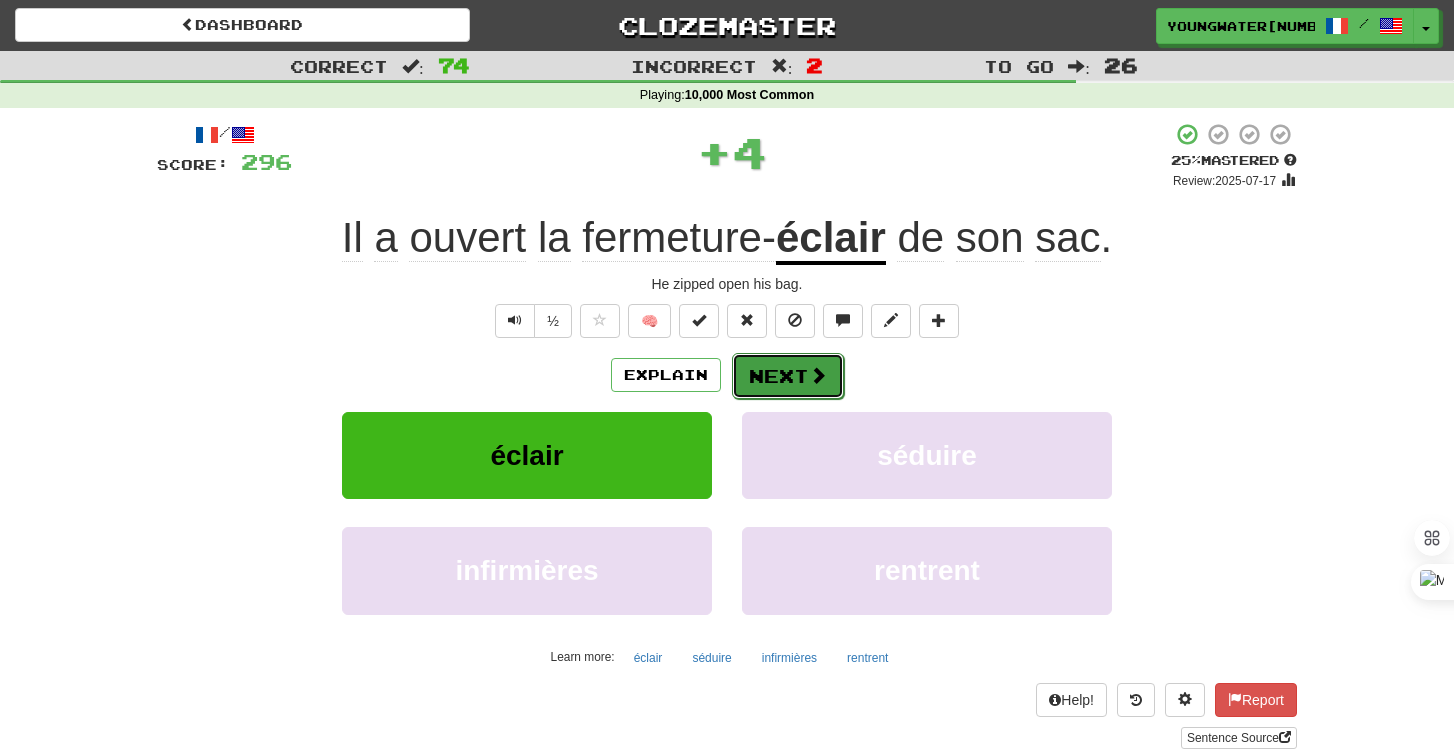click on "Next" at bounding box center (788, 376) 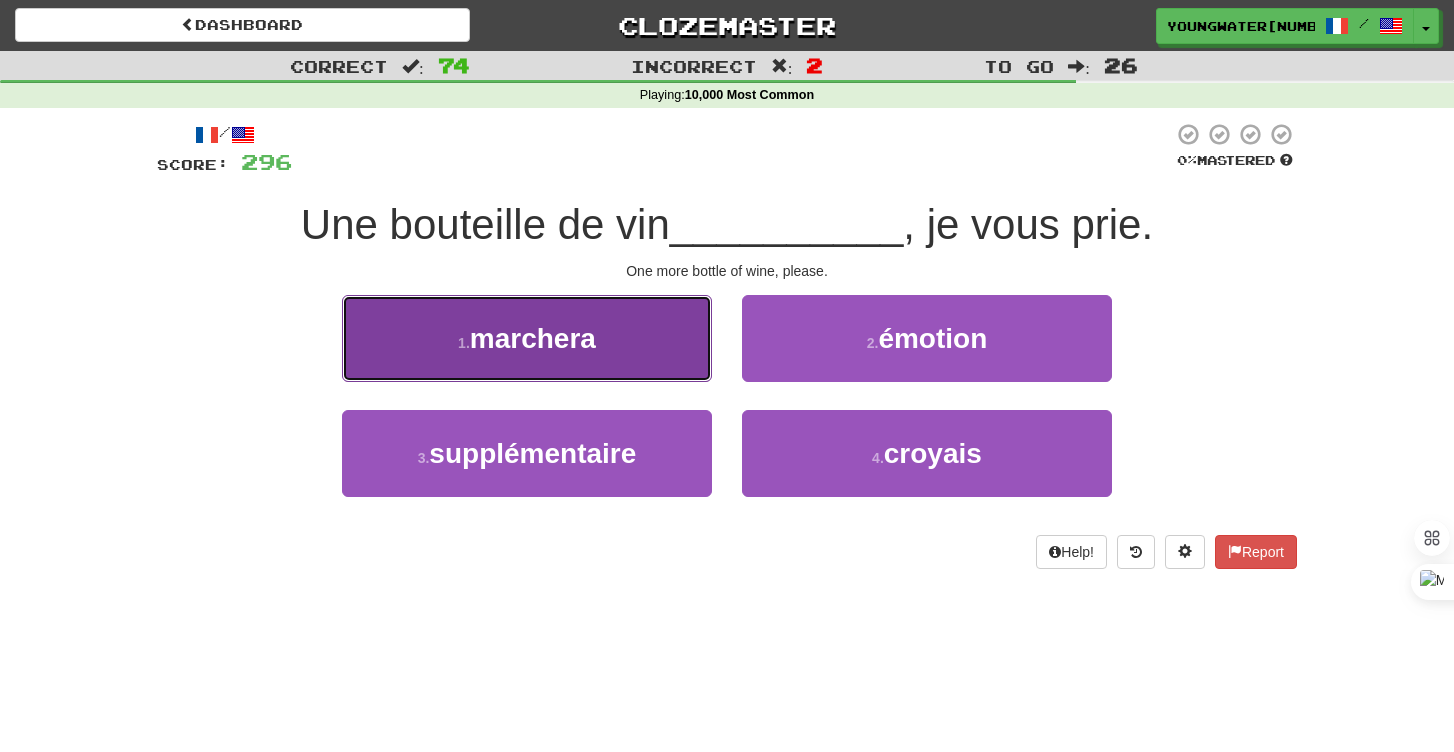 click on "1 .  marchera" at bounding box center (527, 338) 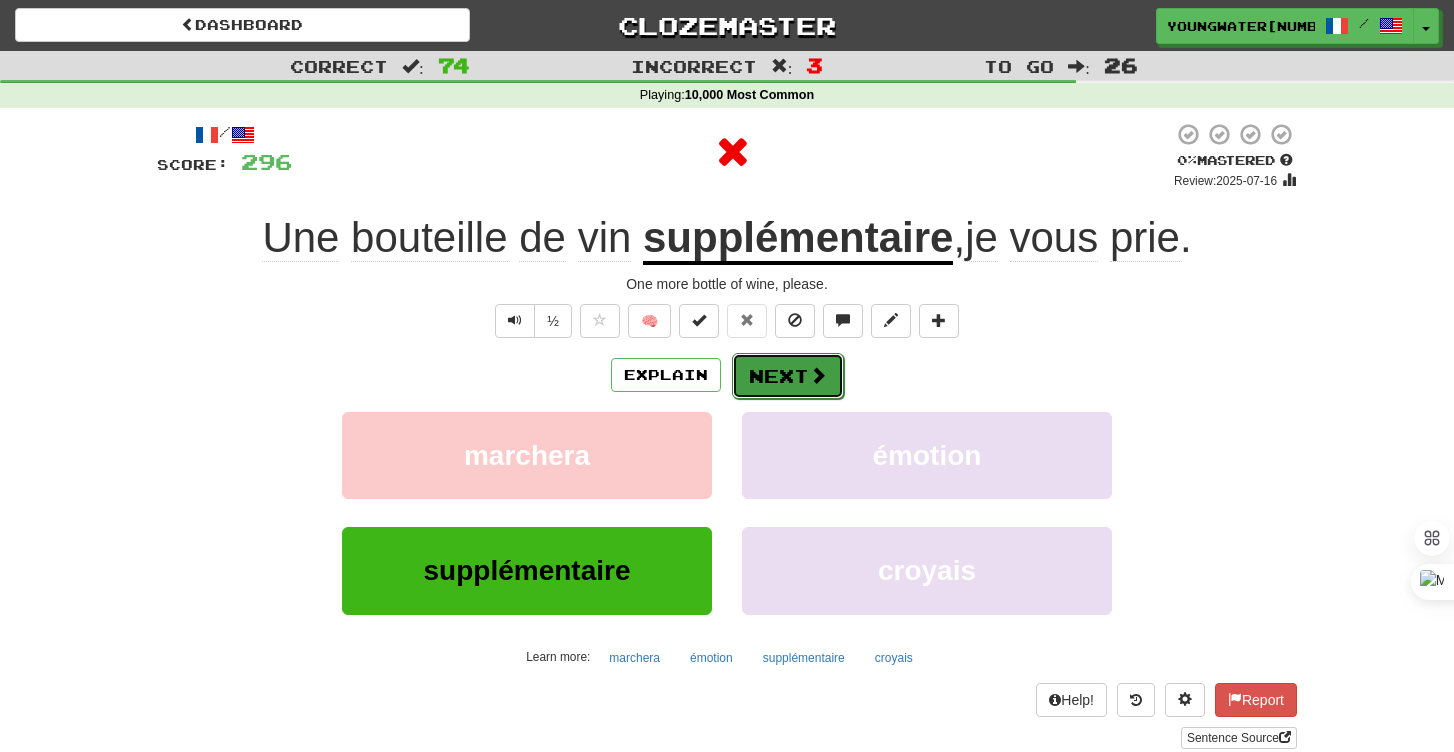 click on "Next" at bounding box center [788, 376] 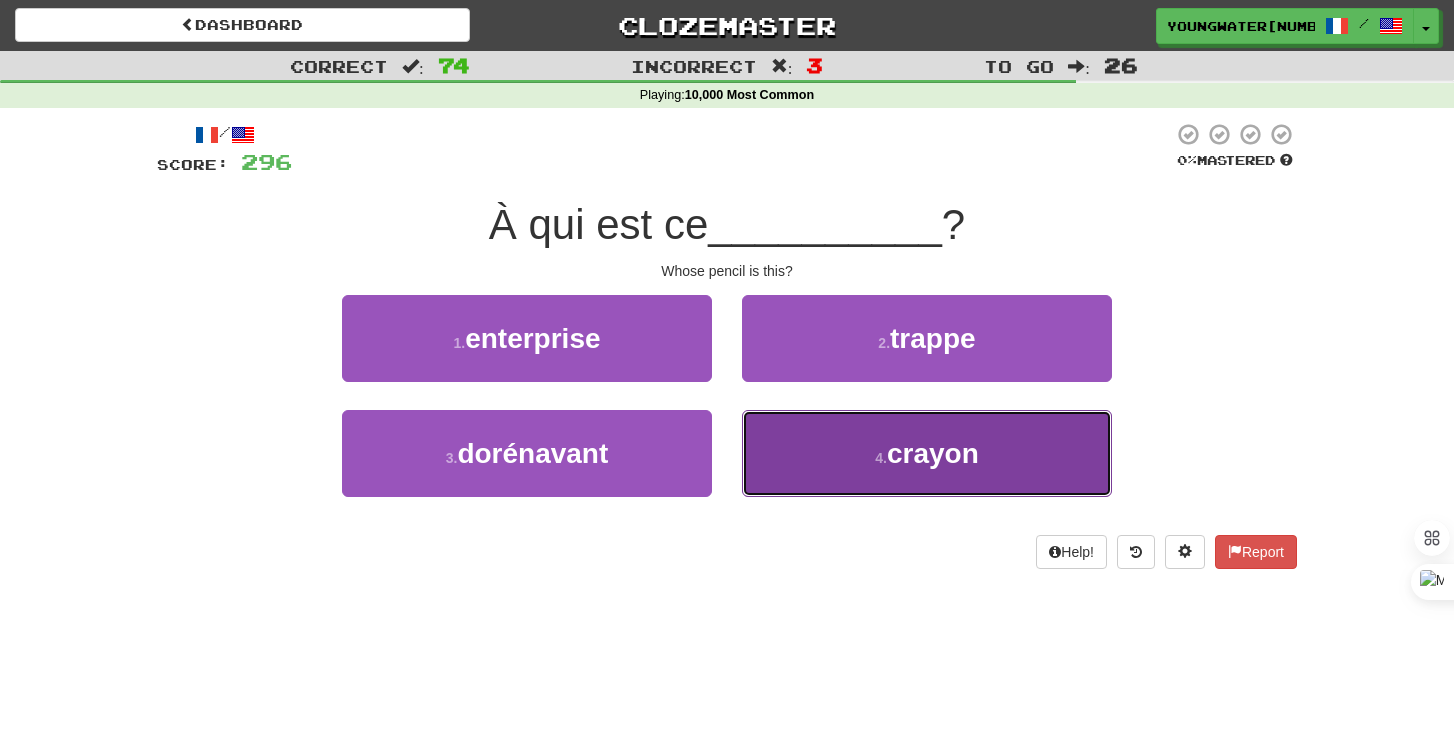 click on "4 . crayon" at bounding box center [927, 453] 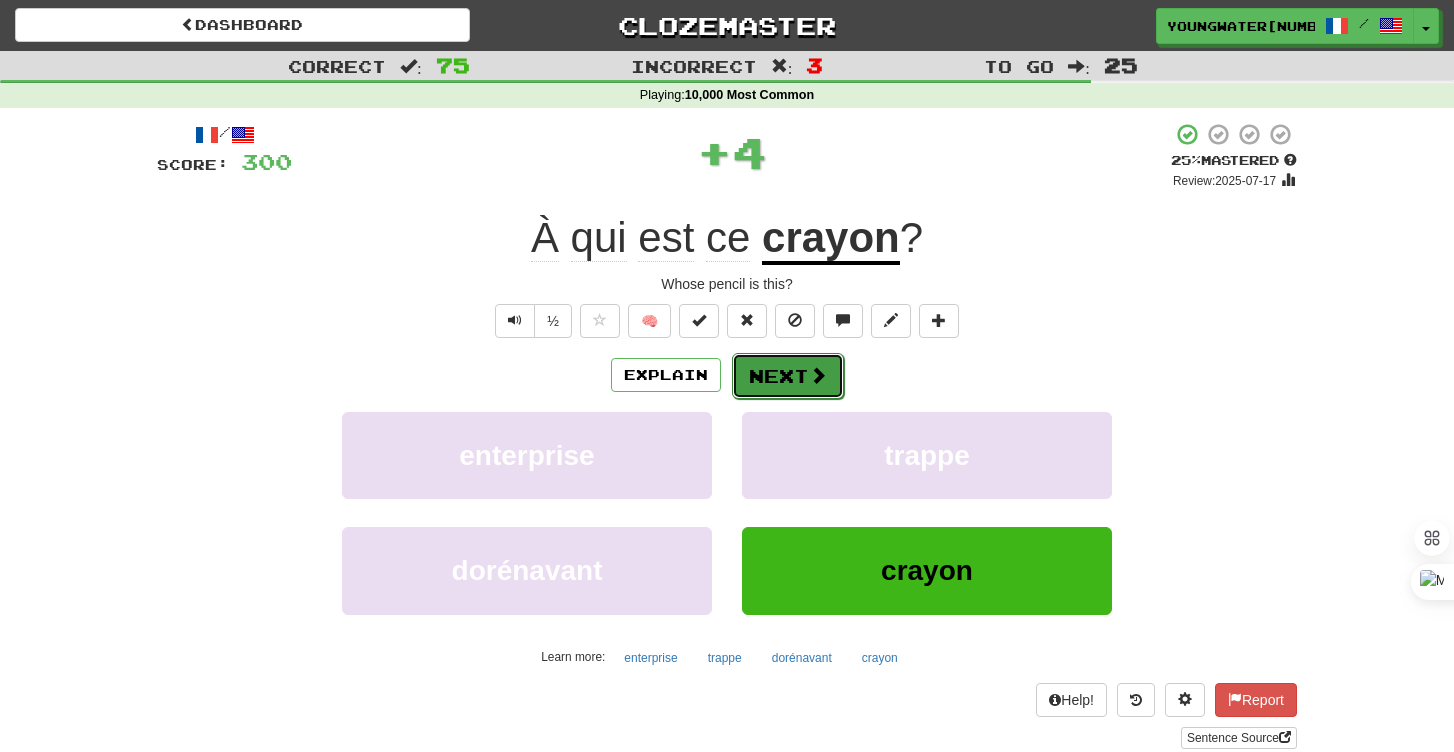 click on "Next" at bounding box center [788, 376] 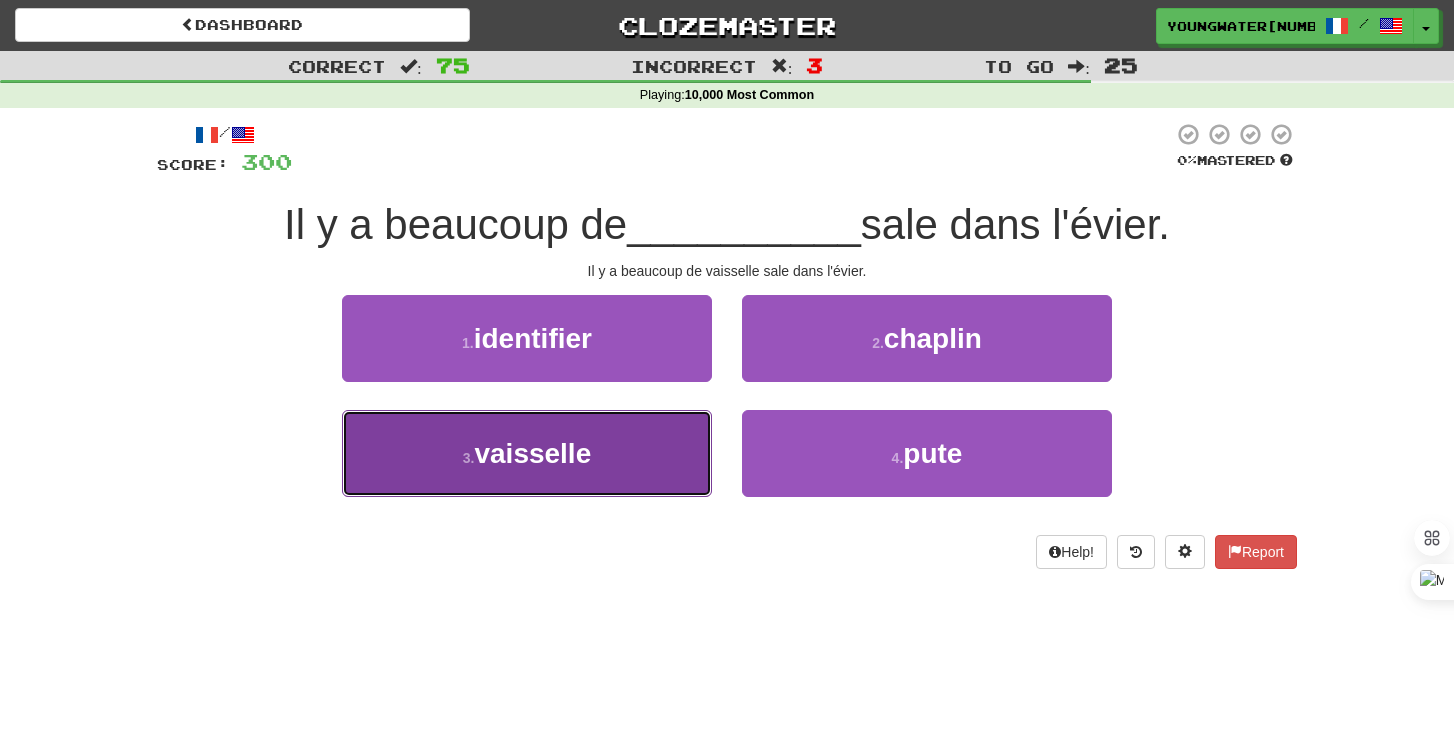 click on "3 .  vaisselle" at bounding box center (527, 453) 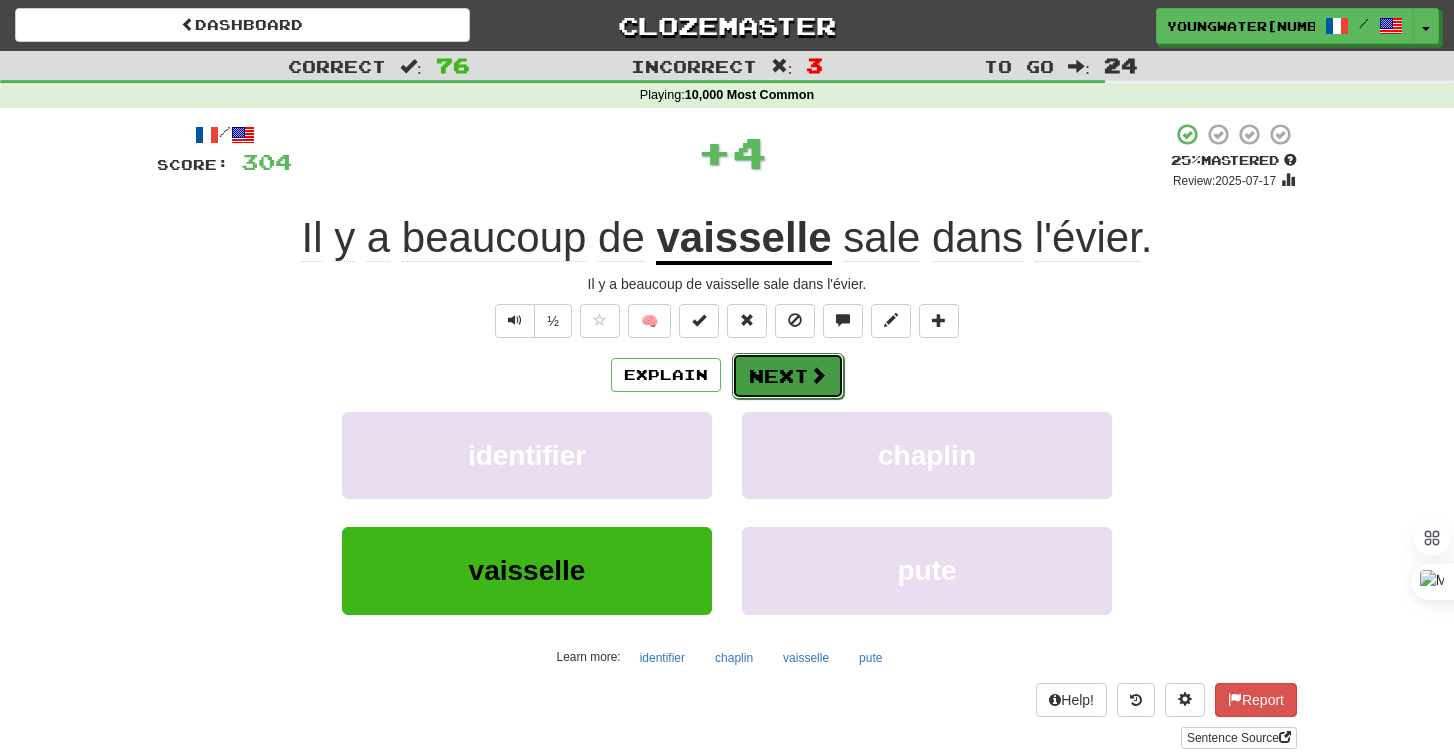 click on "Next" at bounding box center [788, 376] 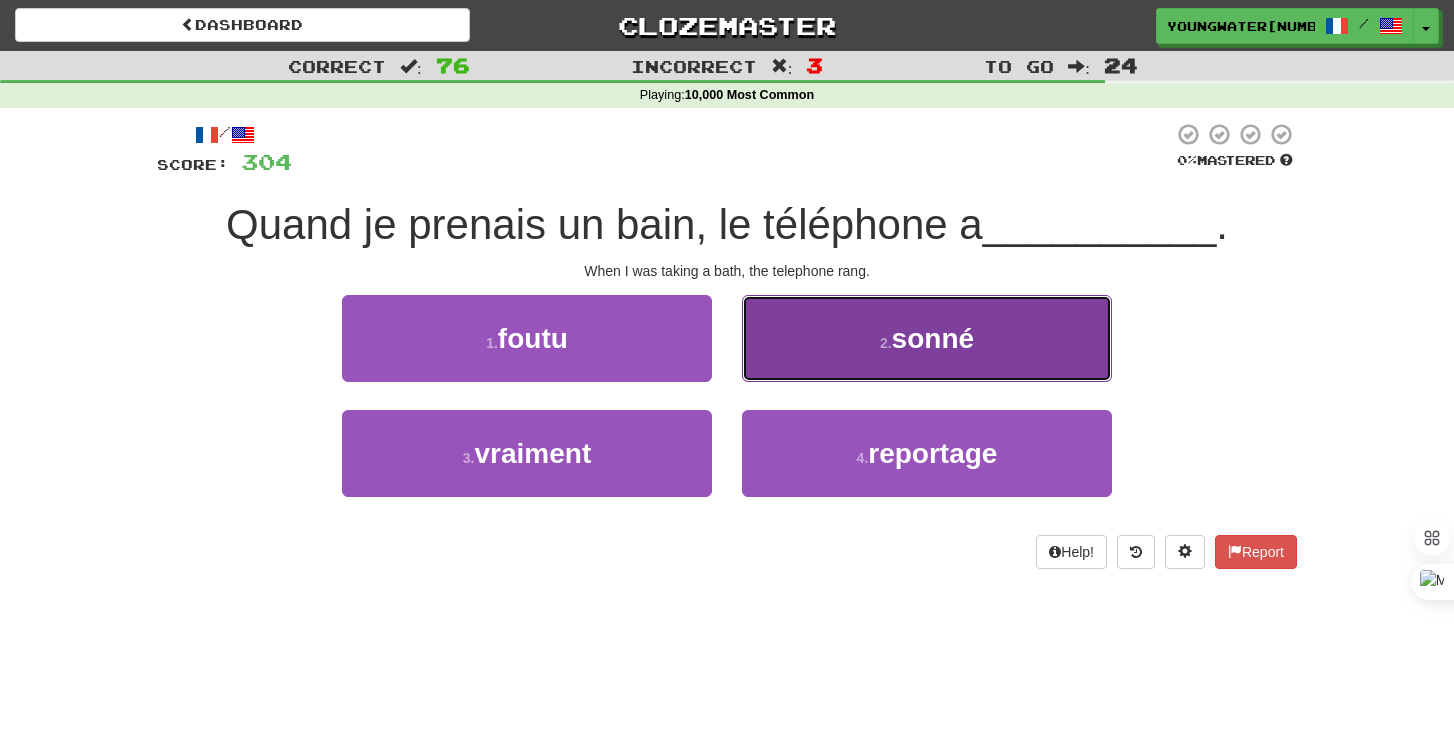 click on "2 .  sonné" at bounding box center (927, 338) 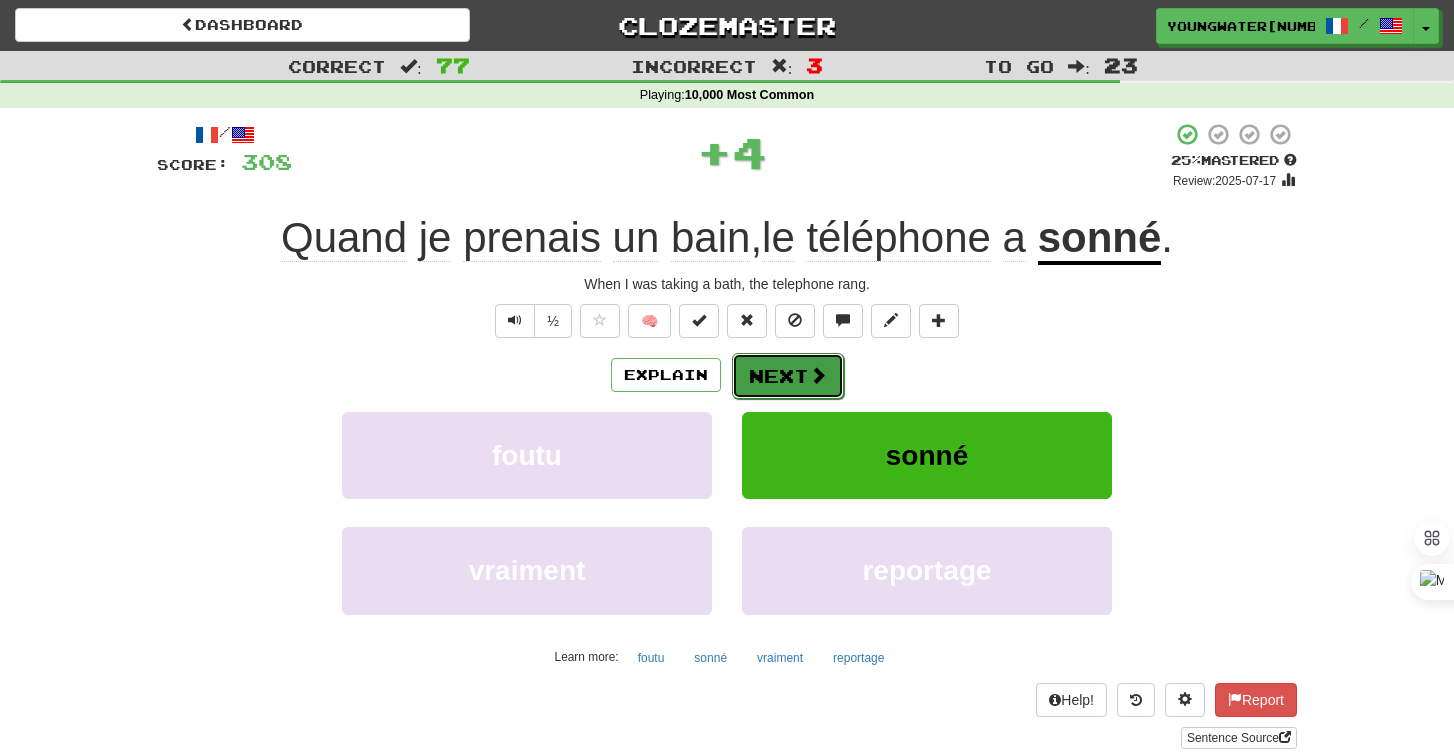 click on "Next" at bounding box center (788, 376) 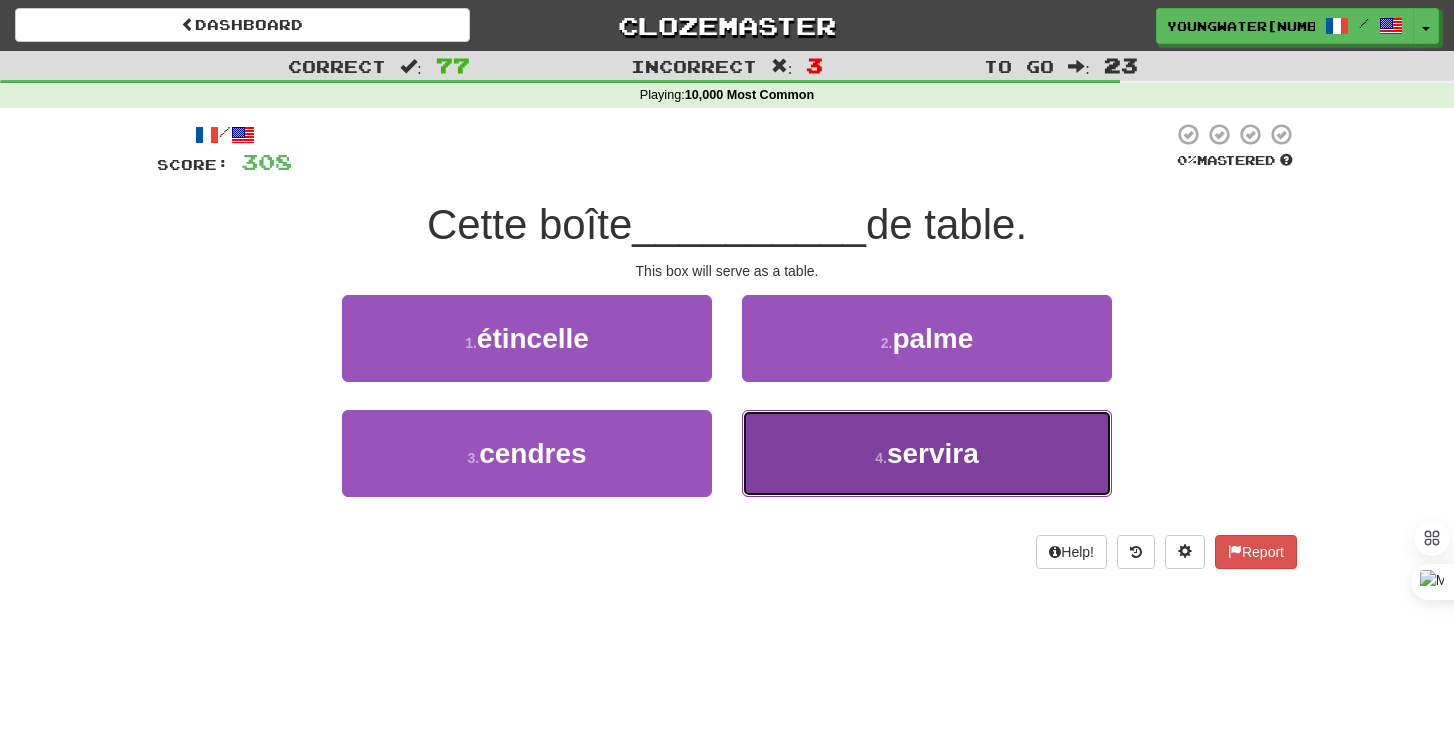 click on "4 . servira" at bounding box center [927, 453] 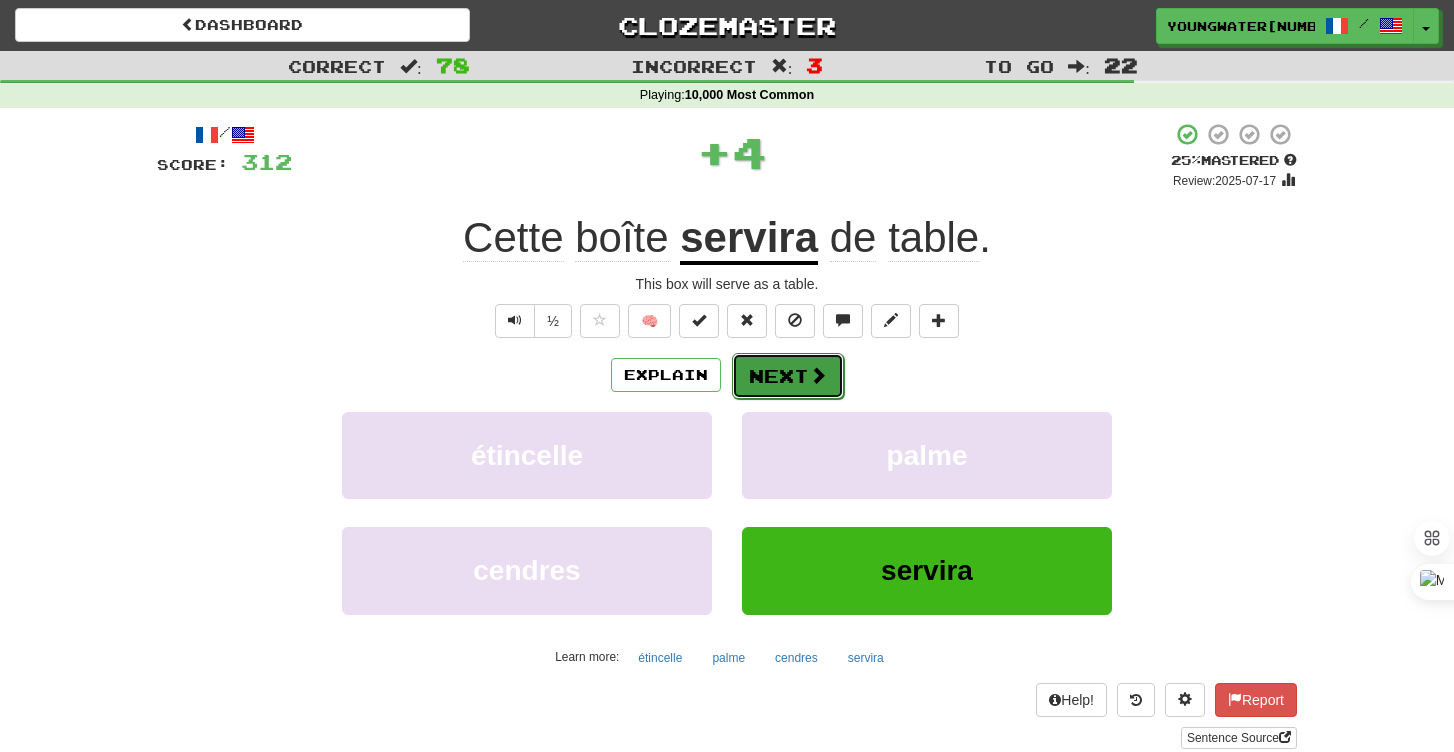 click on "Next" at bounding box center [788, 376] 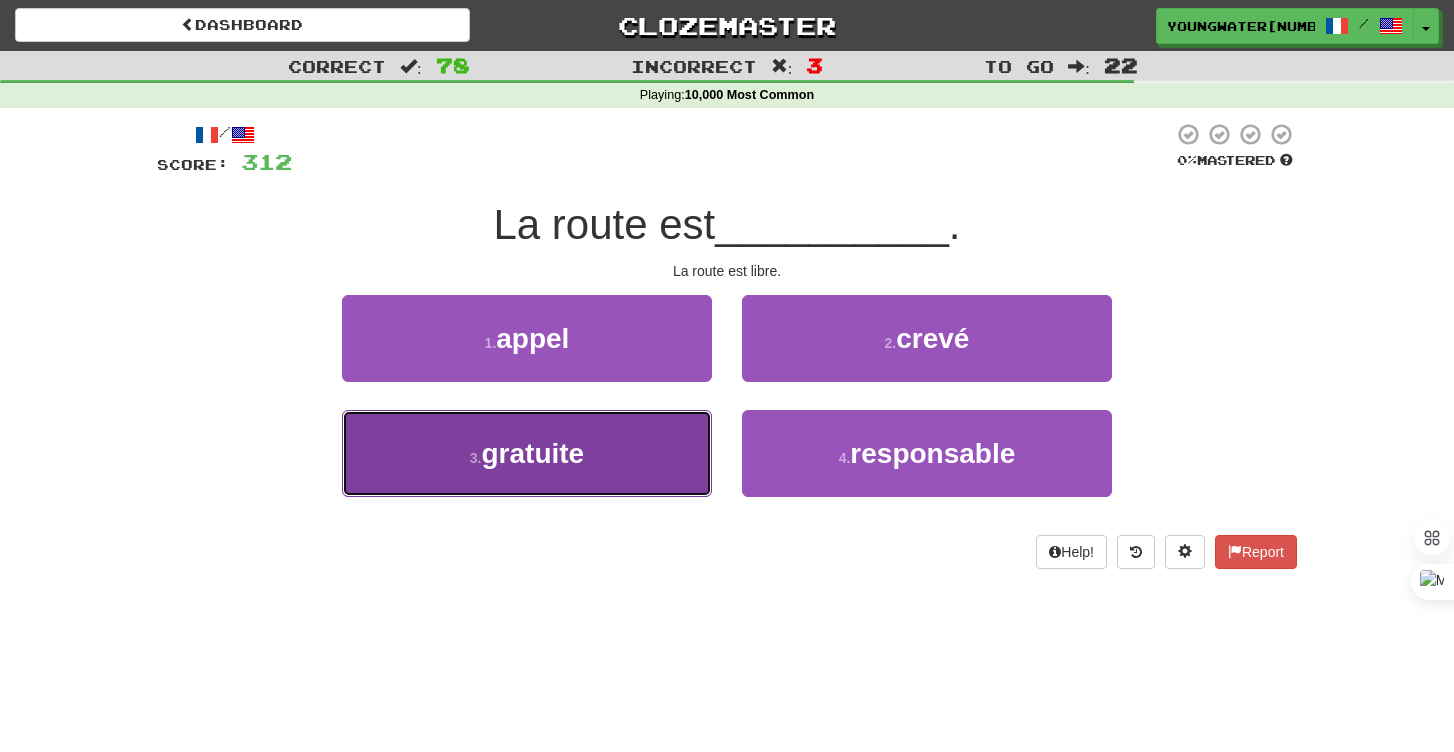 click on "3 .  gratuite" at bounding box center (527, 453) 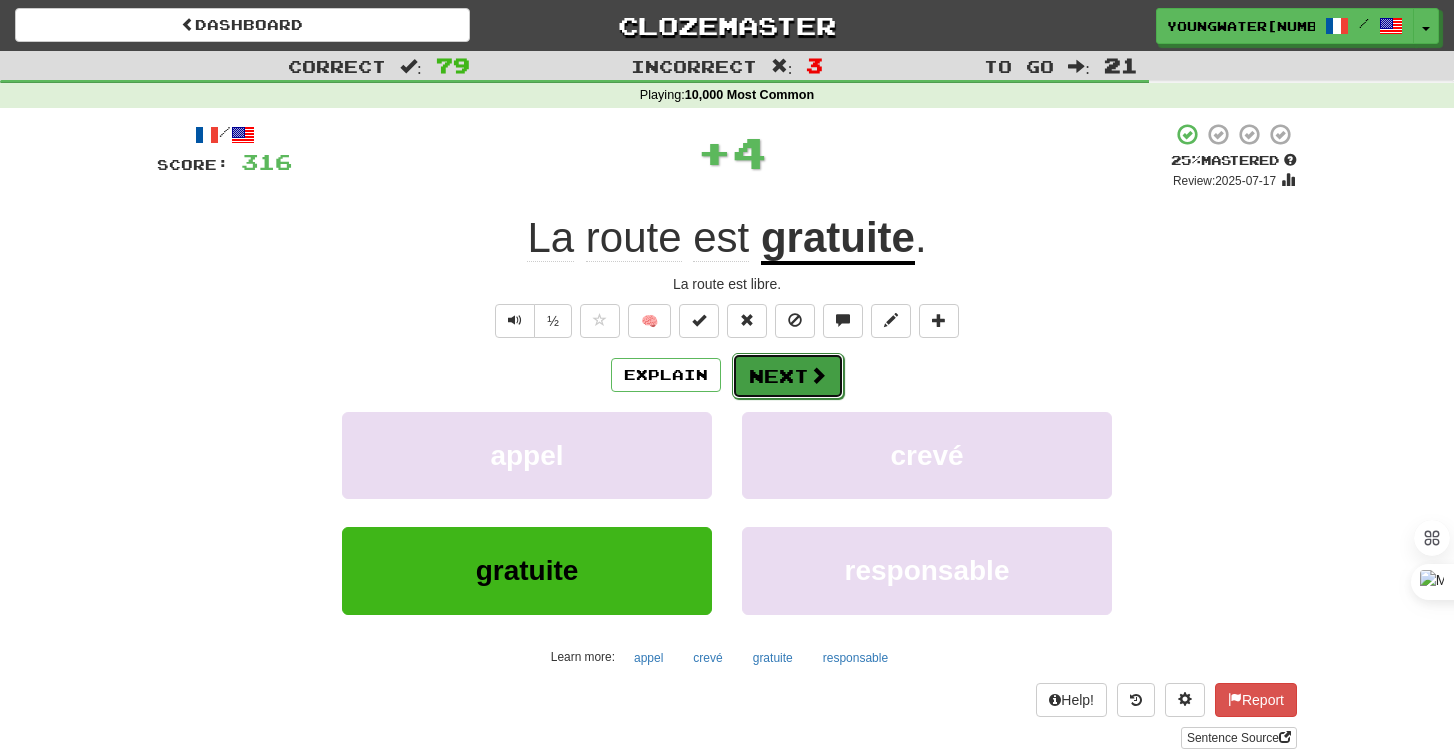 click on "Next" at bounding box center [788, 376] 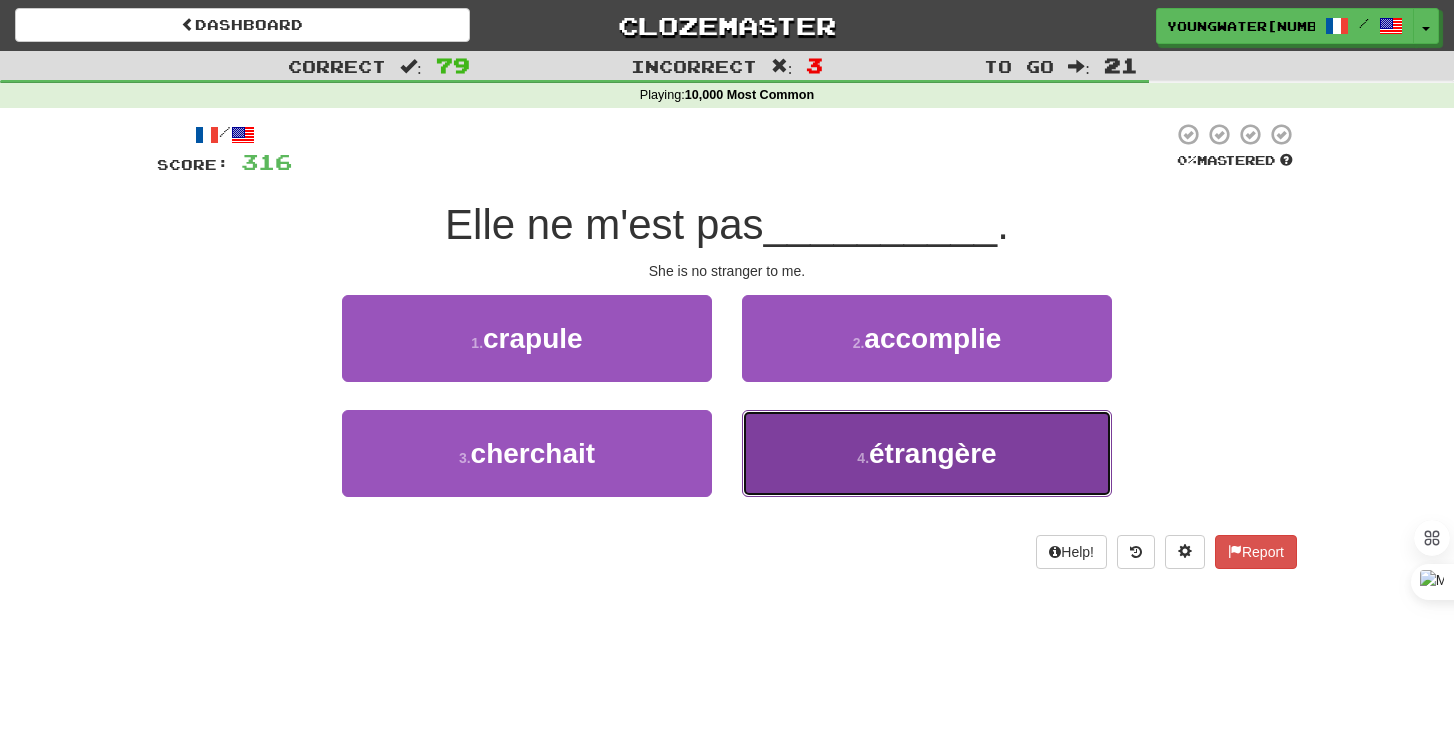 click on "4 .  étrangère" at bounding box center [927, 453] 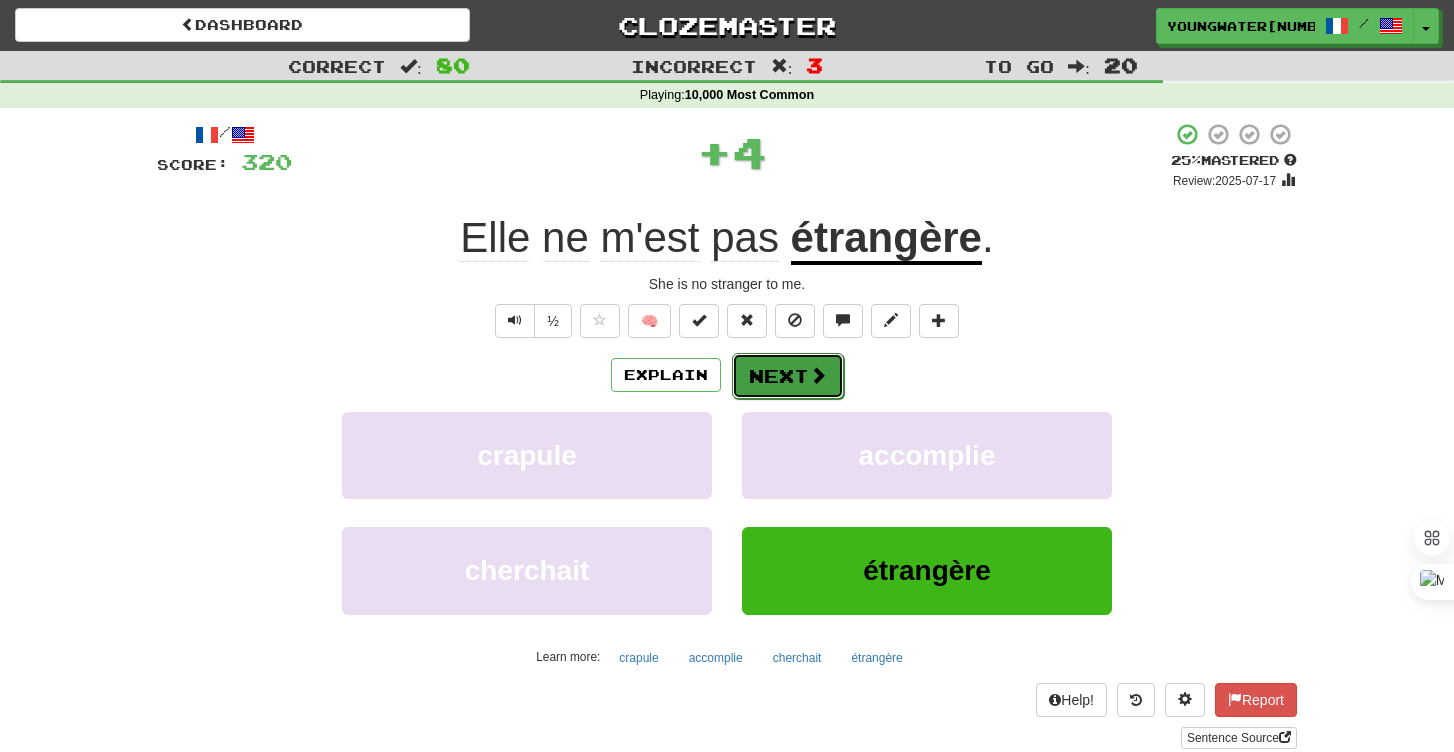 click on "Next" at bounding box center [788, 376] 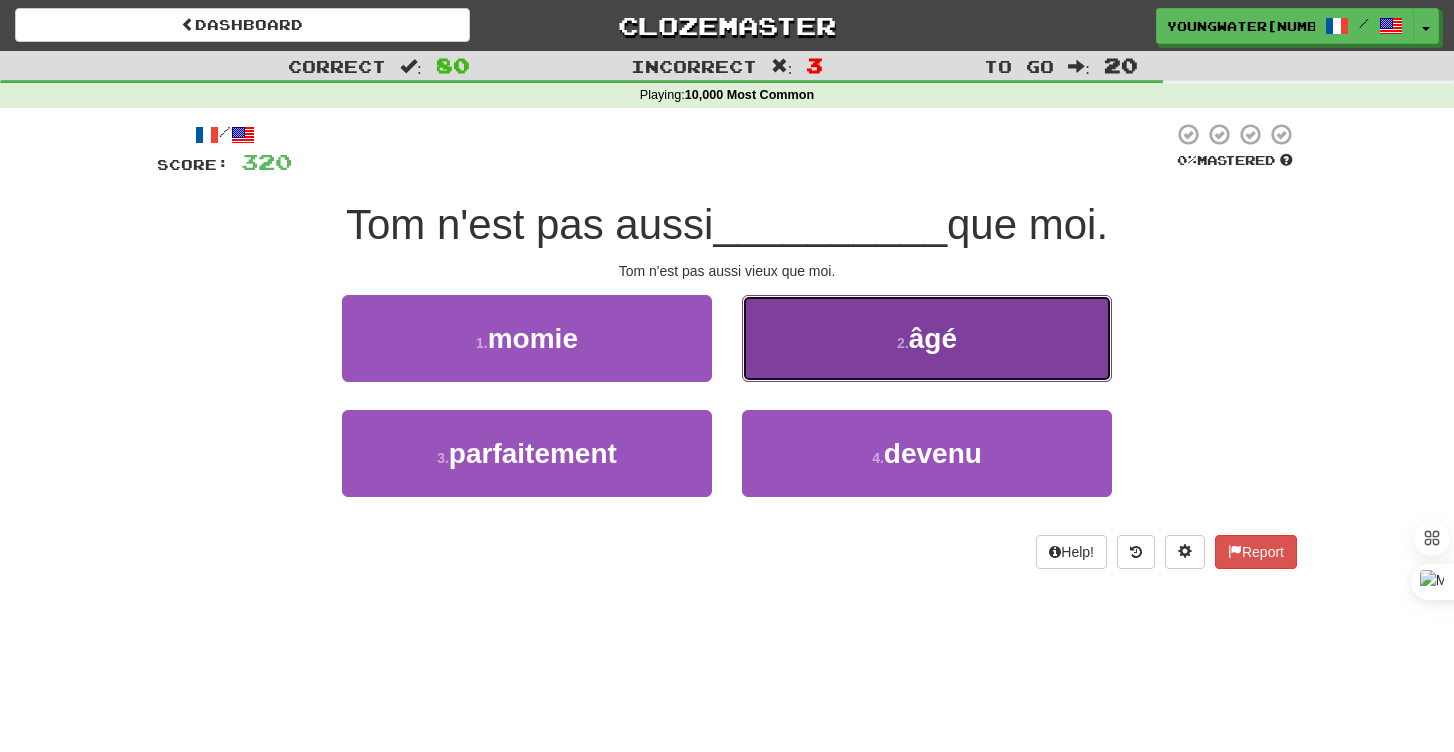 click on "2 .  âgé" at bounding box center (927, 338) 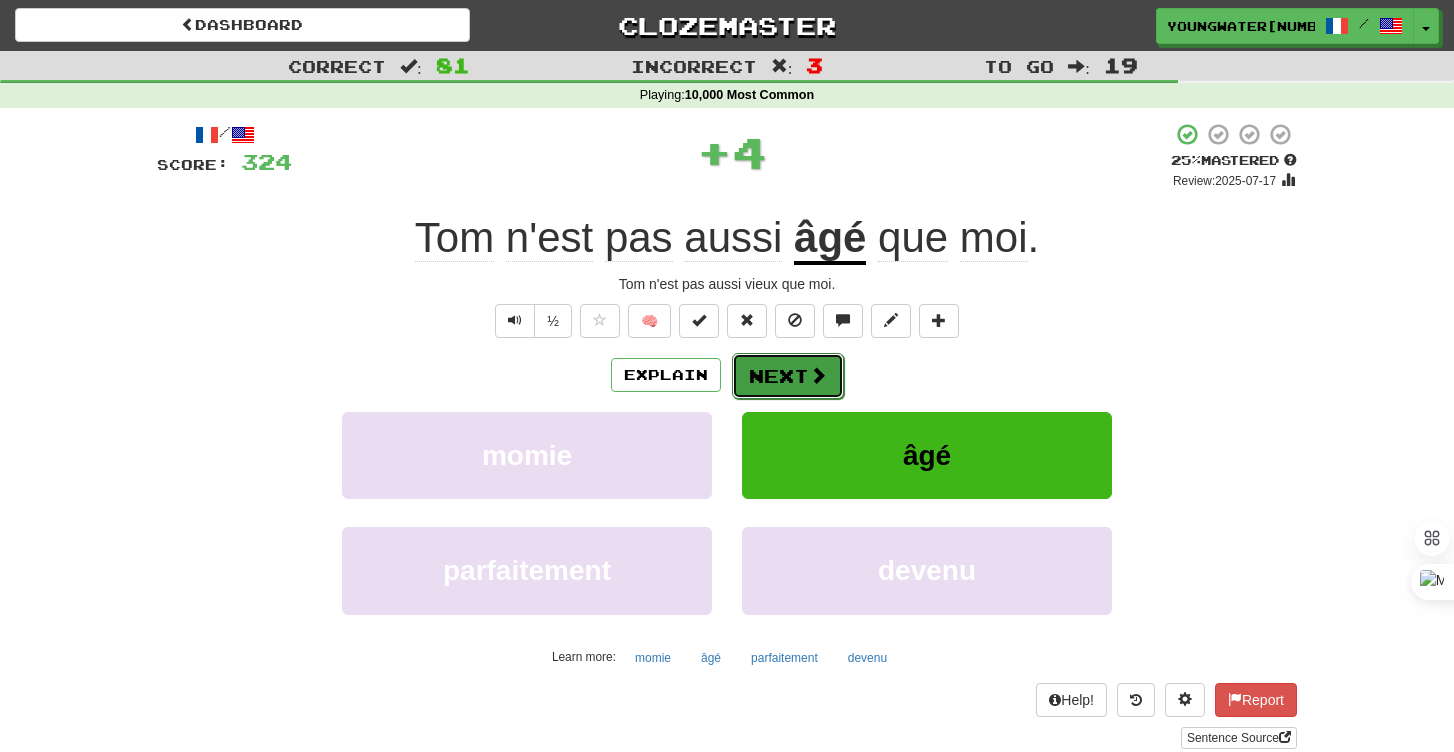 click on "Next" at bounding box center (788, 376) 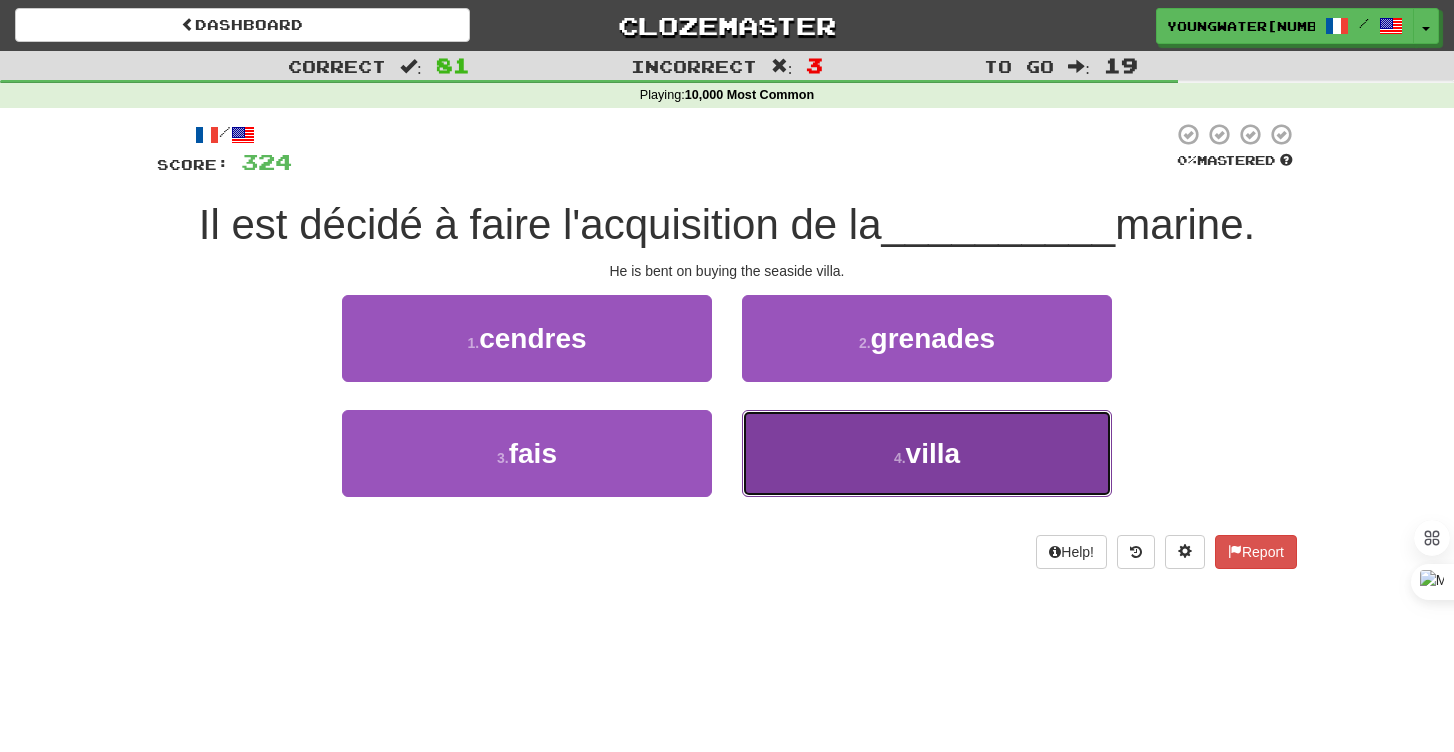click on "4 .  villa" at bounding box center (927, 453) 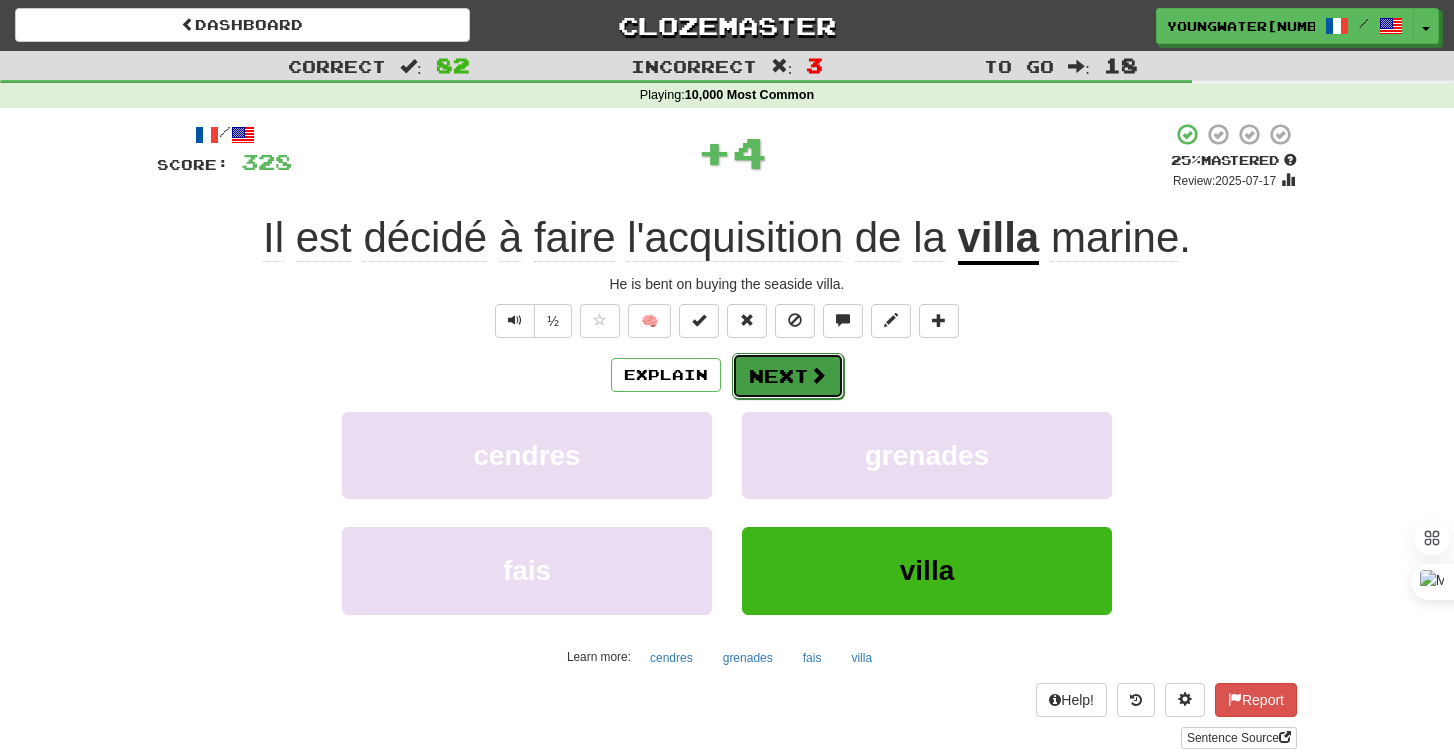 click on "Next" at bounding box center [788, 376] 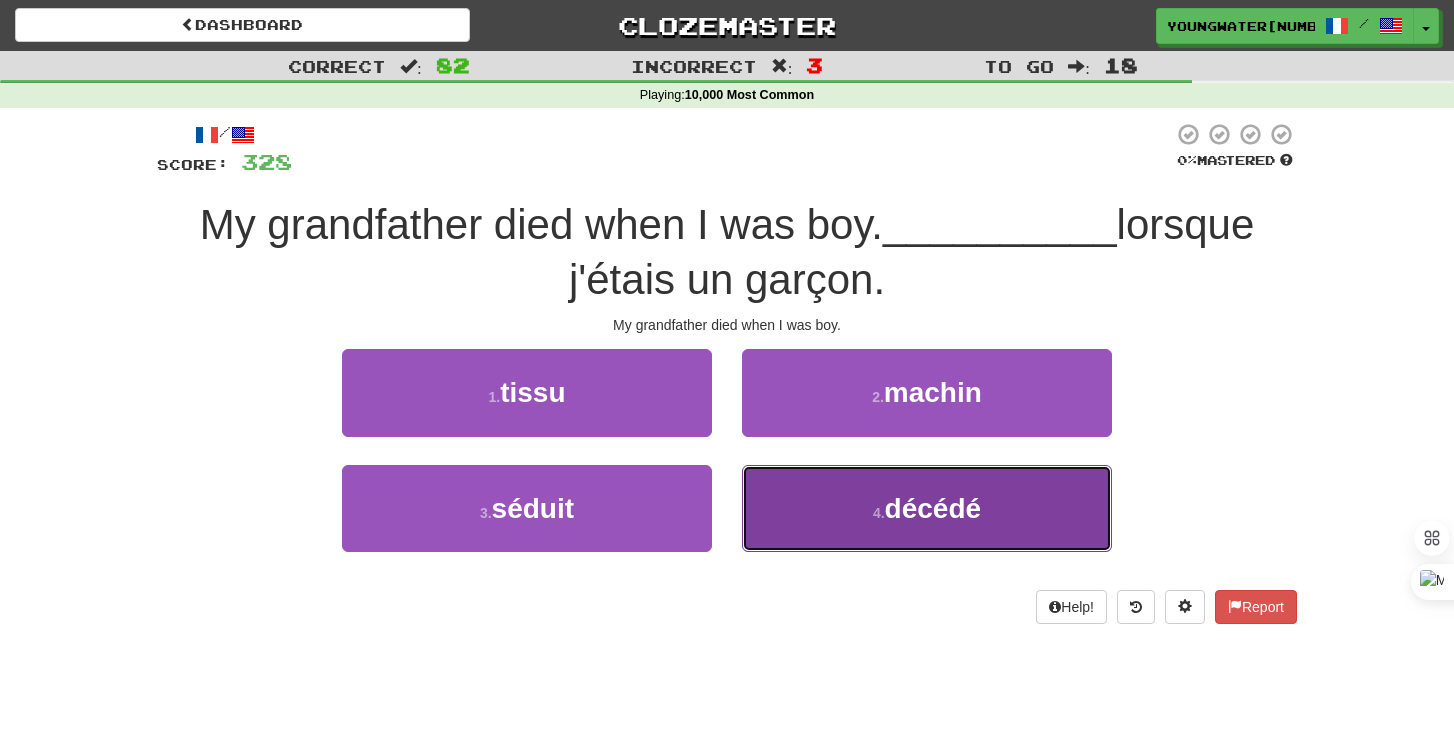 click on "4 .  décédé" at bounding box center [927, 508] 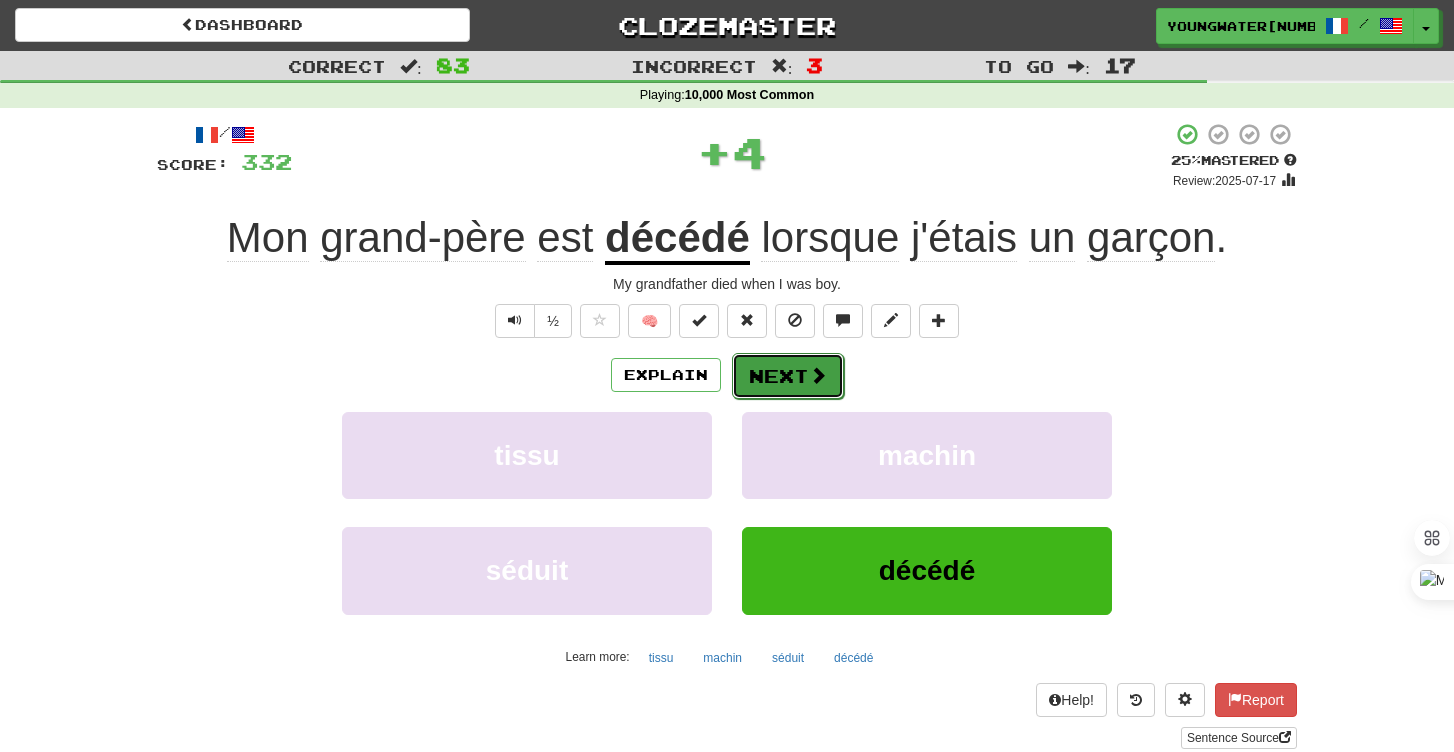 click on "Next" at bounding box center [788, 376] 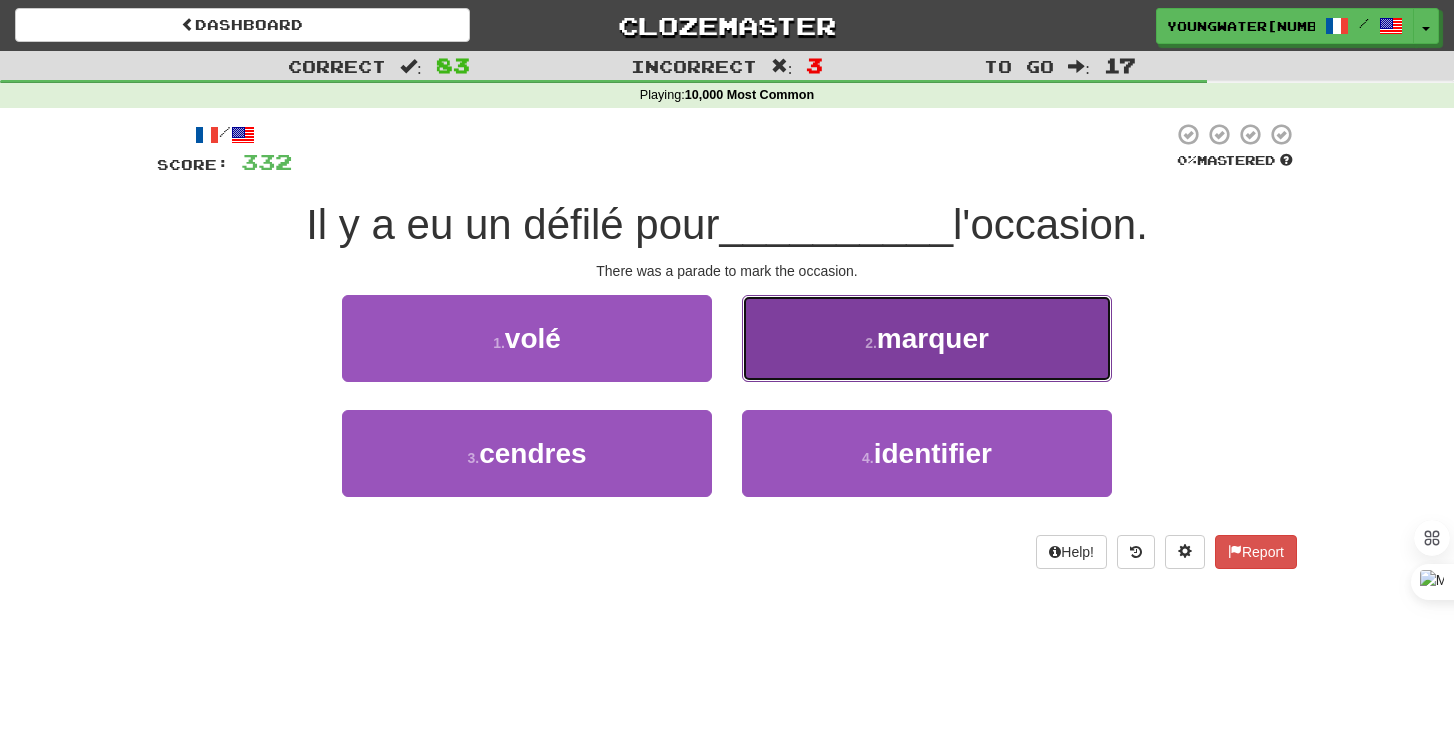 click on "2 .  marquer" at bounding box center [927, 338] 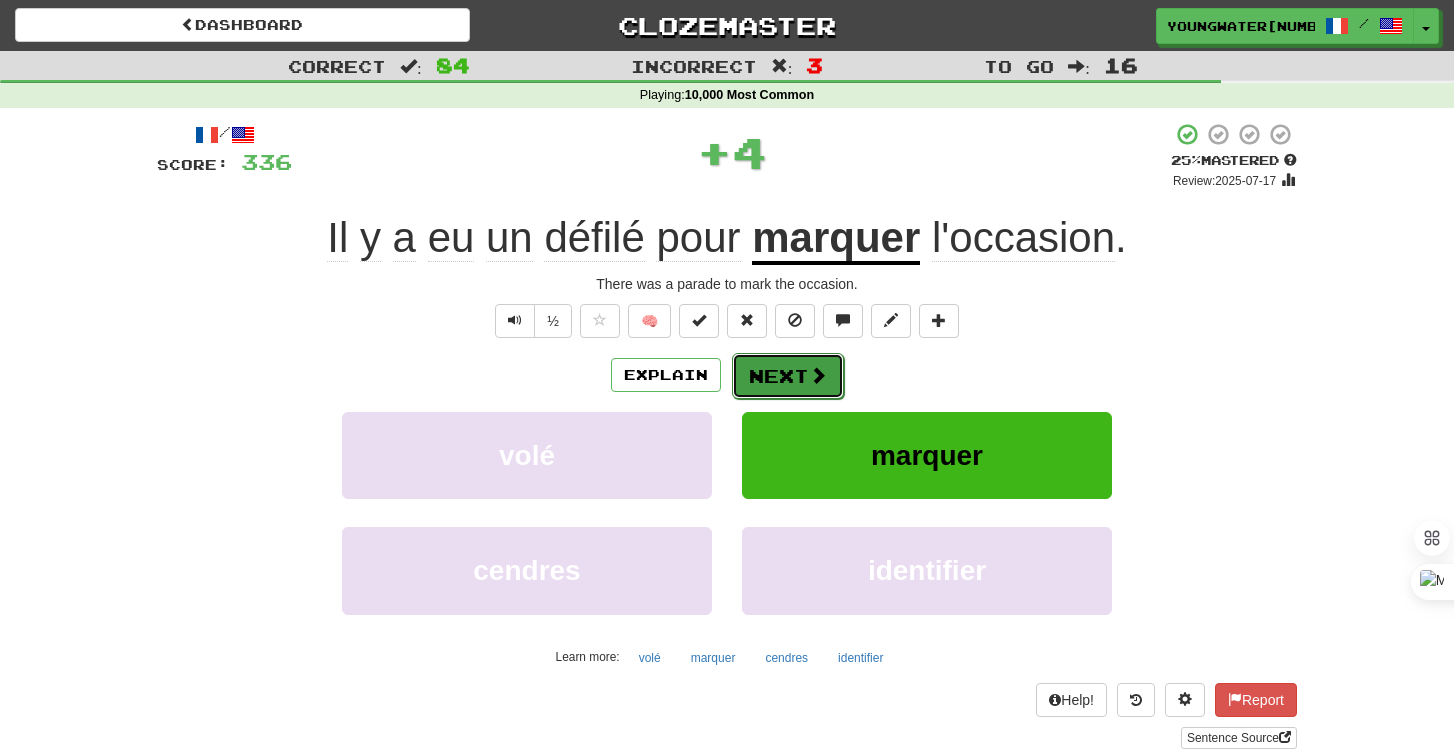 click on "Next" at bounding box center [788, 376] 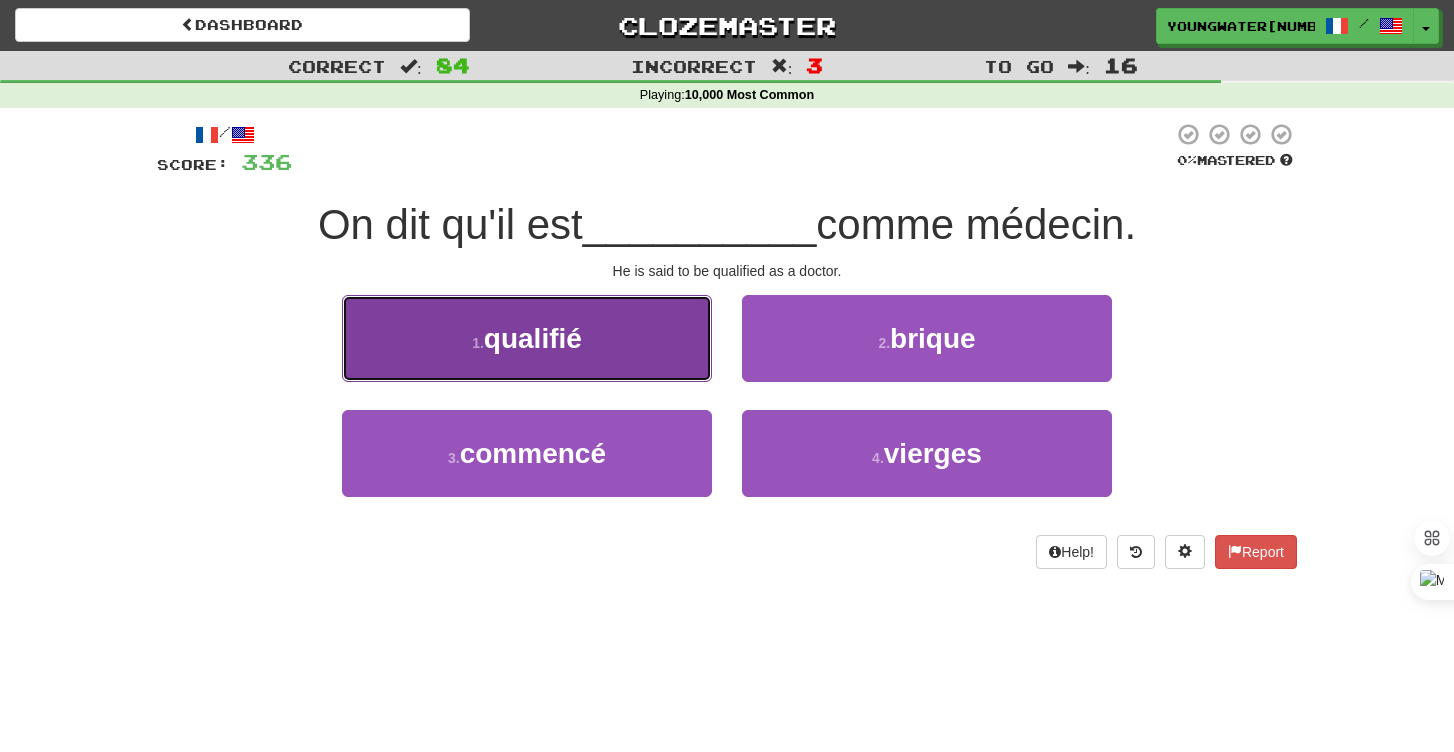 click on "1 .  qualifié" at bounding box center (527, 338) 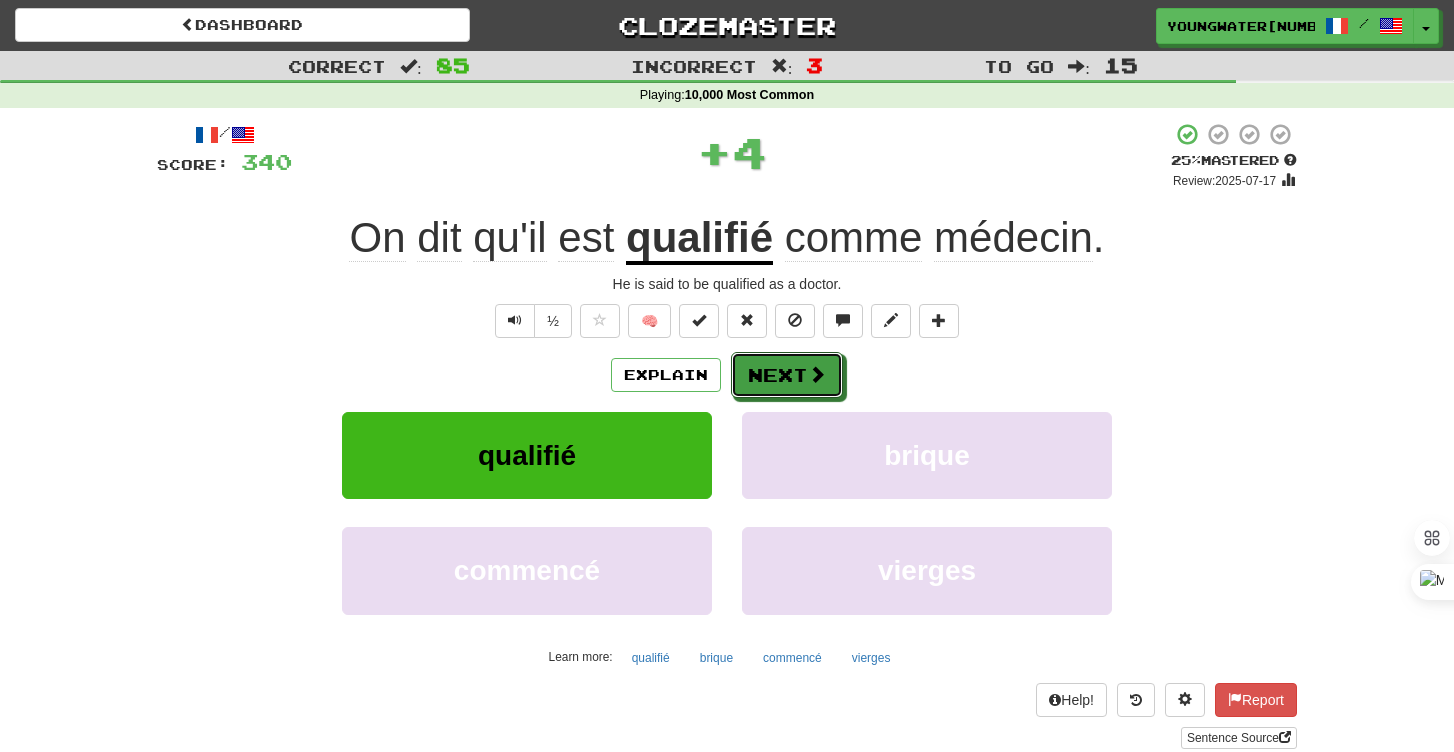 click on "Next" at bounding box center [787, 375] 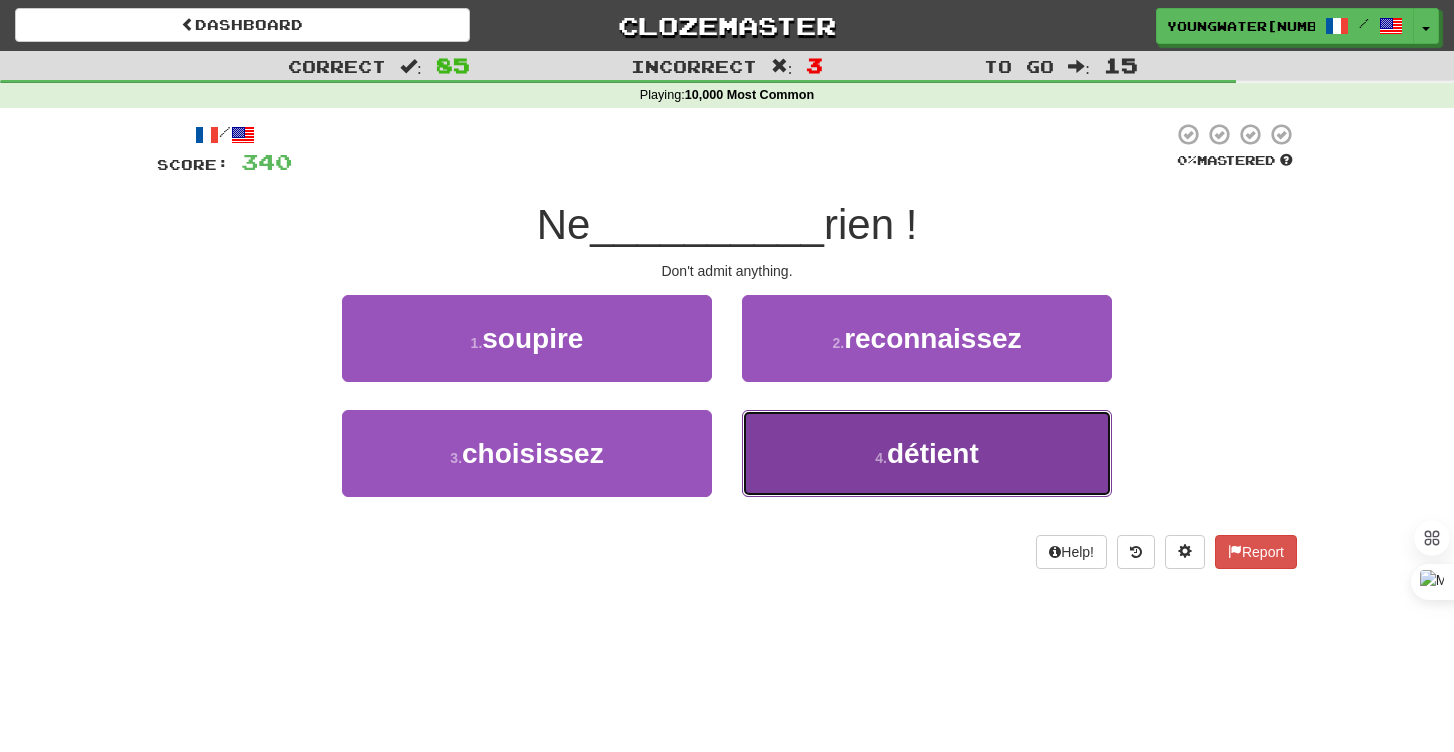 click on "4 .  détient" at bounding box center [927, 453] 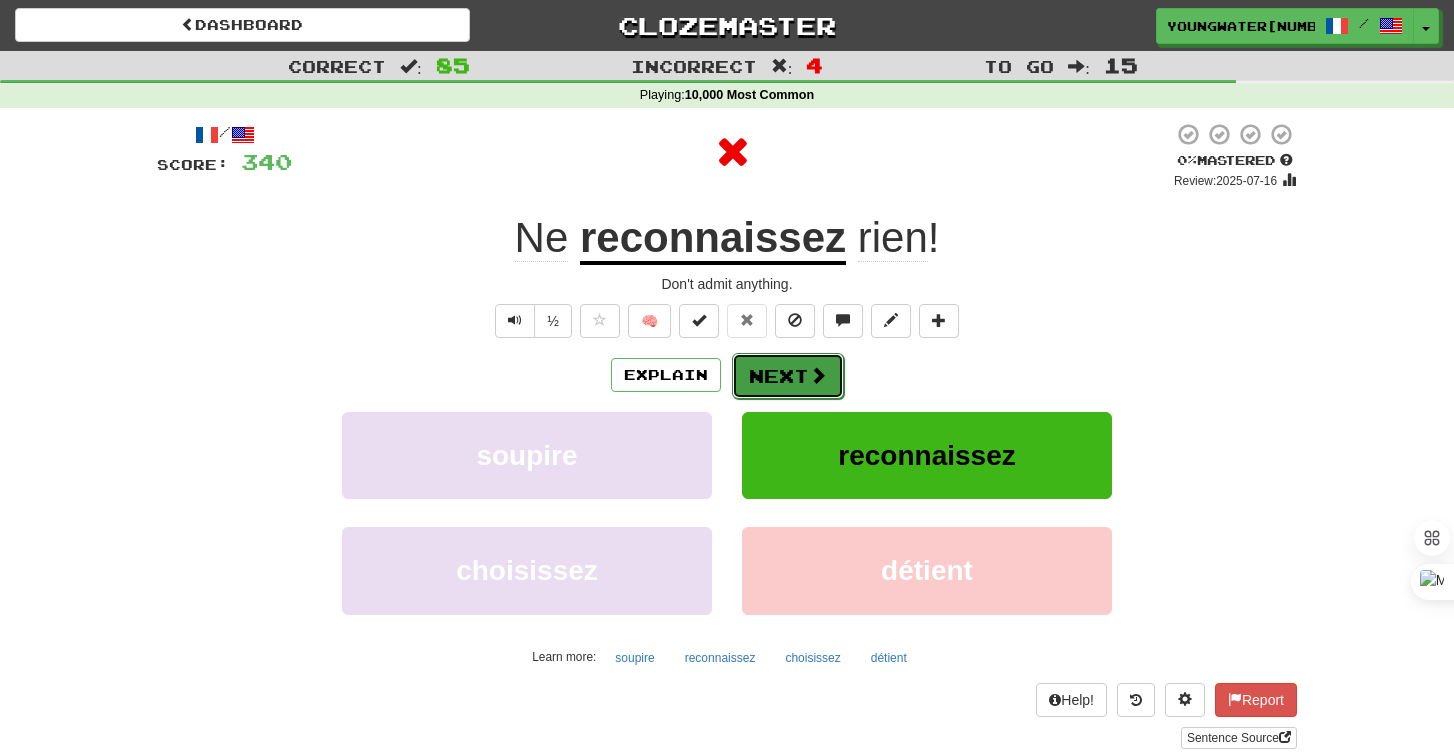 click on "Next" at bounding box center [788, 376] 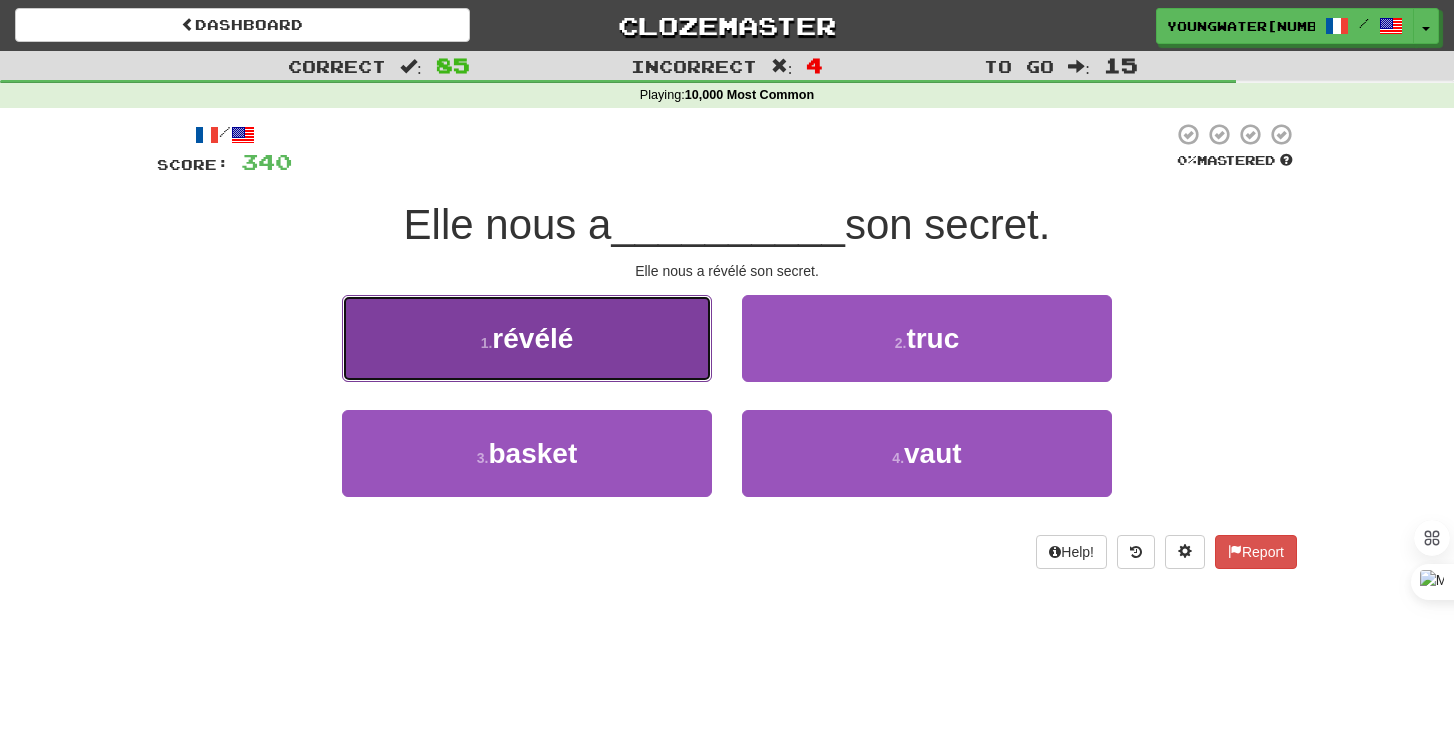 click on "1 .  révélé" at bounding box center (527, 338) 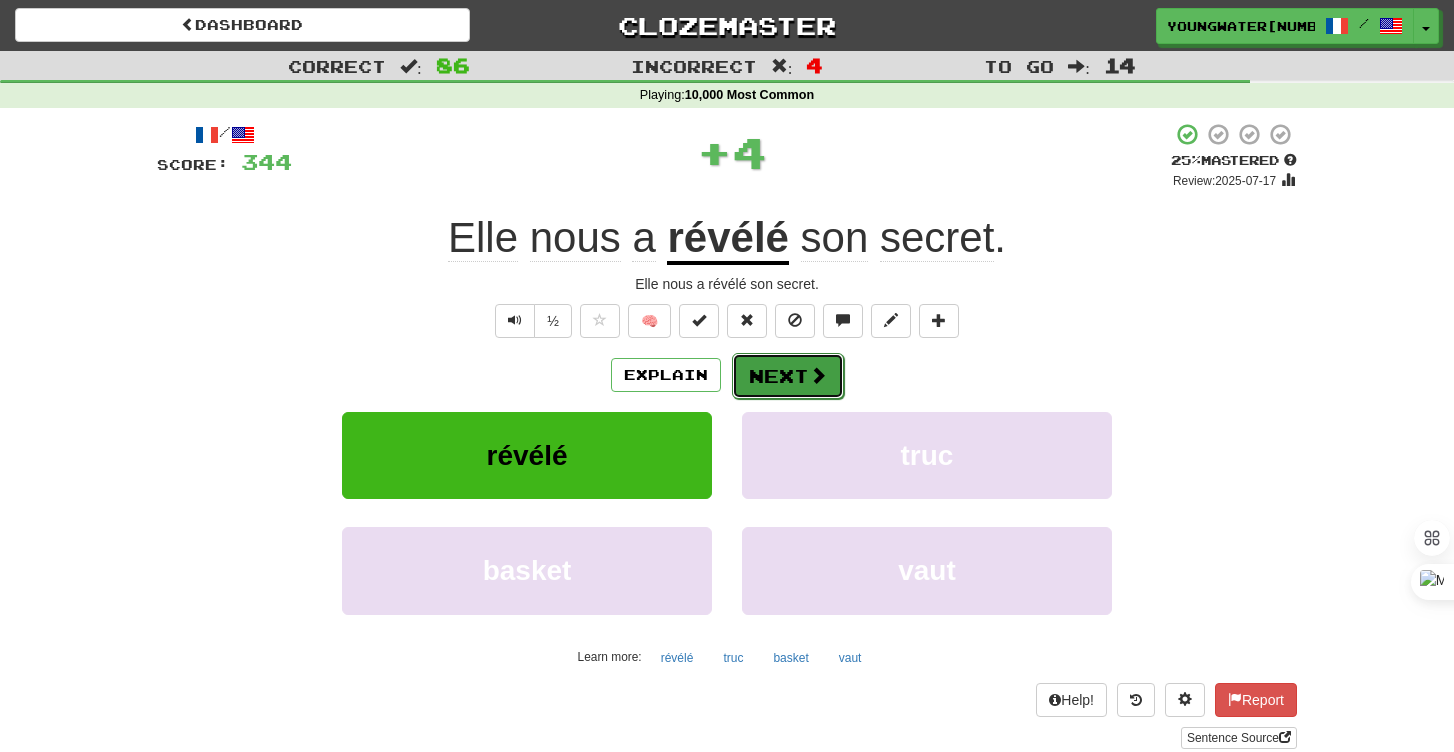 click on "Next" at bounding box center (788, 376) 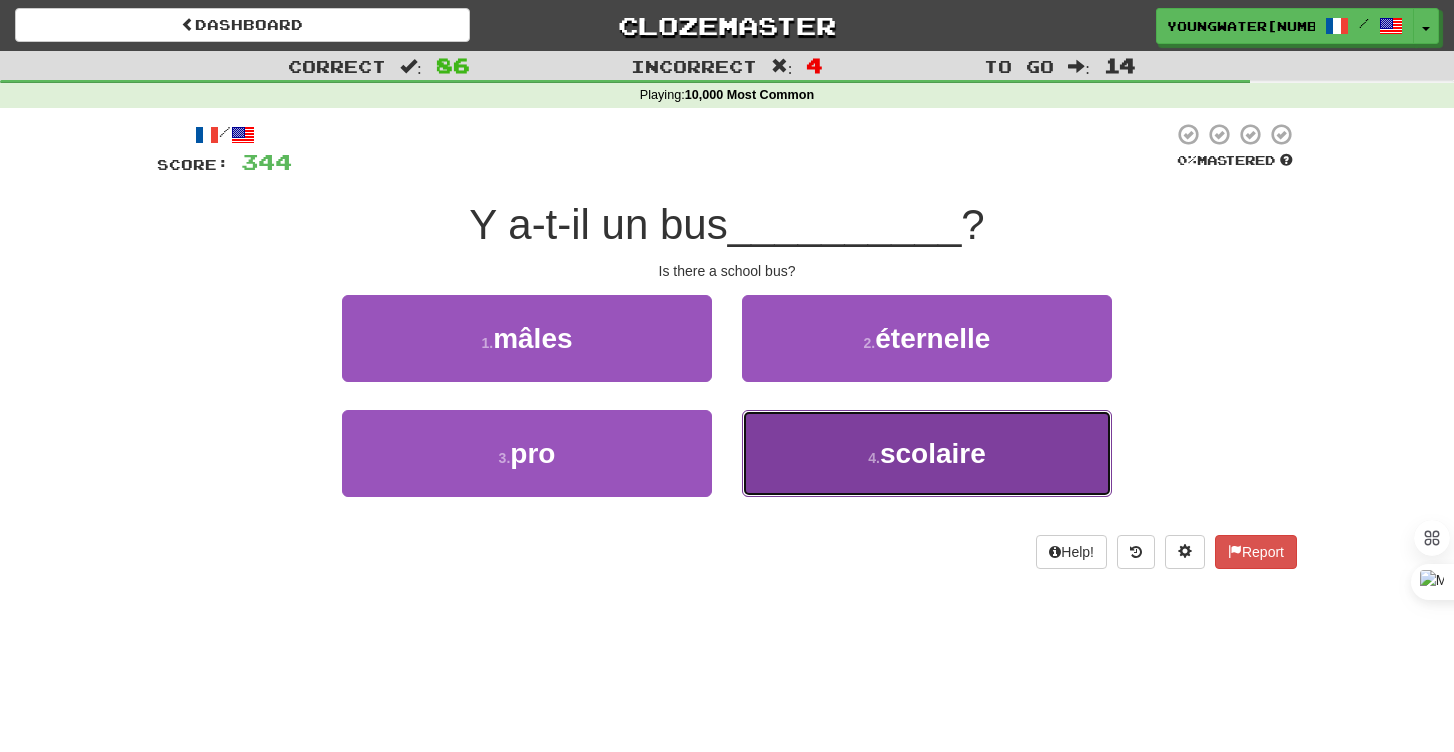 click on "4 .  scolaire" at bounding box center (927, 453) 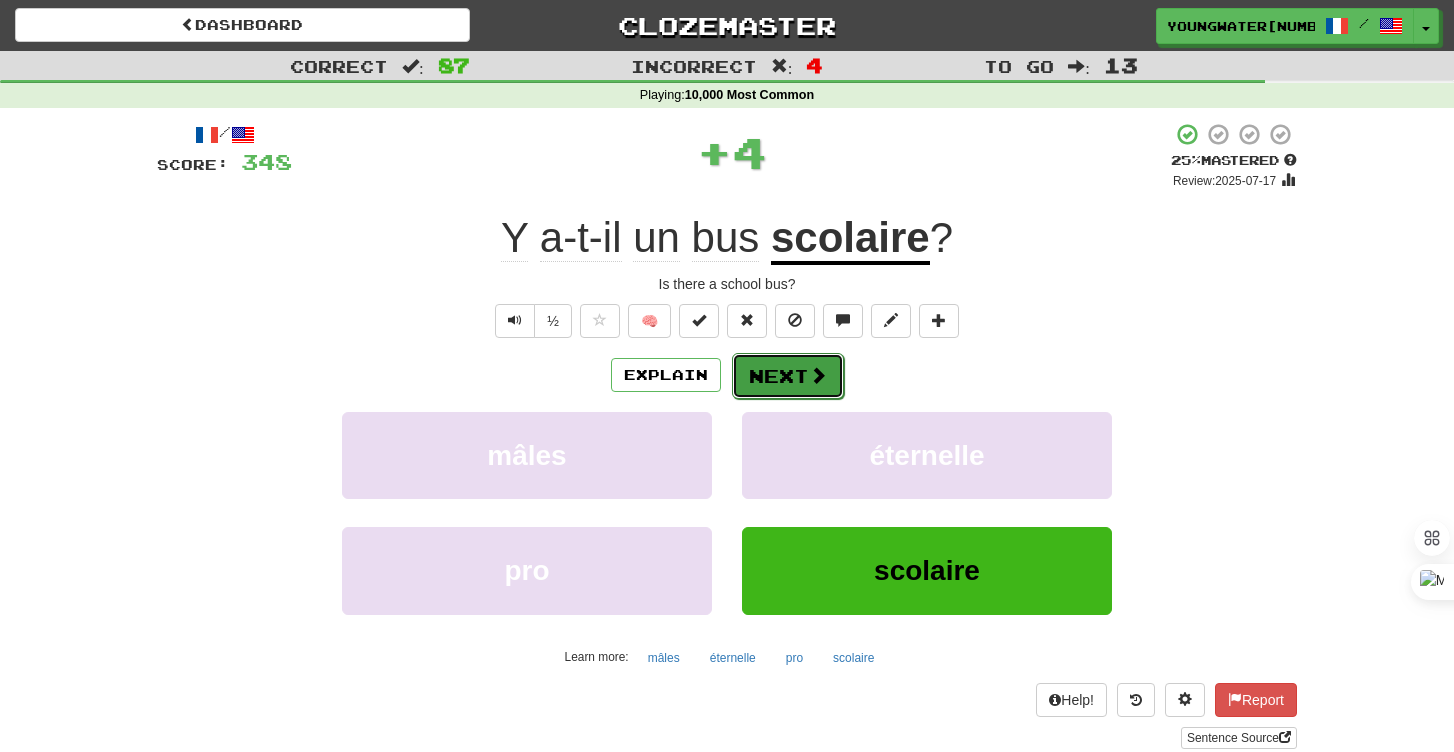 click on "Next" at bounding box center (788, 376) 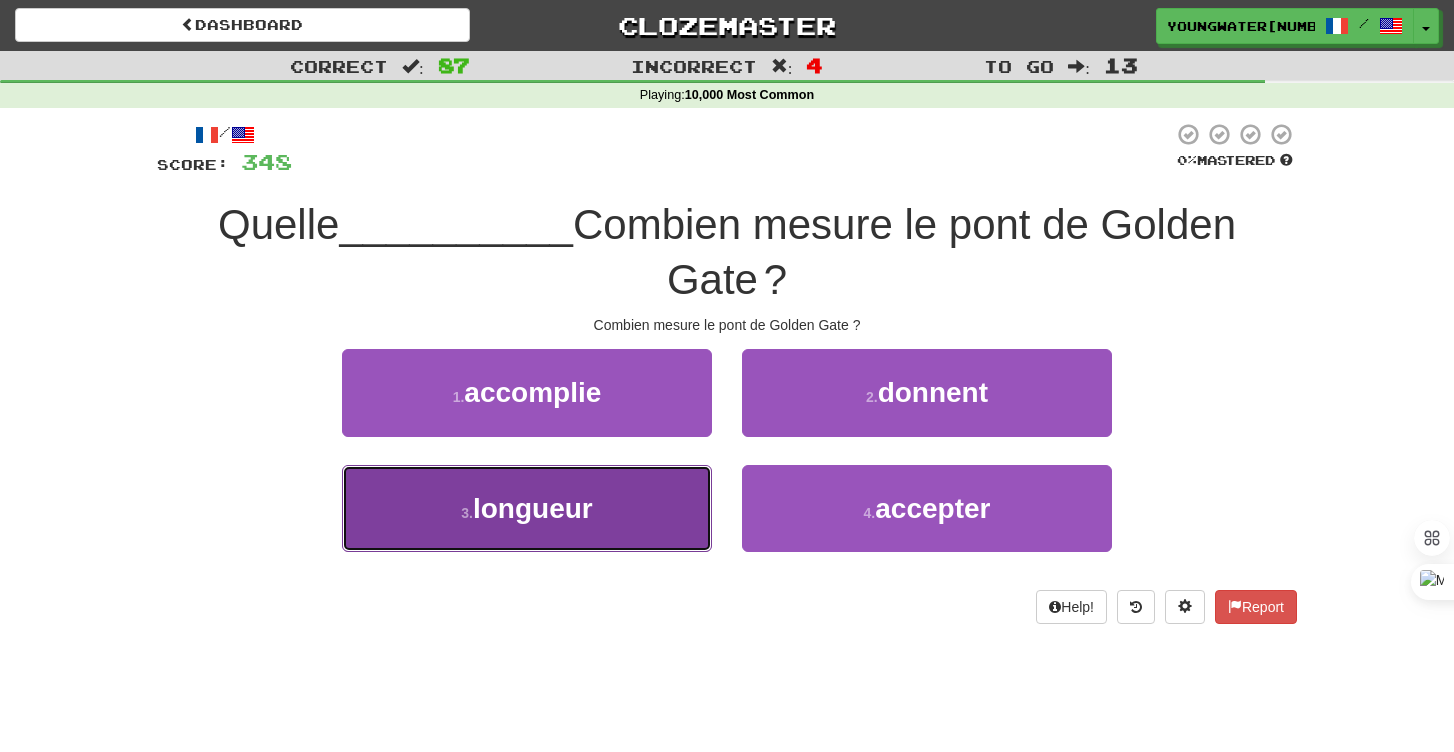 click on "3 .  longueur" at bounding box center [527, 508] 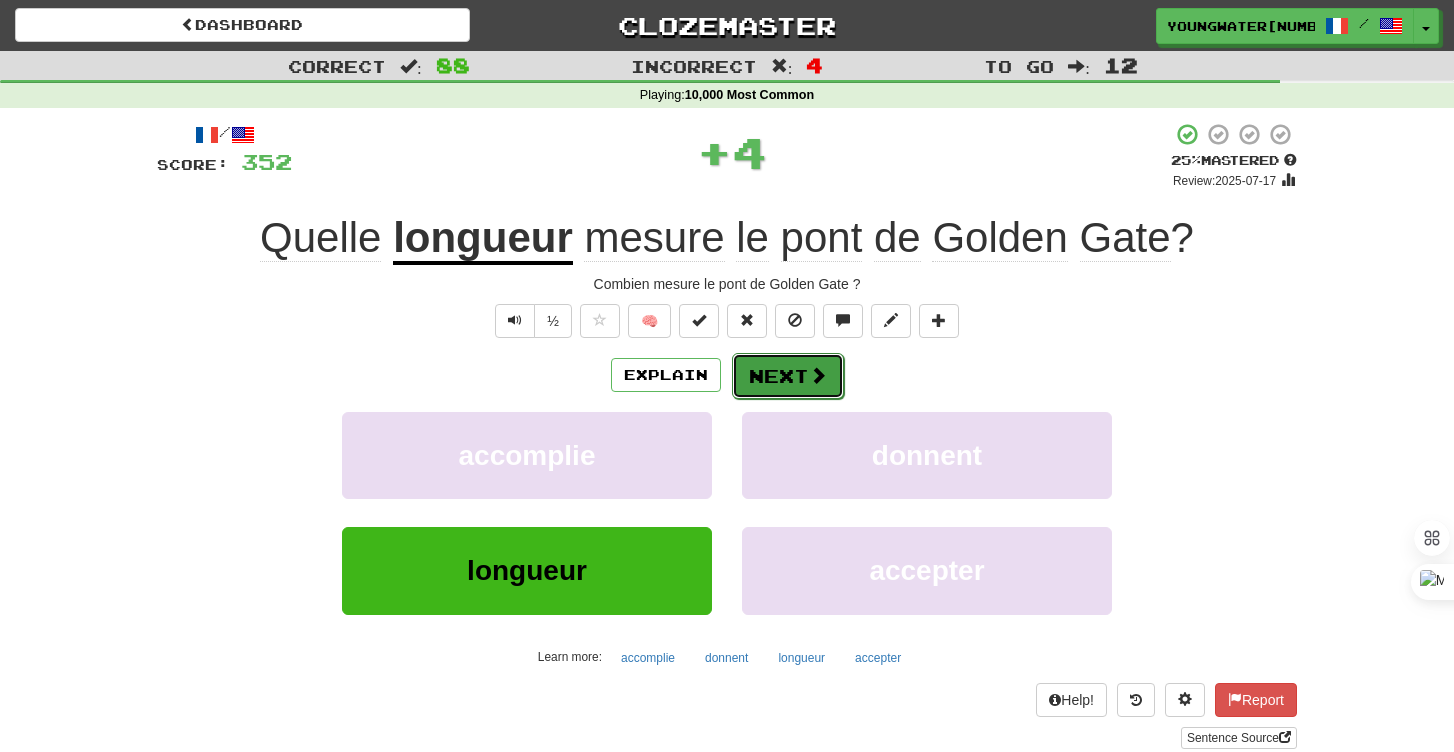 click on "Next" at bounding box center (788, 376) 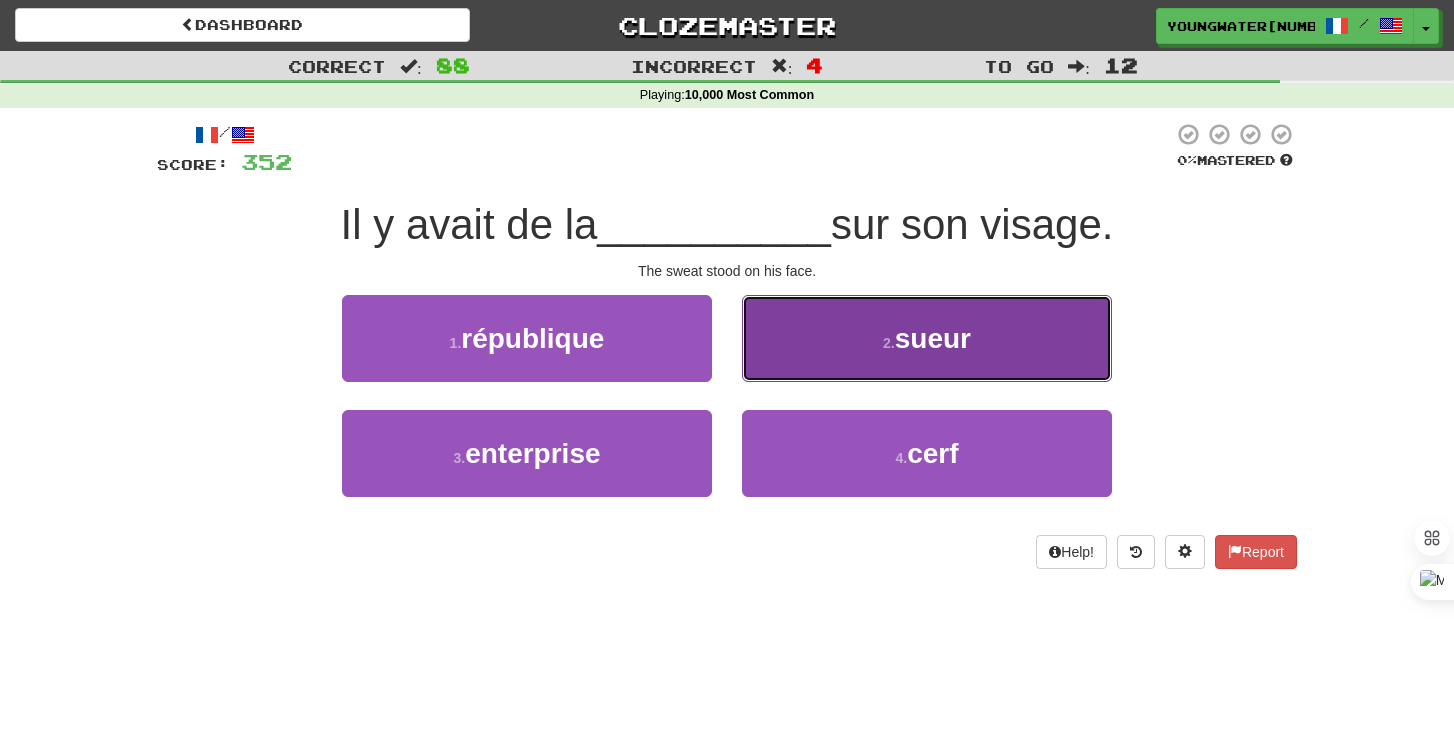 click on "2 .  sueur" at bounding box center (927, 338) 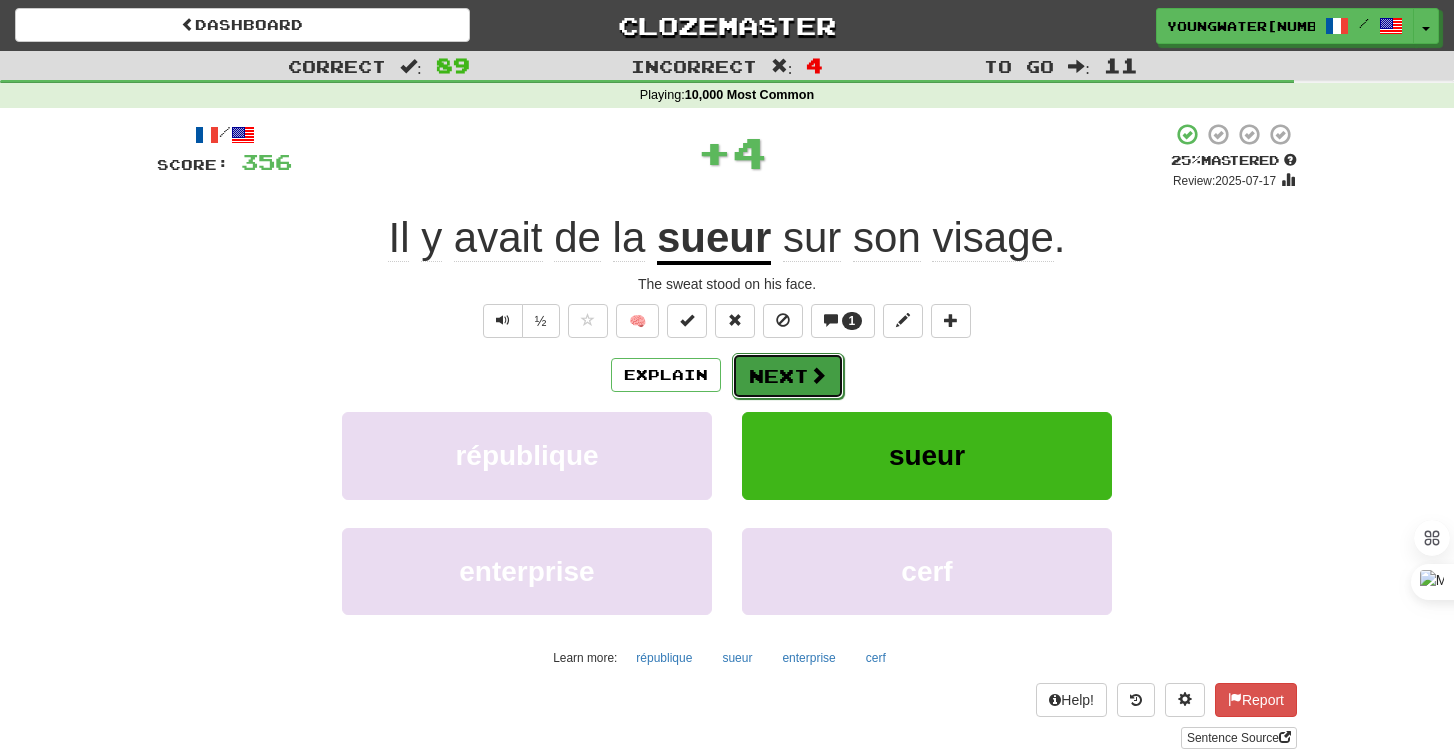 click on "Next" at bounding box center (788, 376) 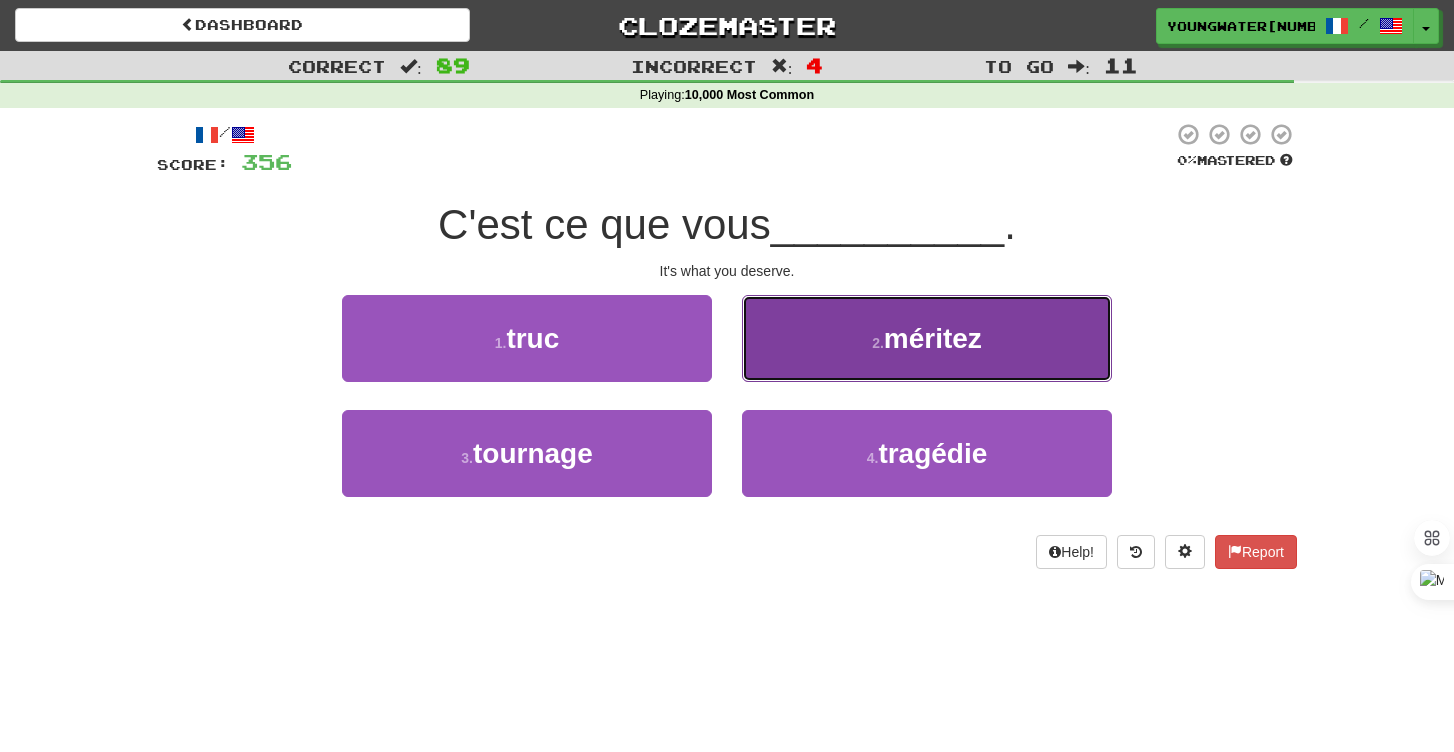 click on "2 .  méritez" at bounding box center [927, 338] 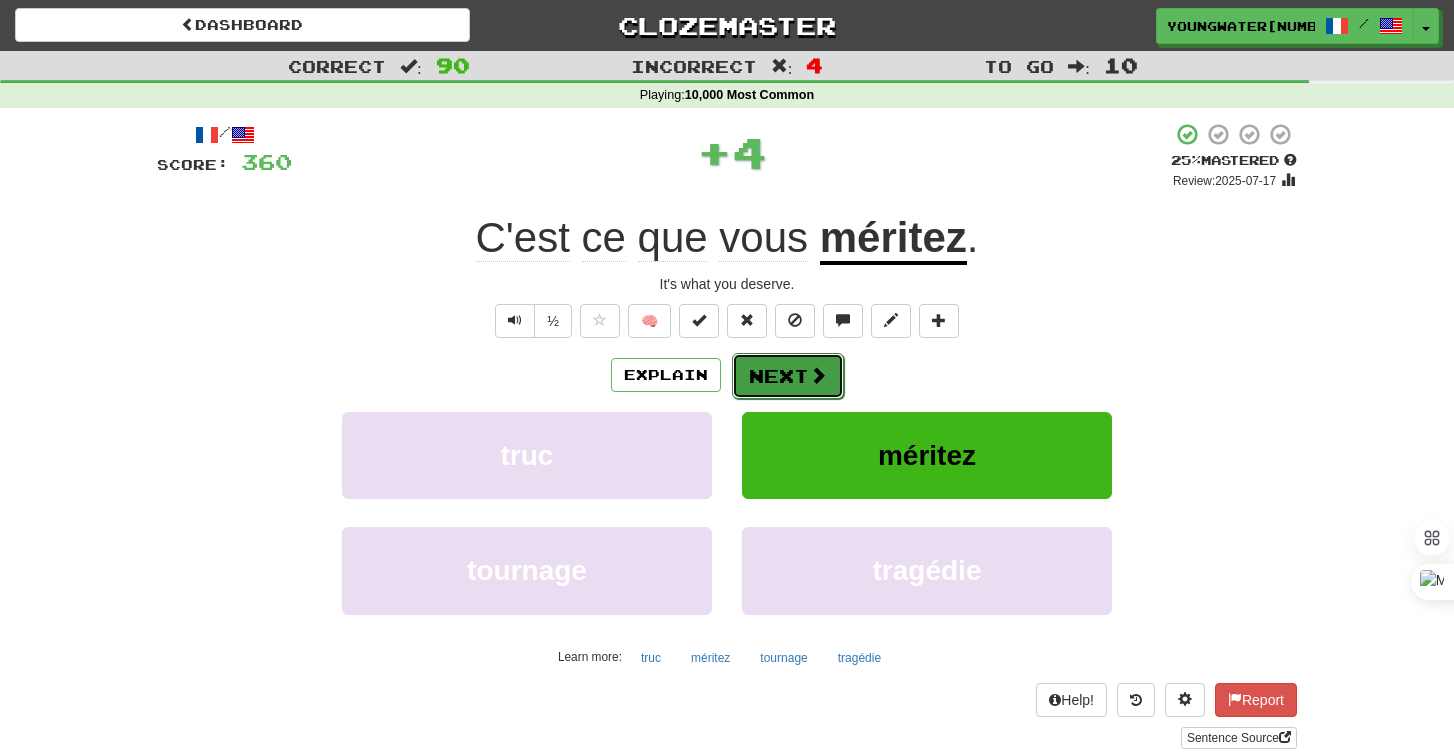 click on "Next" at bounding box center [788, 376] 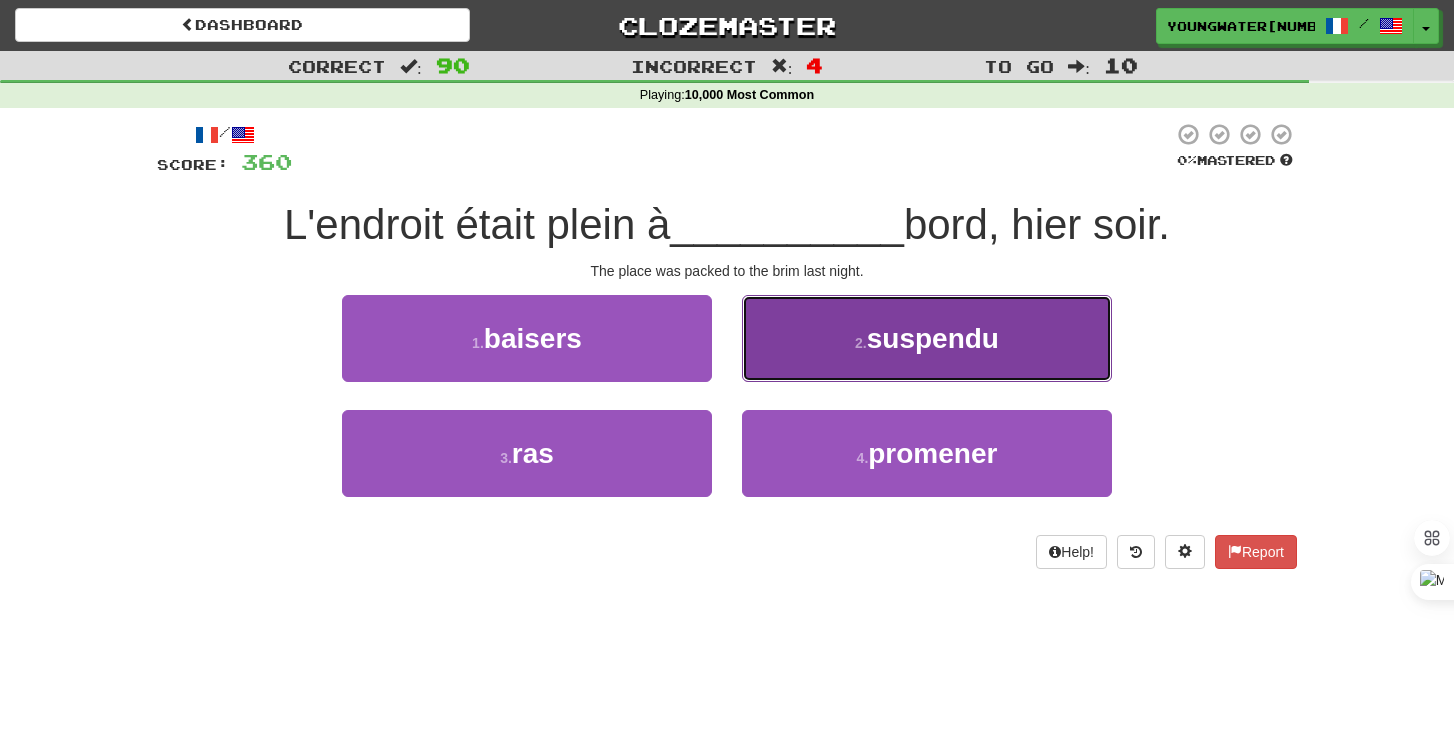 click on "2 .  suspendu" at bounding box center (927, 338) 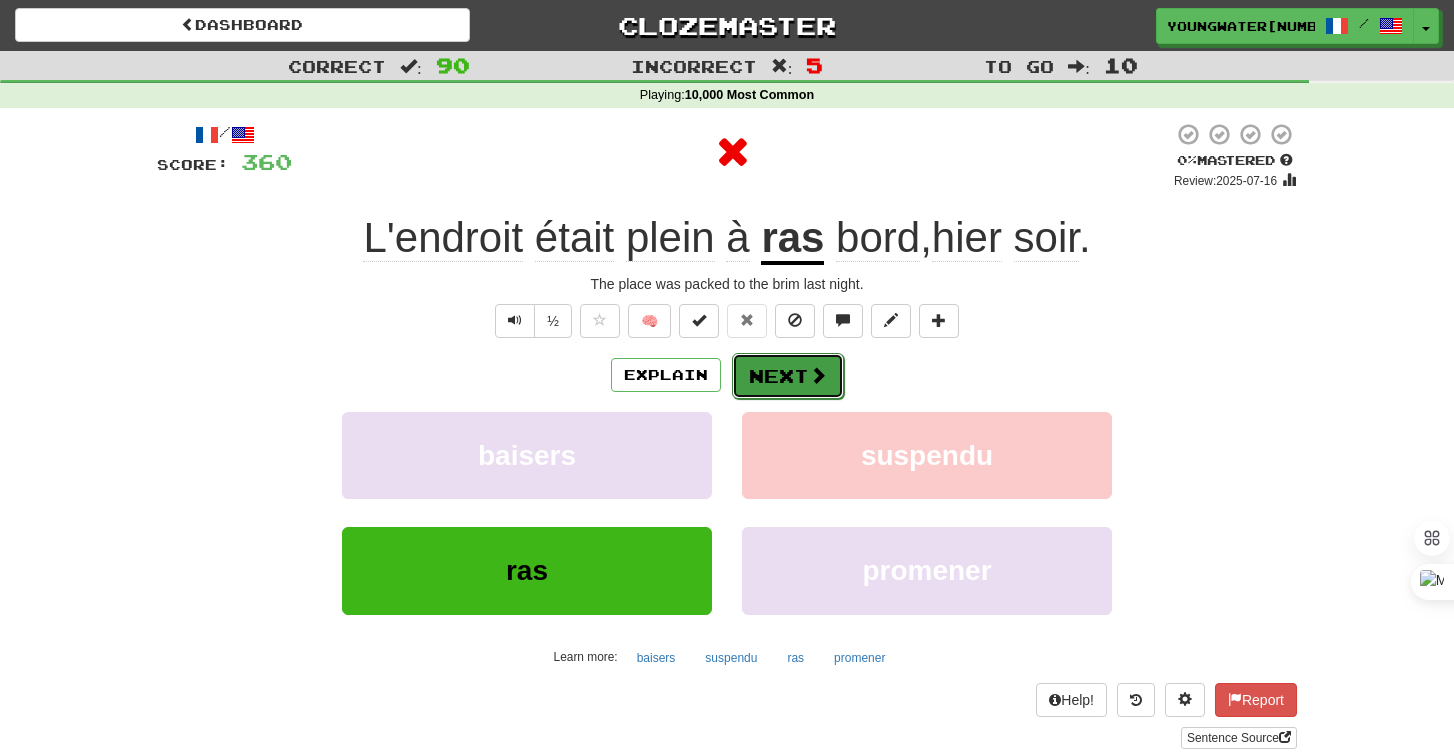 click on "Next" at bounding box center [788, 376] 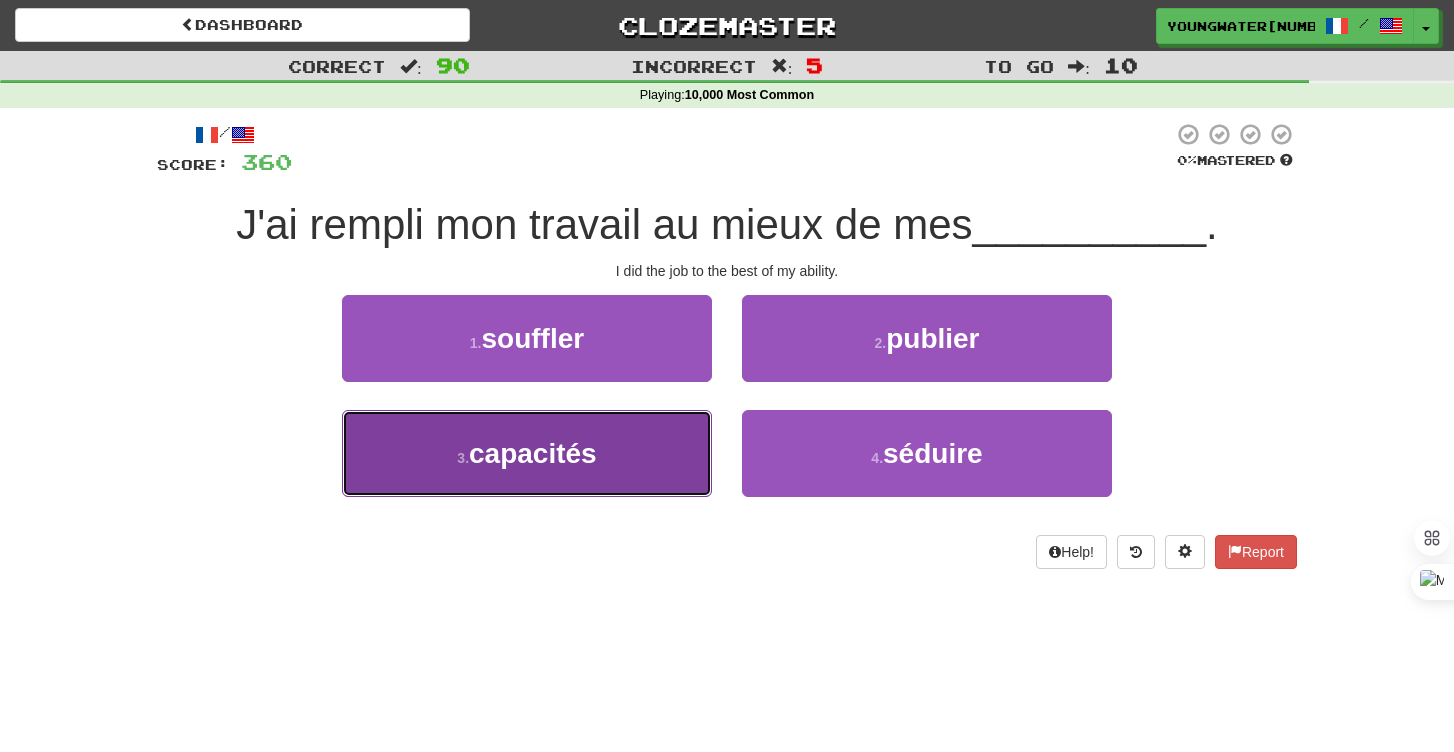 click on "3 .  capacités" at bounding box center [527, 453] 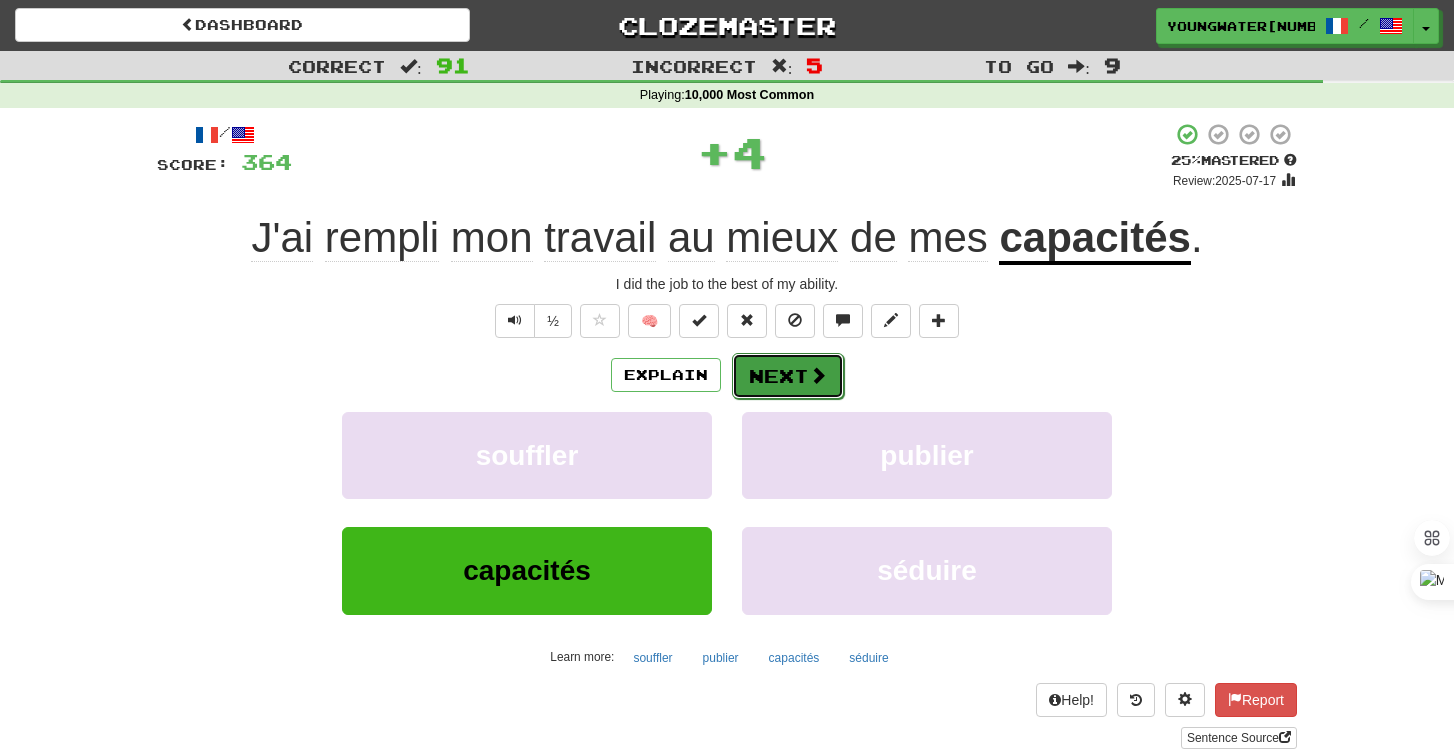 click on "Next" at bounding box center (788, 376) 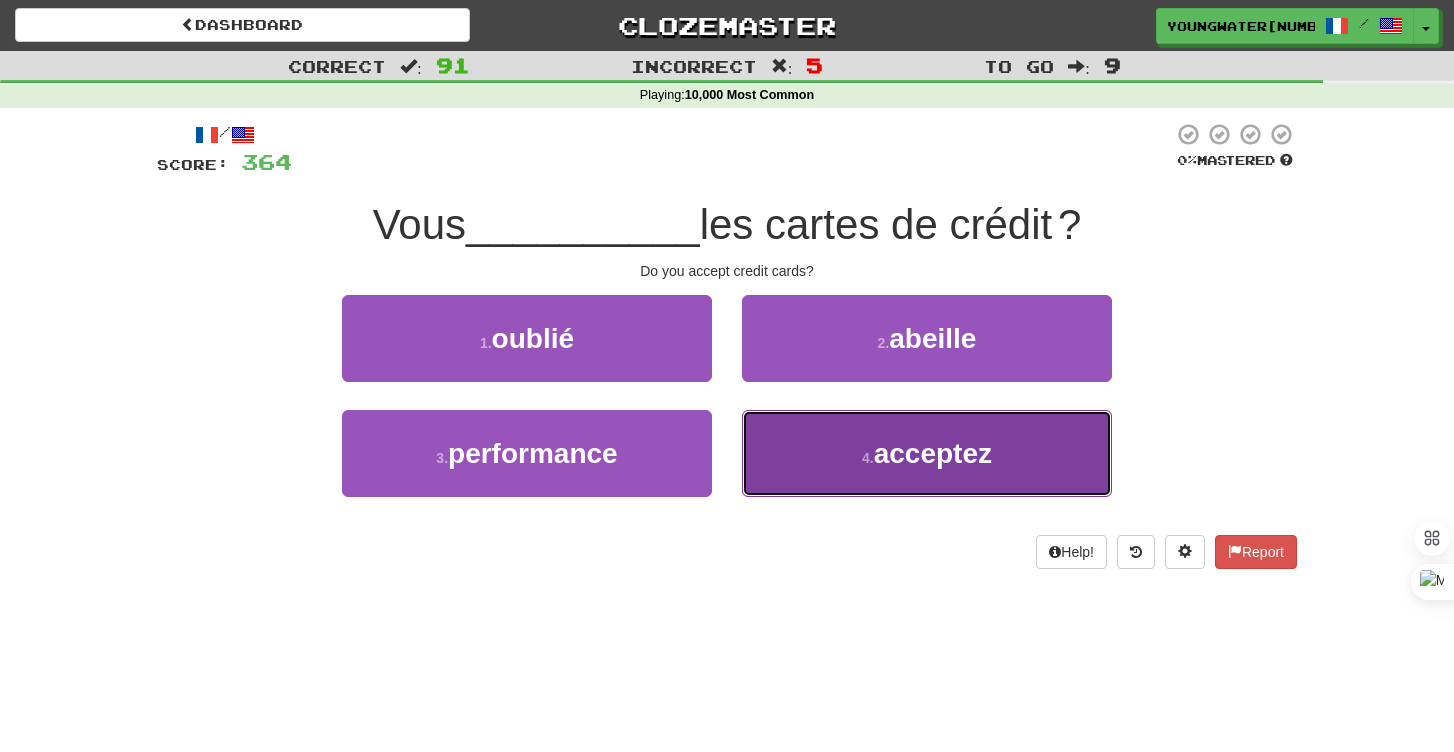 click on "4 .  acceptez" at bounding box center [927, 453] 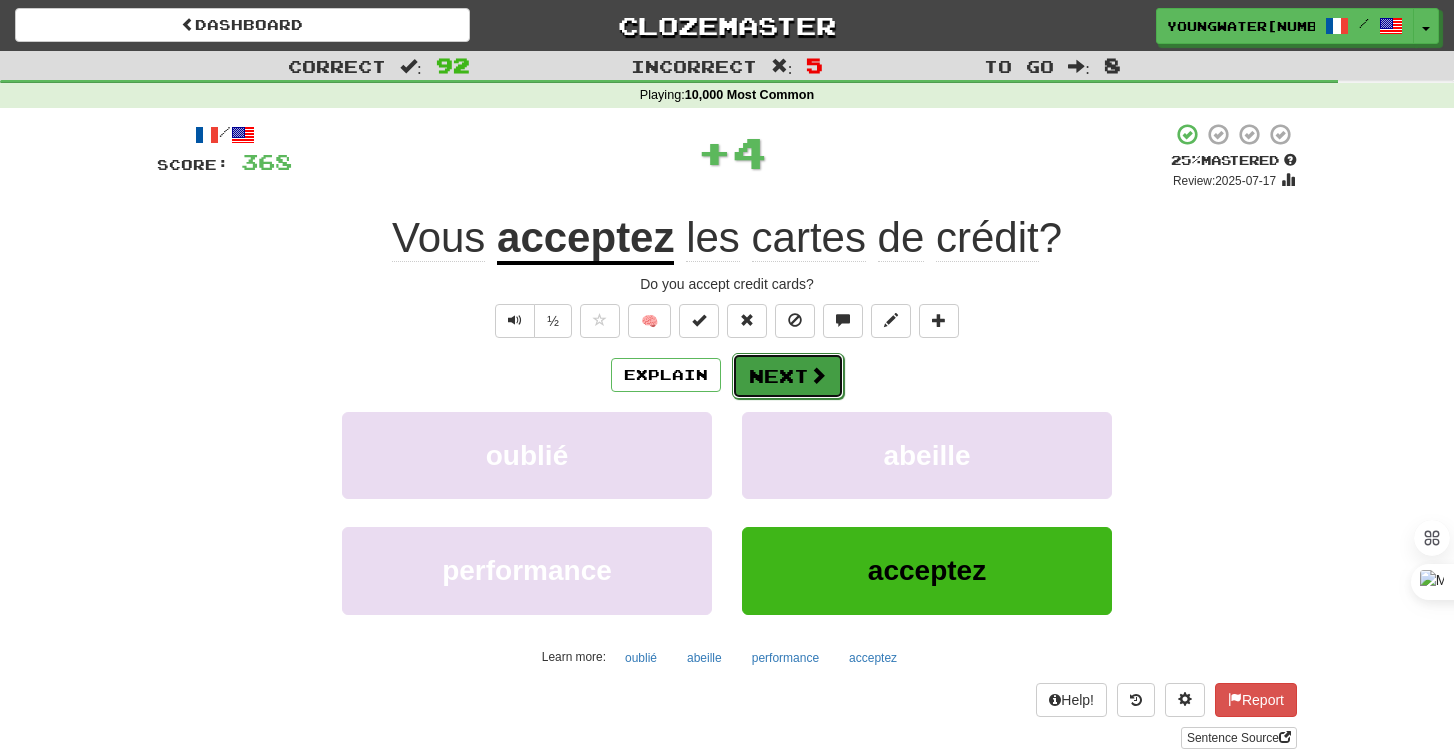 click on "Next" at bounding box center (788, 376) 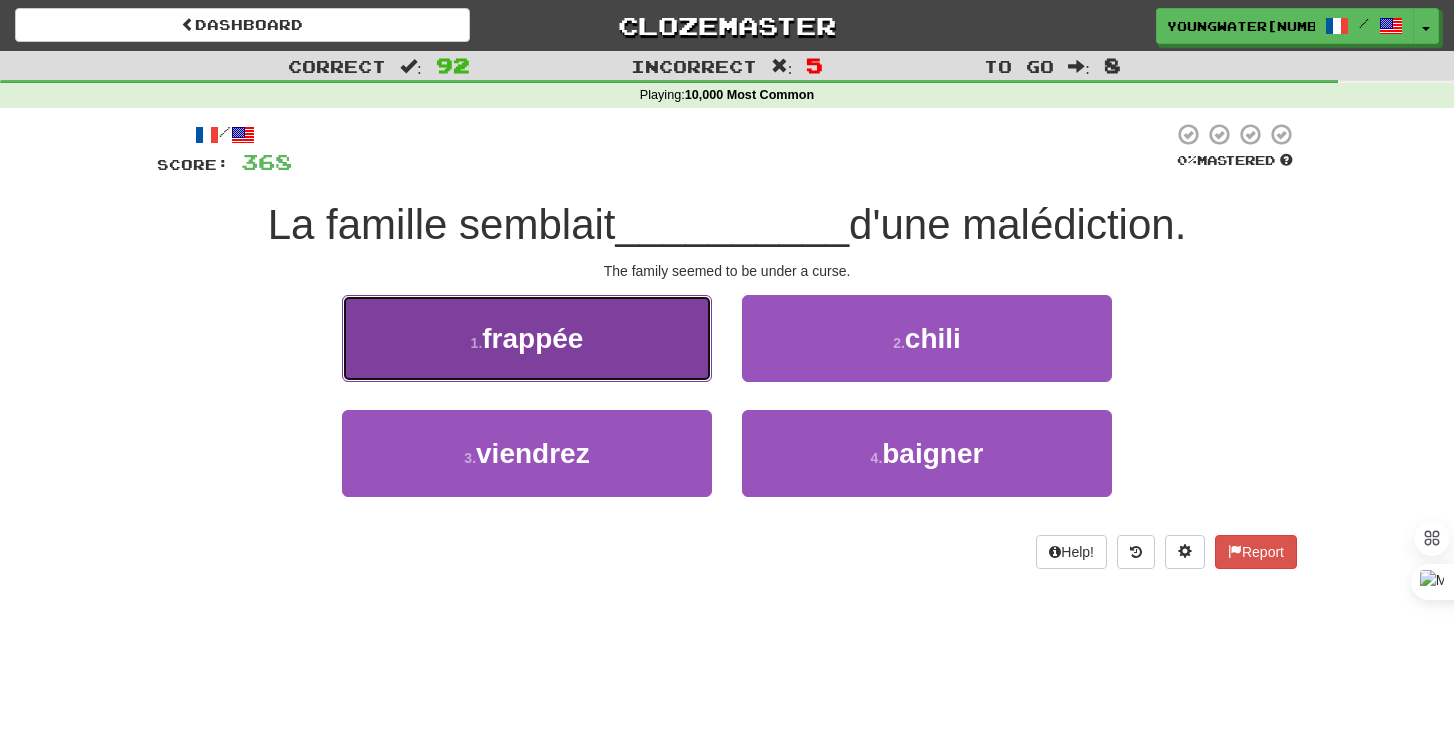click on "1 .  frappée" at bounding box center [527, 338] 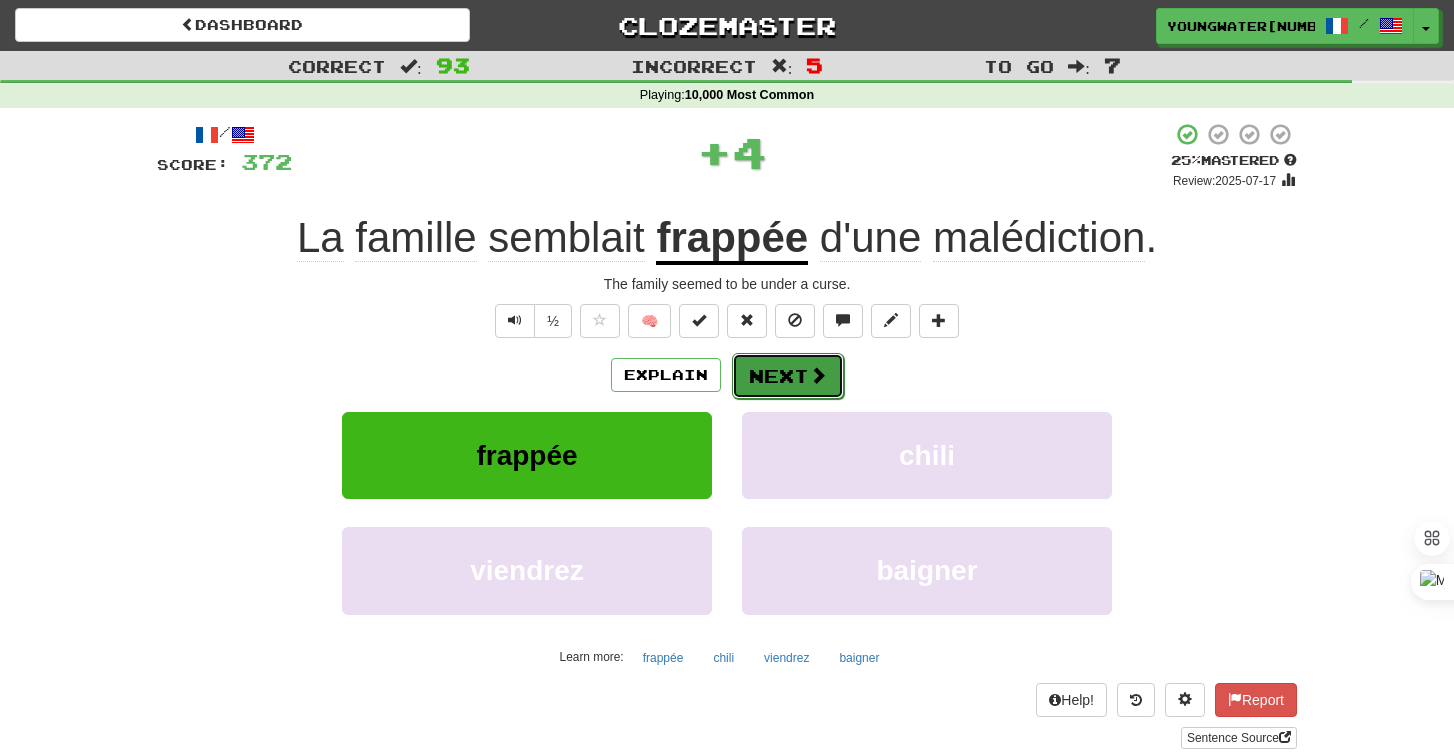 click at bounding box center [818, 375] 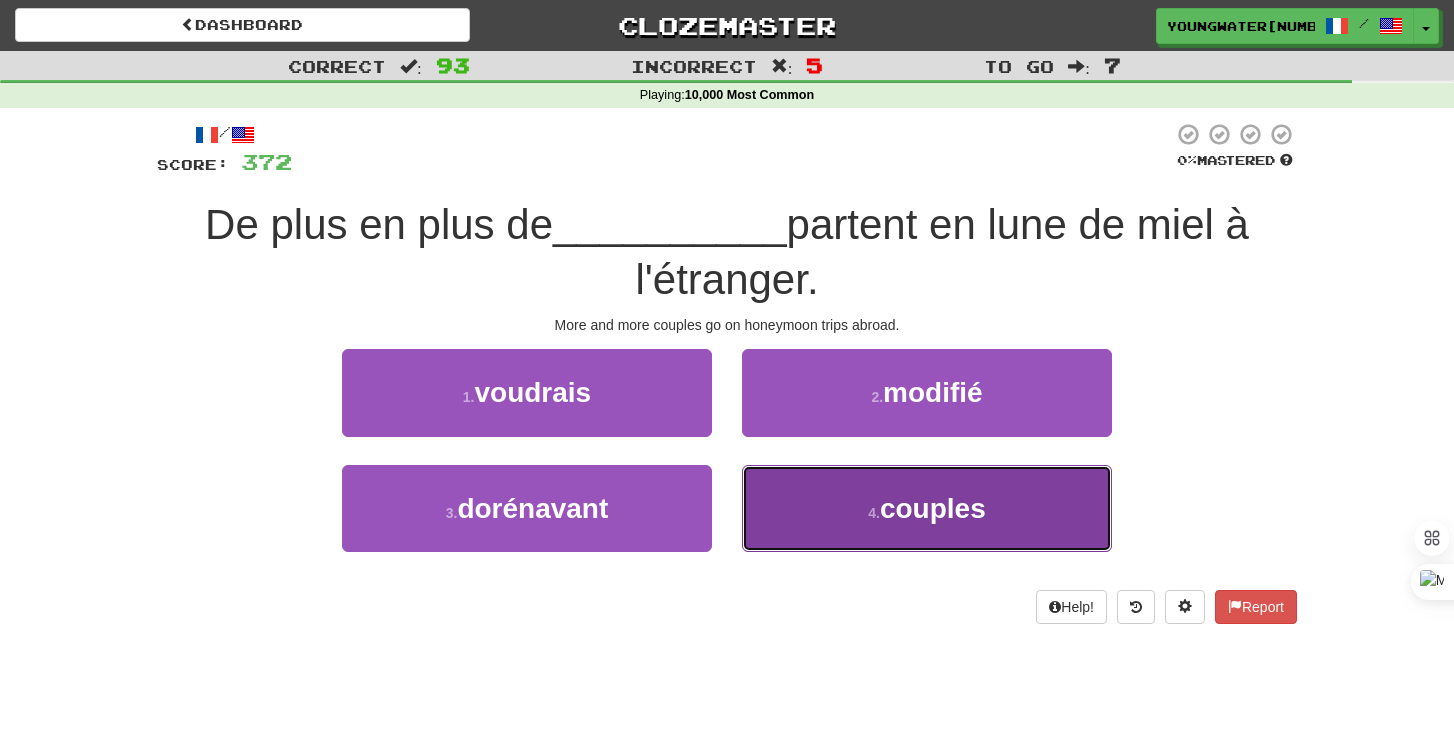 click on "4 .  couples" at bounding box center (927, 508) 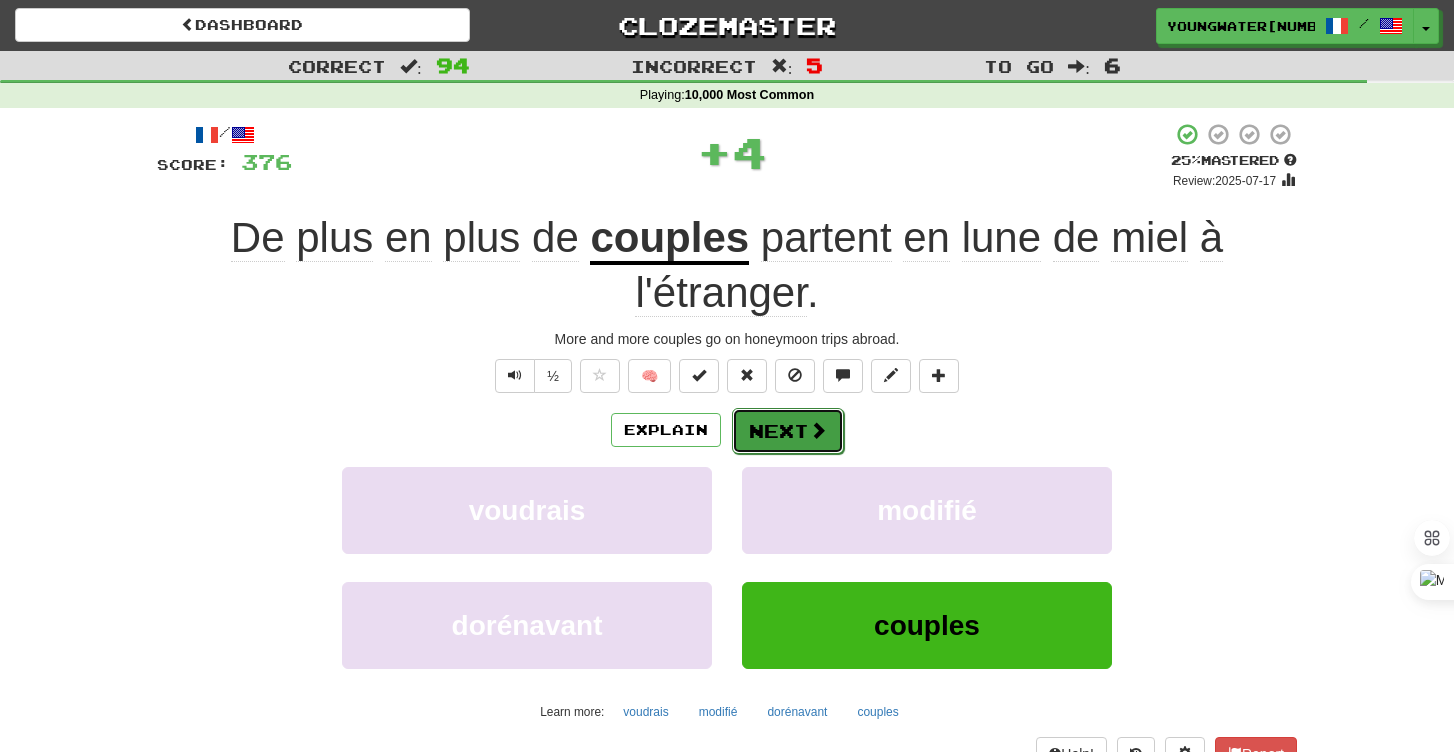 click on "Next" at bounding box center [788, 431] 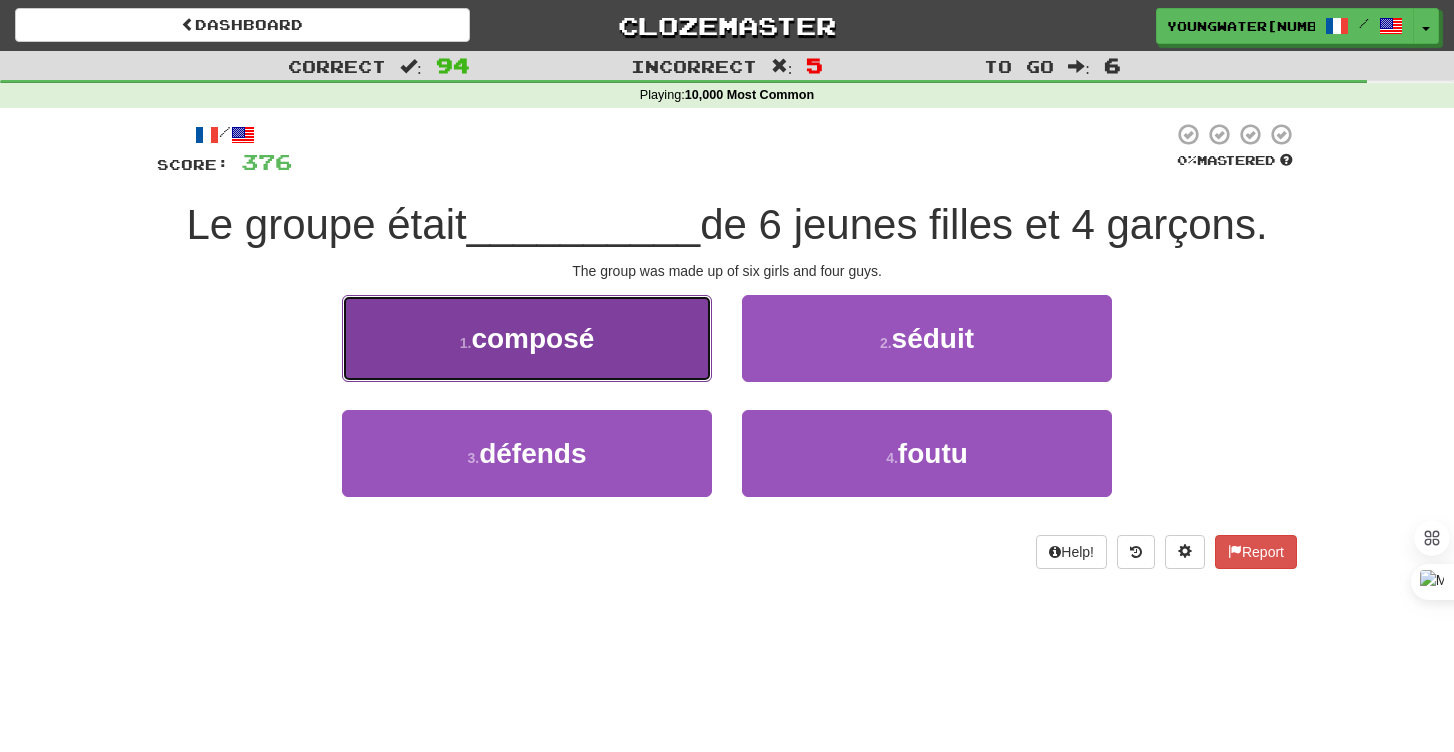 click on "1 .  composé" at bounding box center (527, 338) 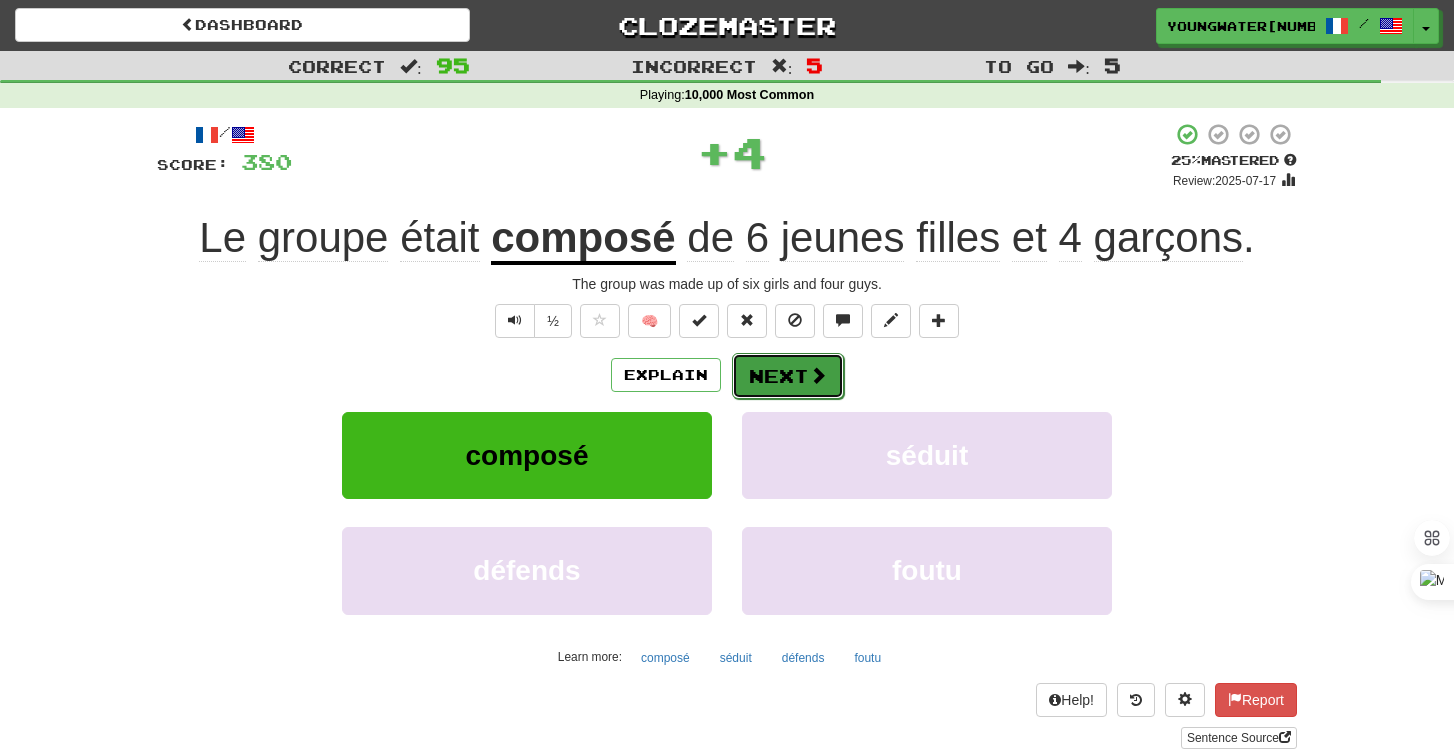 click on "Next" at bounding box center (788, 376) 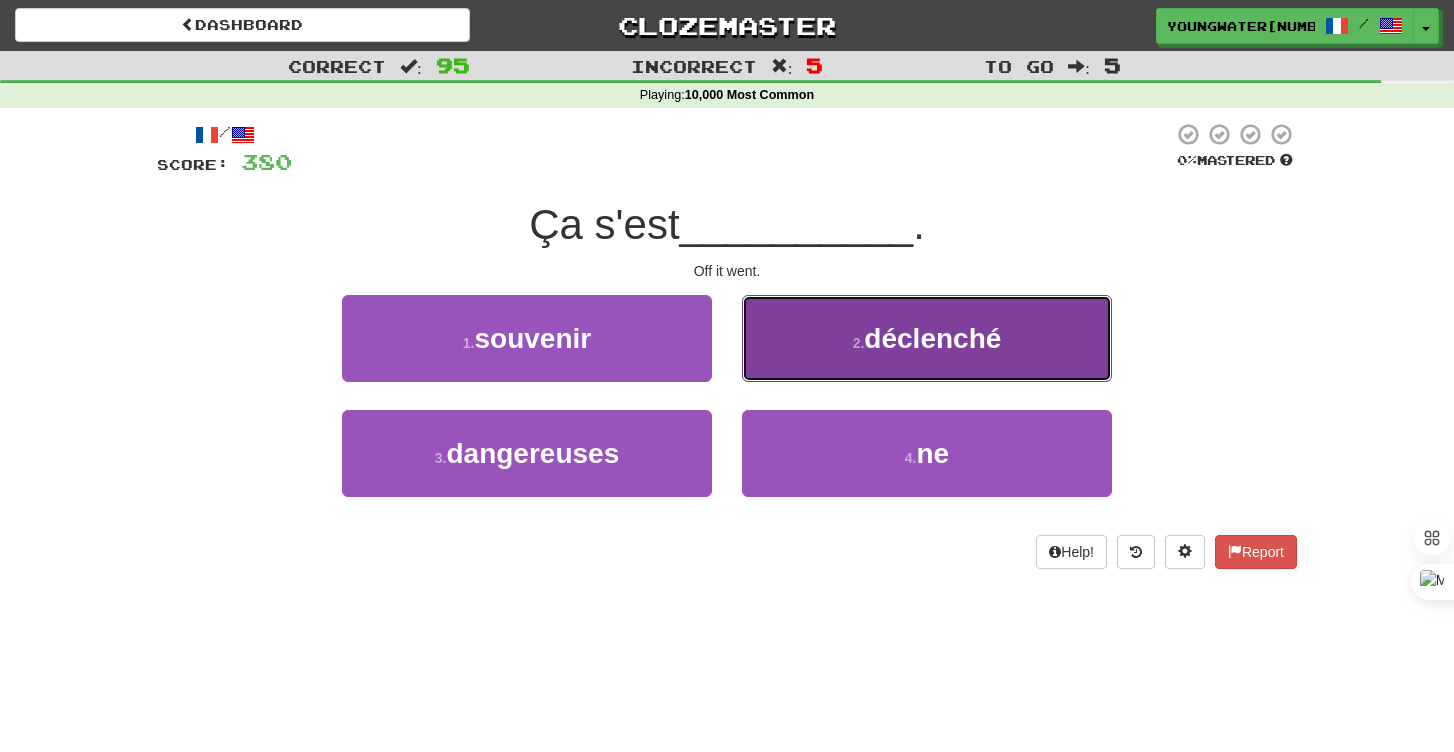 click on "2 .  déclenché" at bounding box center [927, 338] 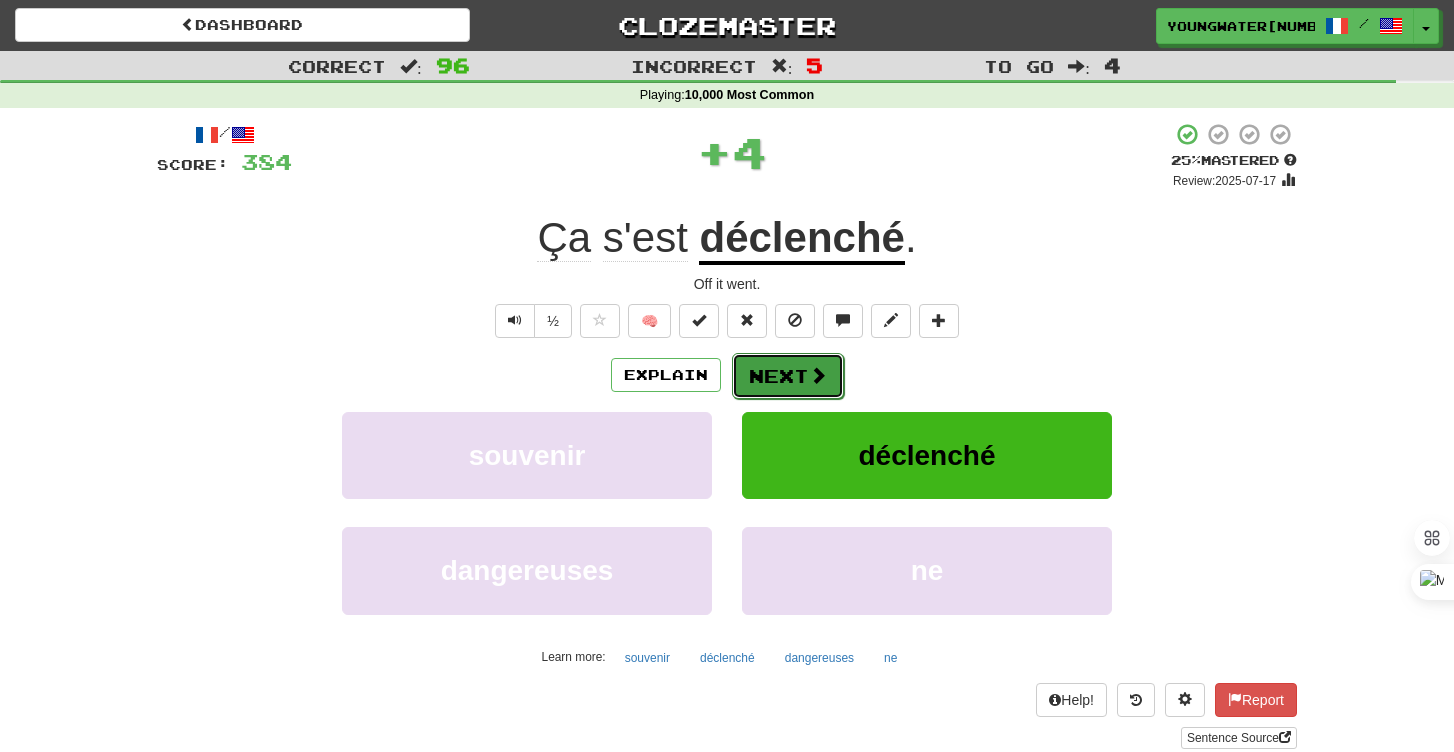 click on "Next" at bounding box center [788, 376] 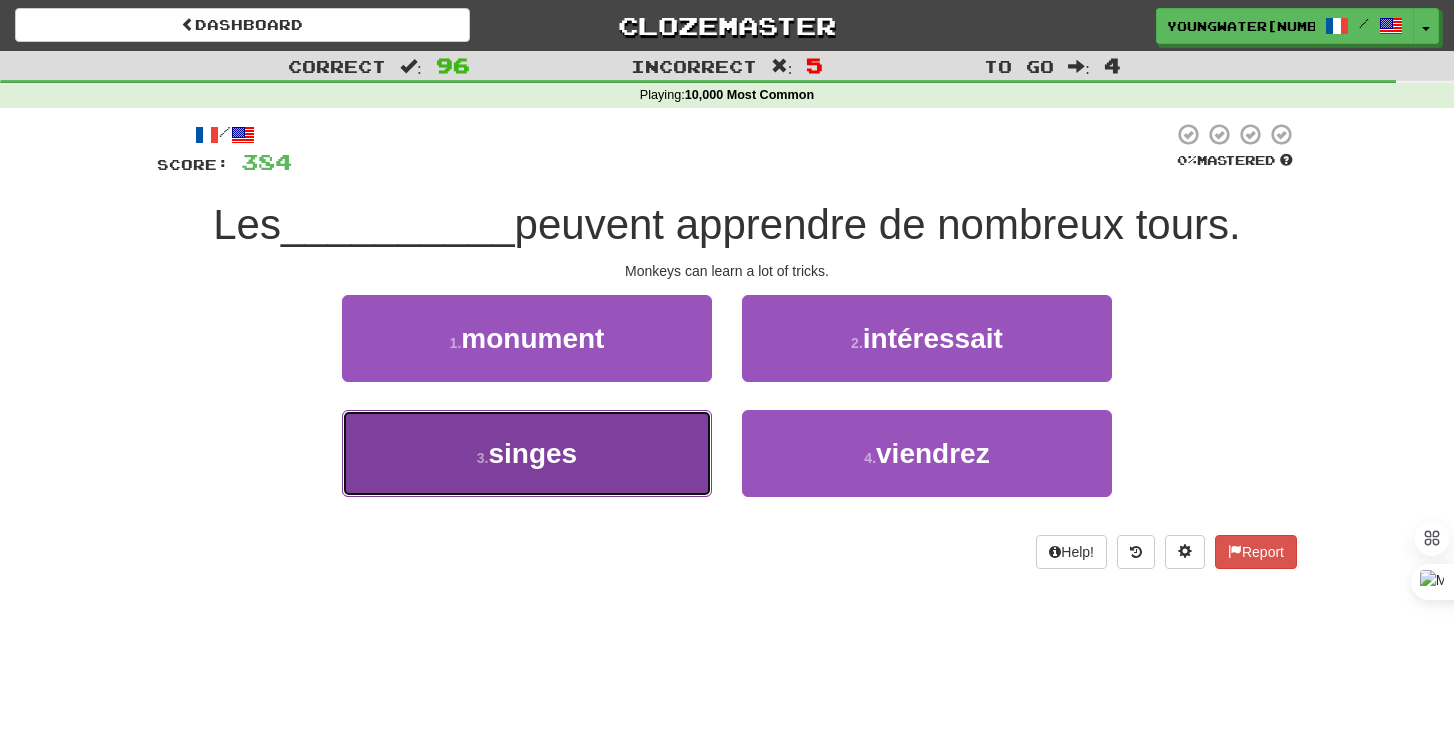 click on "3 .  singes" at bounding box center [527, 453] 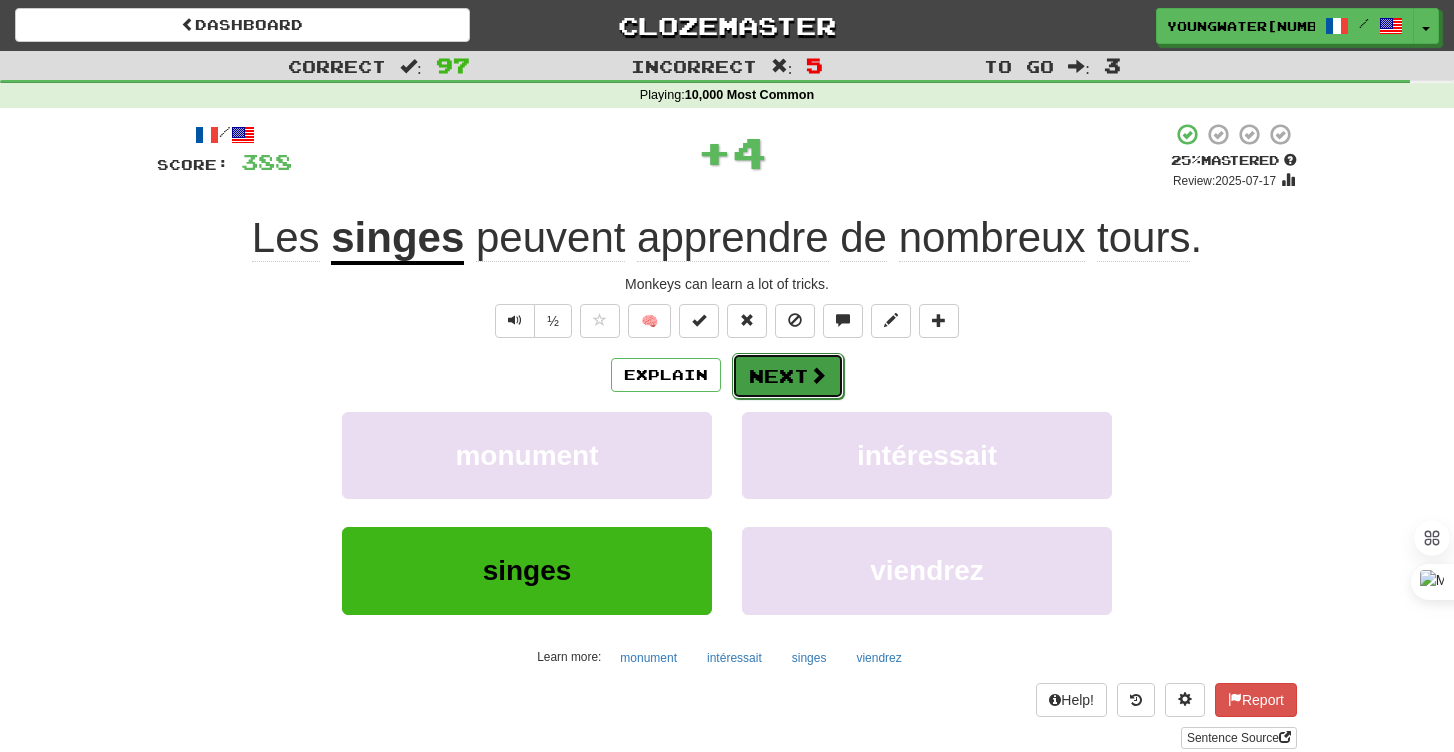 click on "Next" at bounding box center (788, 376) 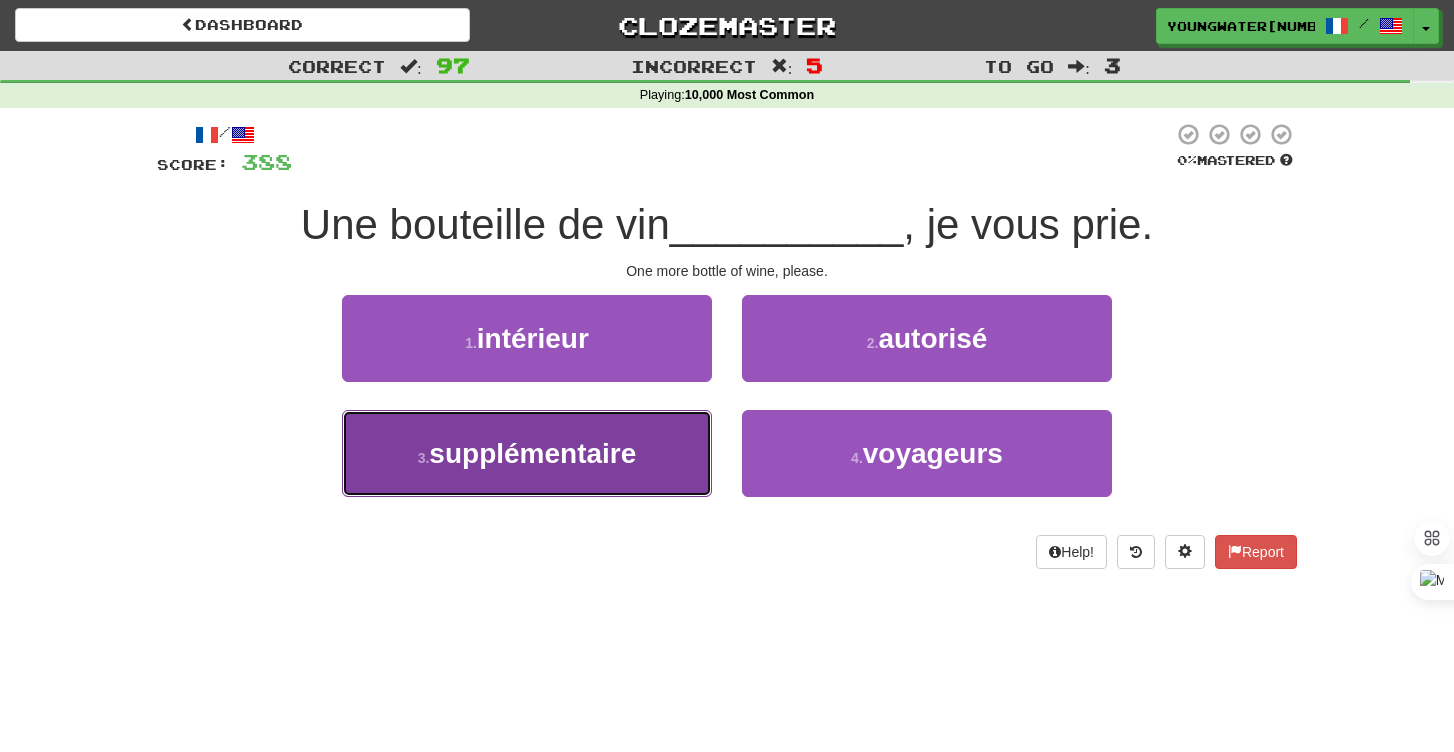 click on "3 .  supplémentaire" at bounding box center [527, 453] 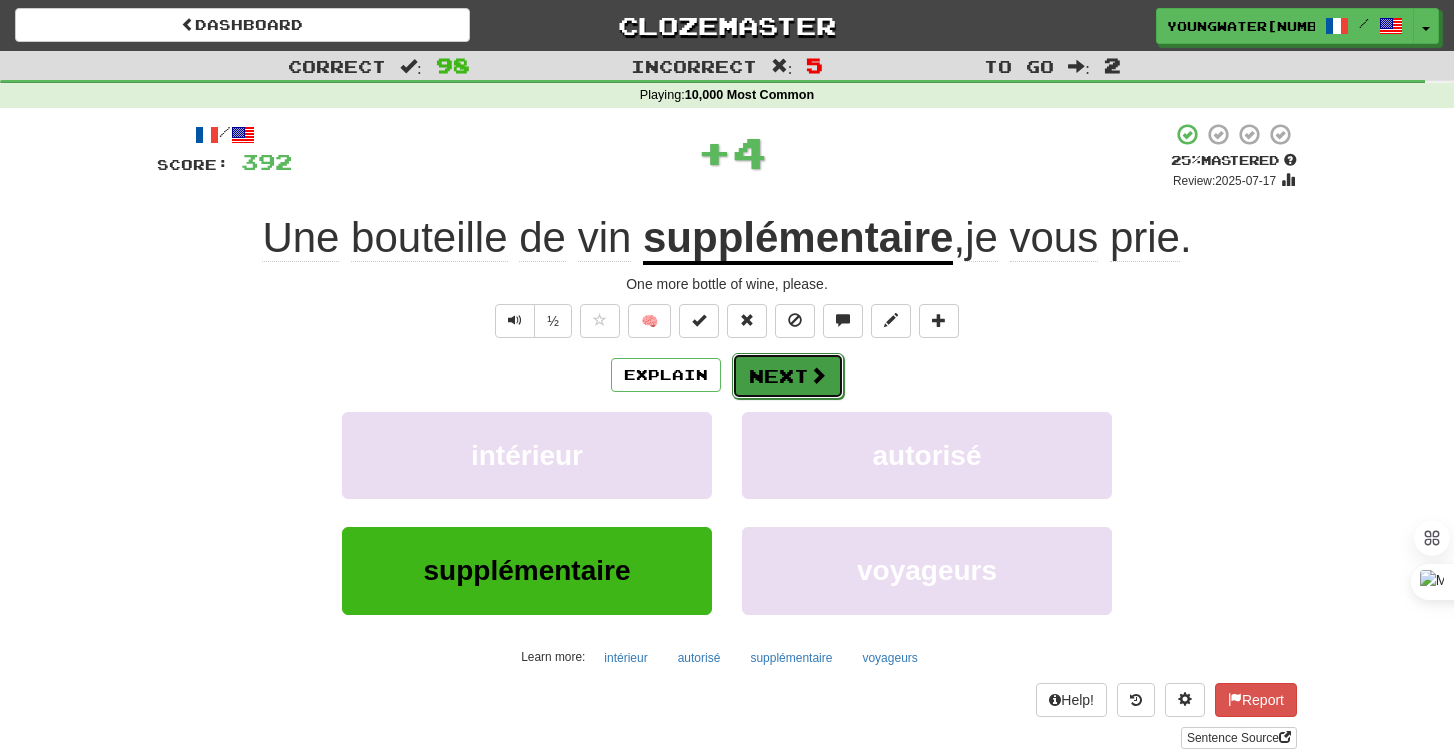 click on "Next" at bounding box center [788, 376] 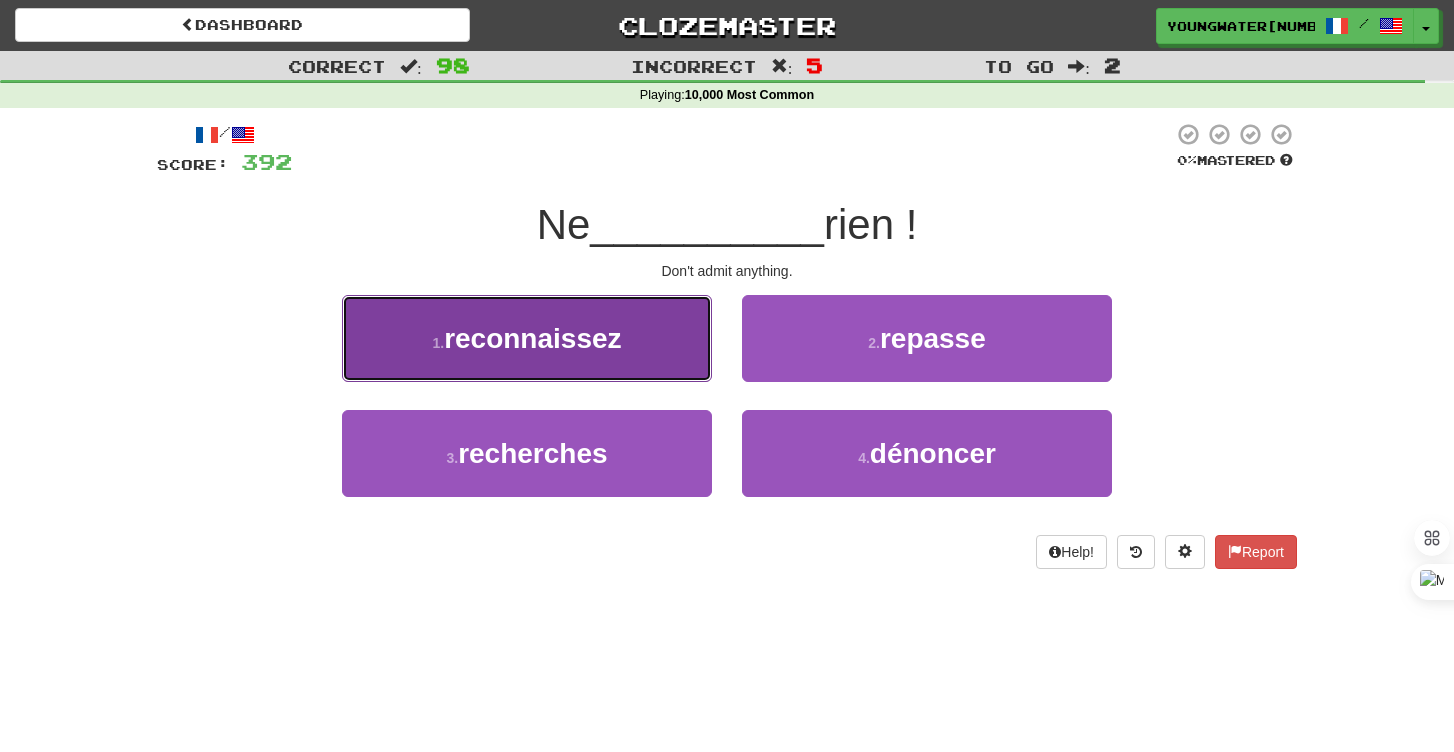 click on "1 .  reconnaissez" at bounding box center [527, 338] 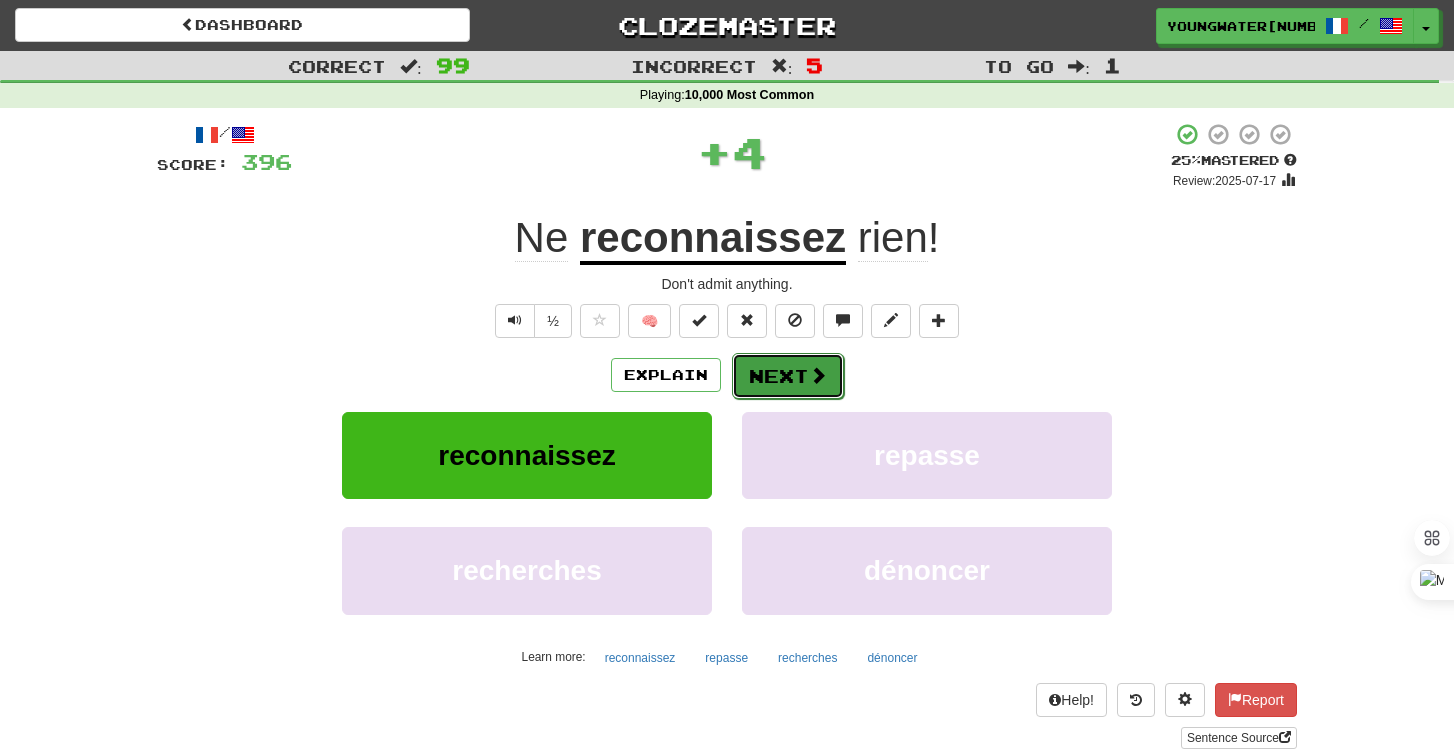 click on "Next" at bounding box center [788, 376] 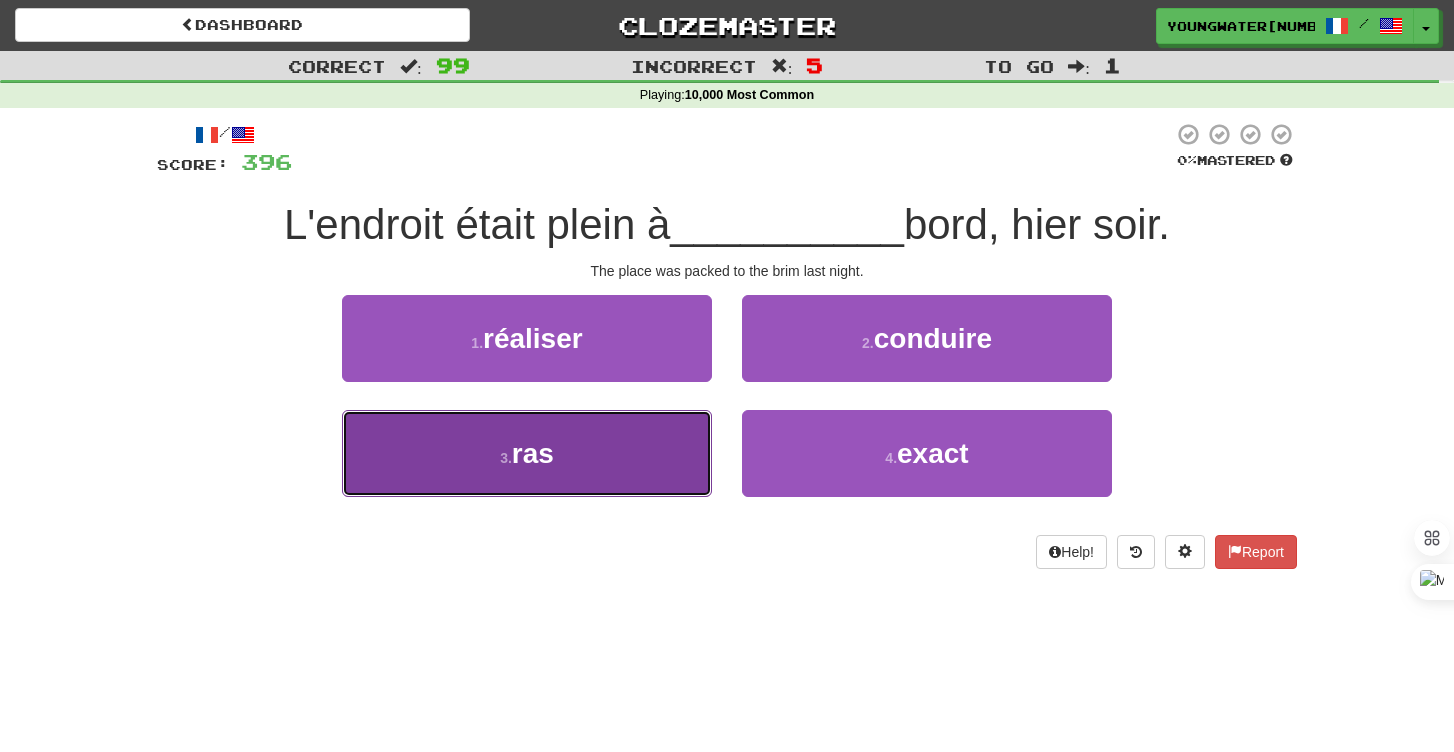 click on "3 .  ras" at bounding box center (527, 453) 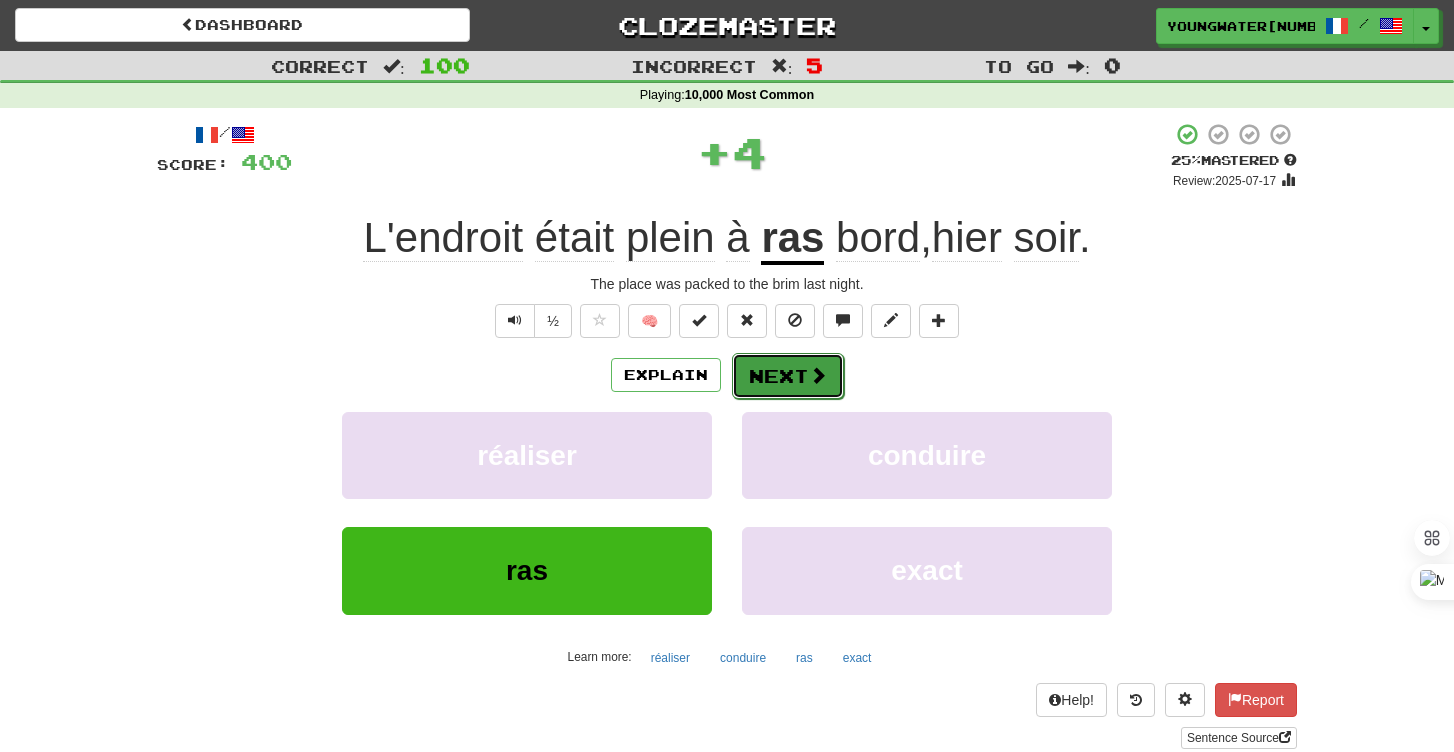 click on "Next" at bounding box center (788, 376) 